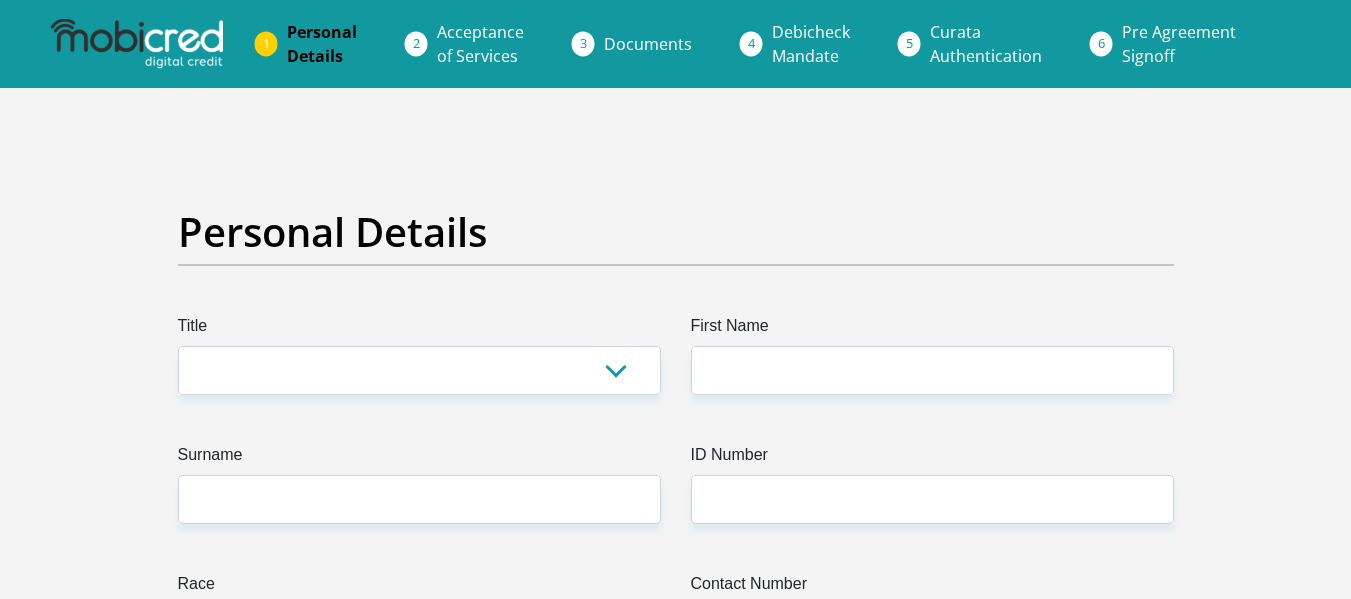 scroll, scrollTop: 0, scrollLeft: 0, axis: both 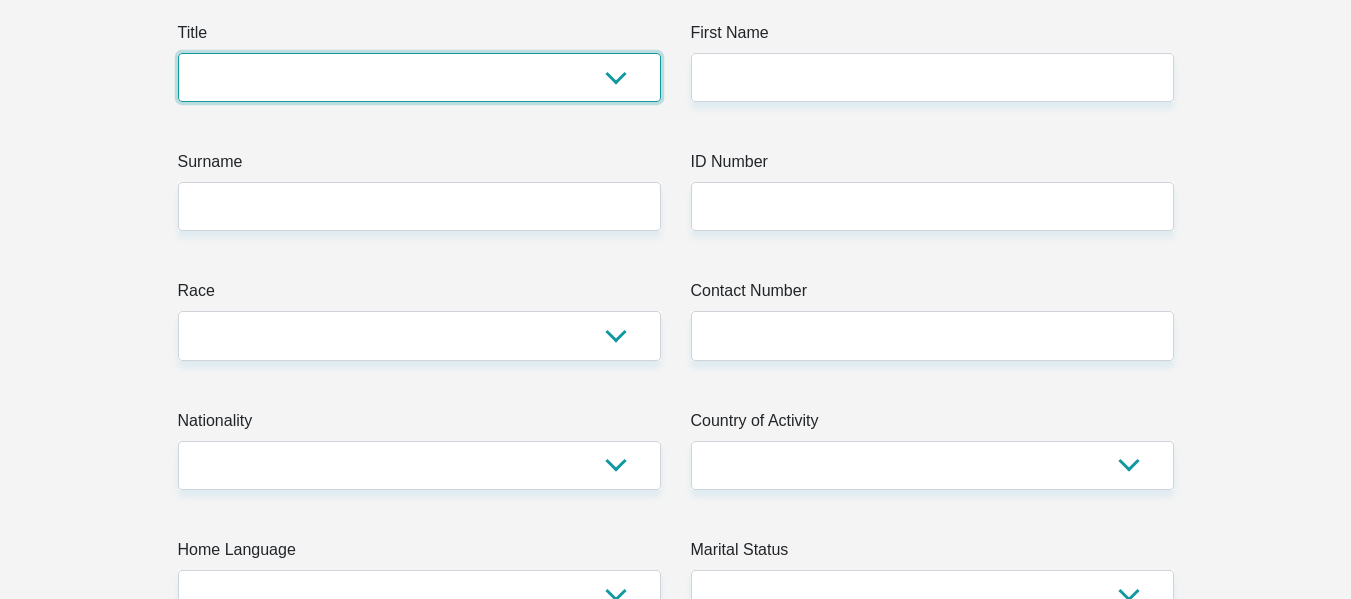 click on "Mr
Ms
Mrs
Dr
Other" at bounding box center [419, 77] 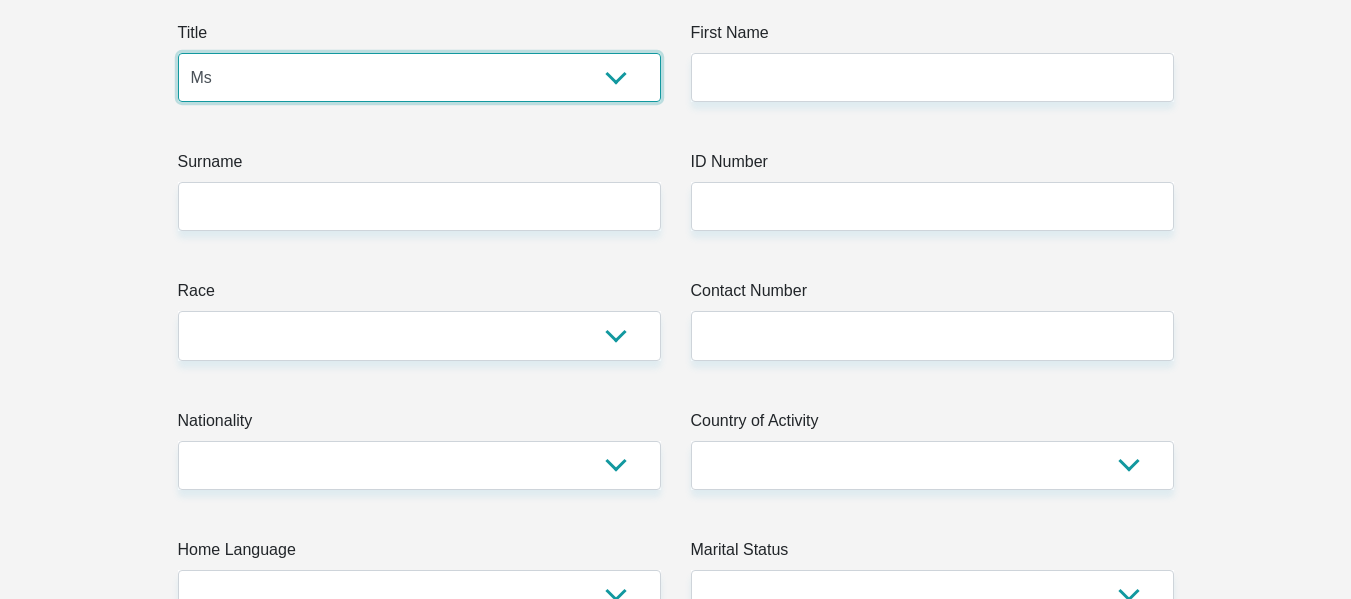 click on "Mr
Ms
Mrs
Dr
Other" at bounding box center (419, 77) 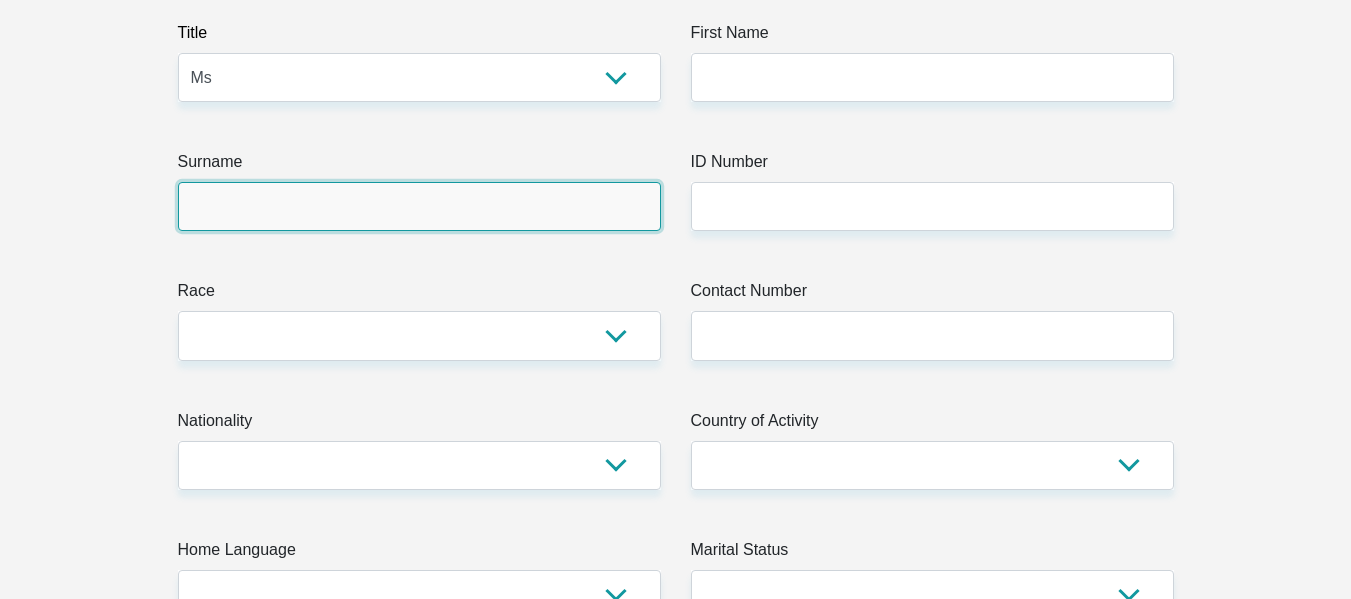 click on "Surname" at bounding box center [419, 206] 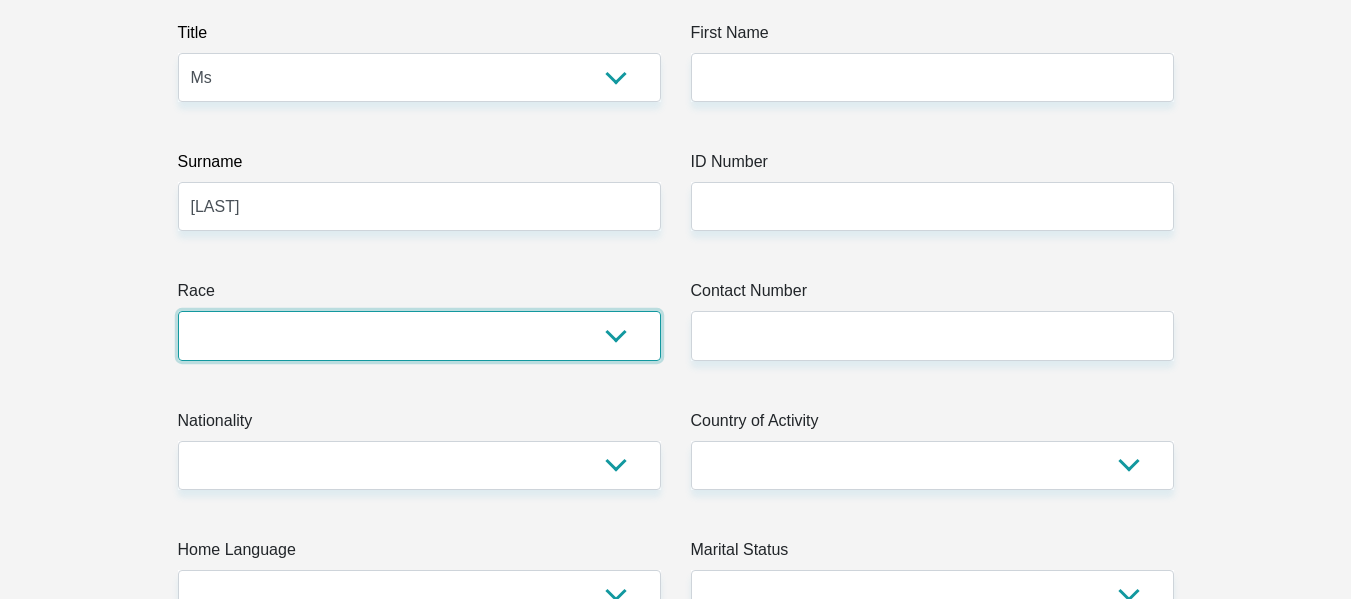 click on "Black
Coloured
Indian
White
Other" at bounding box center [419, 335] 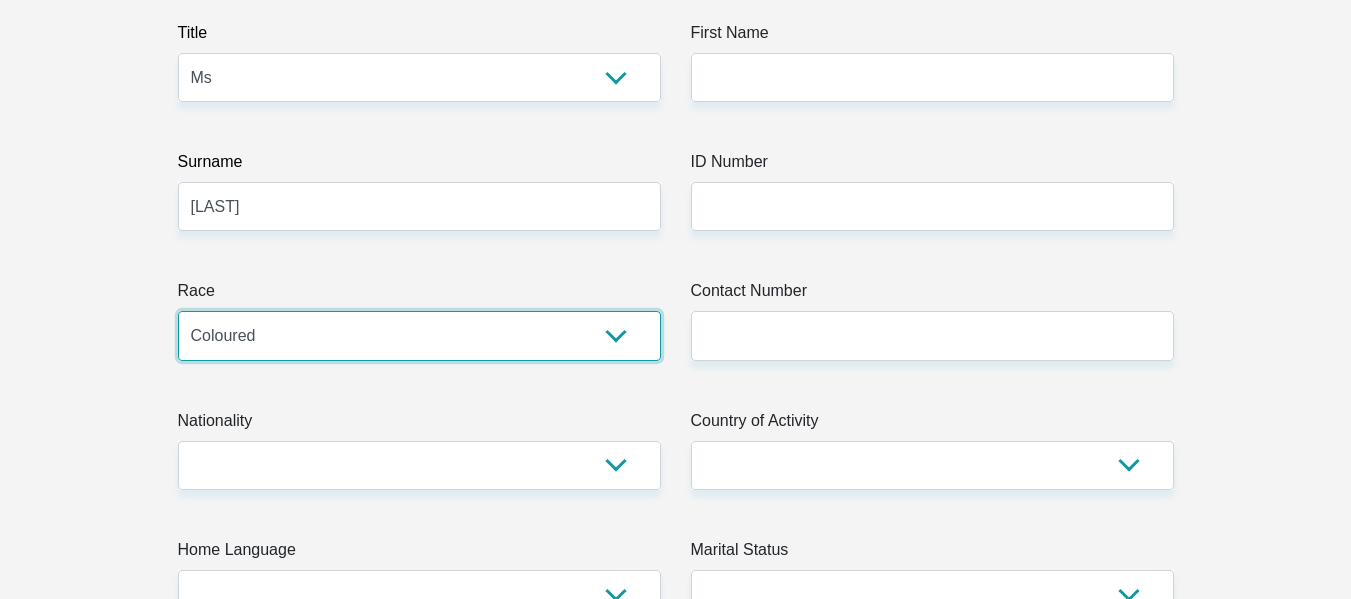 click on "Black
Coloured
Indian
White
Other" at bounding box center (419, 335) 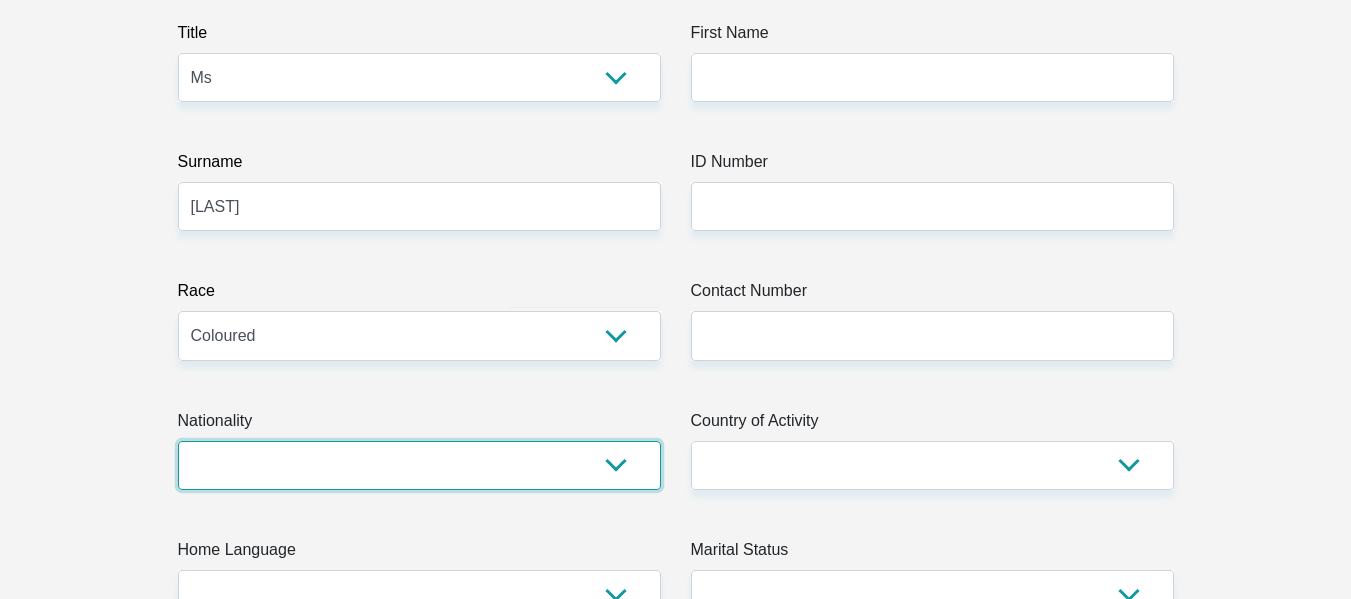 click on "South Africa
Afghanistan
Aland Islands
Albania
Algeria
America Samoa
American Virgin Islands
Andorra
Angola
Anguilla
Antarctica
Antigua and Barbuda
Argentina
Armenia
Aruba
Ascension Island
Australia
Austria
Azerbaijan
Bahamas
Bahrain
Bangladesh
Barbados
Chad" at bounding box center (419, 465) 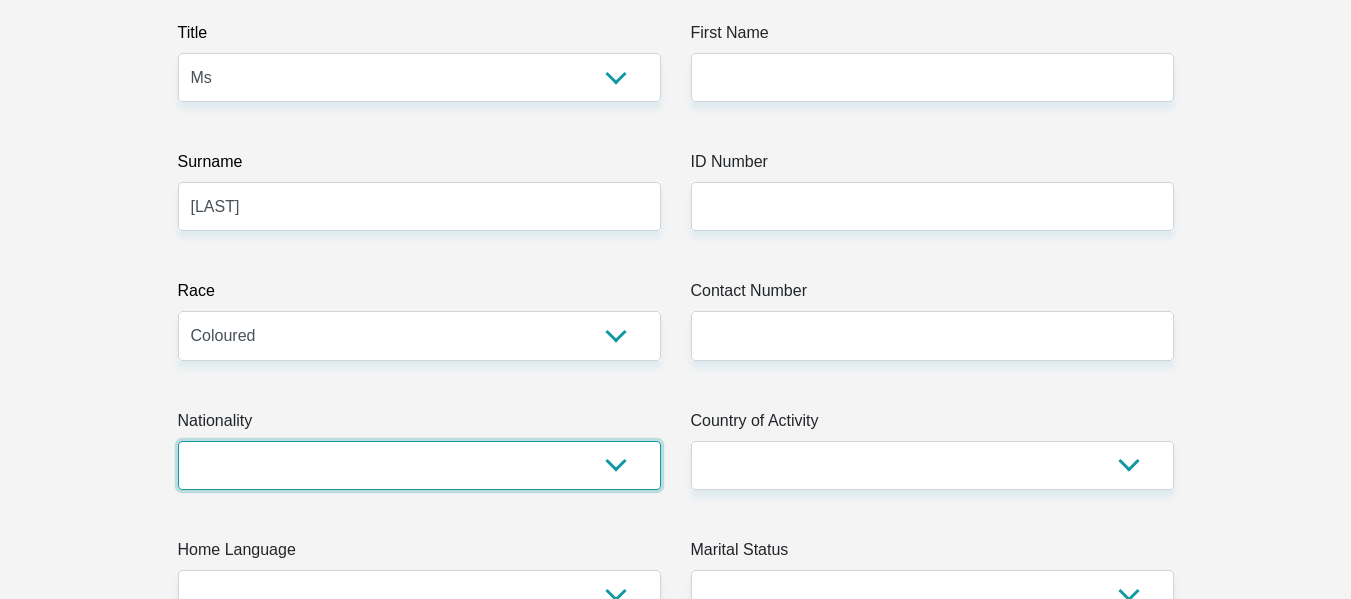select on "ZAF" 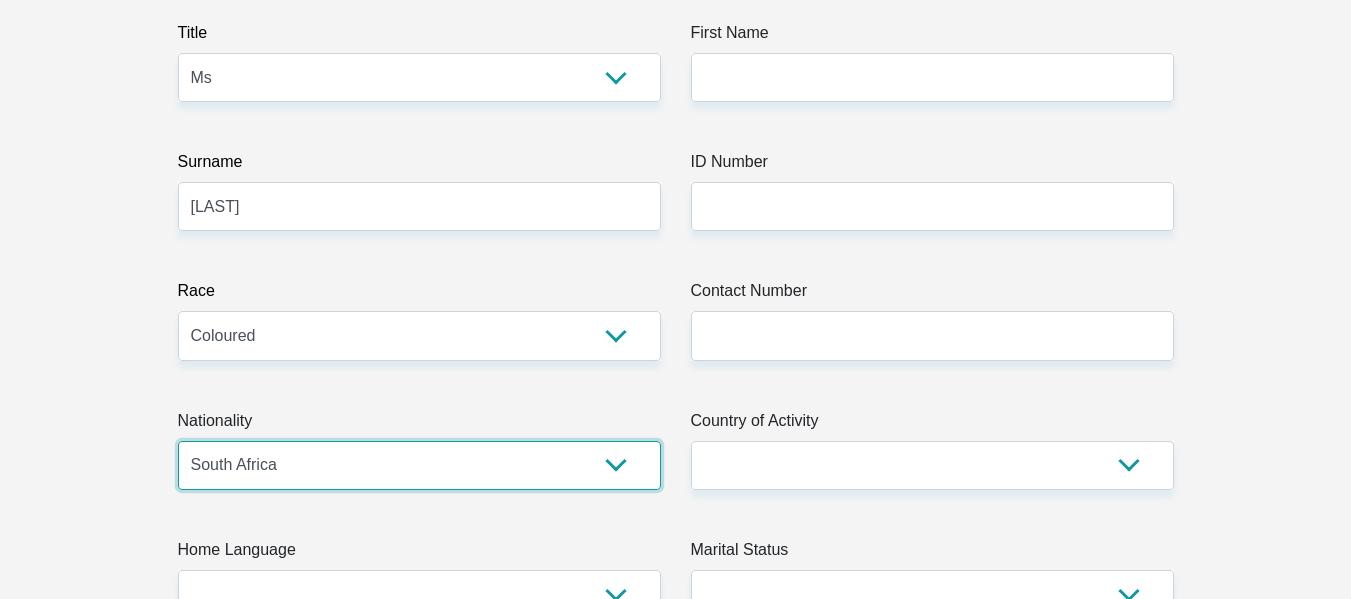 click on "South Africa
Afghanistan
Aland Islands
Albania
Algeria
America Samoa
American Virgin Islands
Andorra
Angola
Anguilla
Antarctica
Antigua and Barbuda
Argentina
Armenia
Aruba
Ascension Island
Australia
Austria
Azerbaijan
Bahamas
Bahrain
Bangladesh
Barbados
Chad" at bounding box center (419, 465) 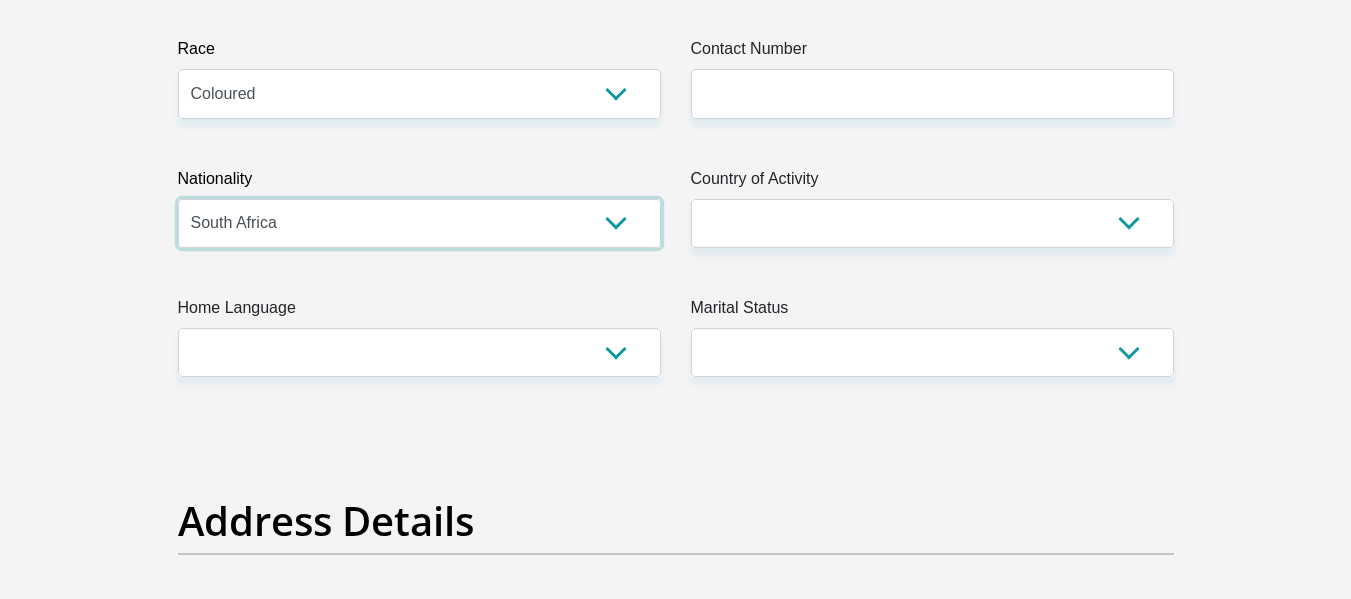 scroll, scrollTop: 573, scrollLeft: 0, axis: vertical 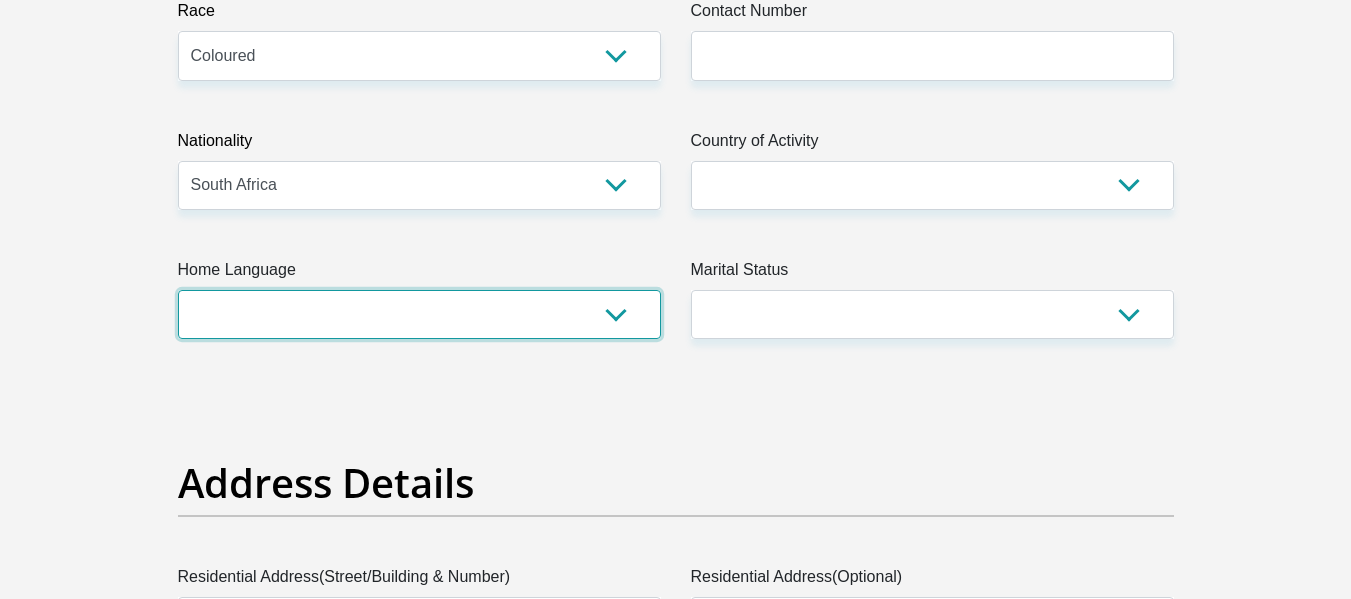 click on "Afrikaans
English
Sepedi
South Ndebele
Southern Sotho
Swati
Tsonga
Tswana
Venda
Xhosa
Zulu
Other" at bounding box center (419, 314) 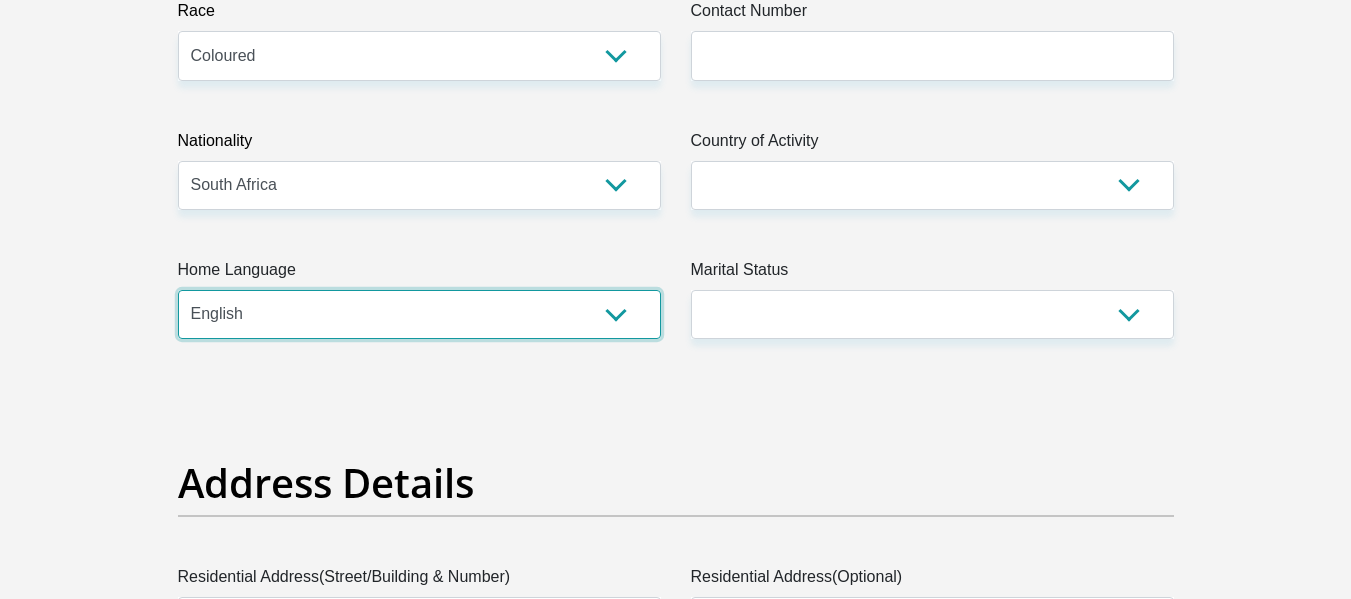 click on "Afrikaans
English
Sepedi
South Ndebele
Southern Sotho
Swati
Tsonga
Tswana
Venda
Xhosa
Zulu
Other" at bounding box center [419, 314] 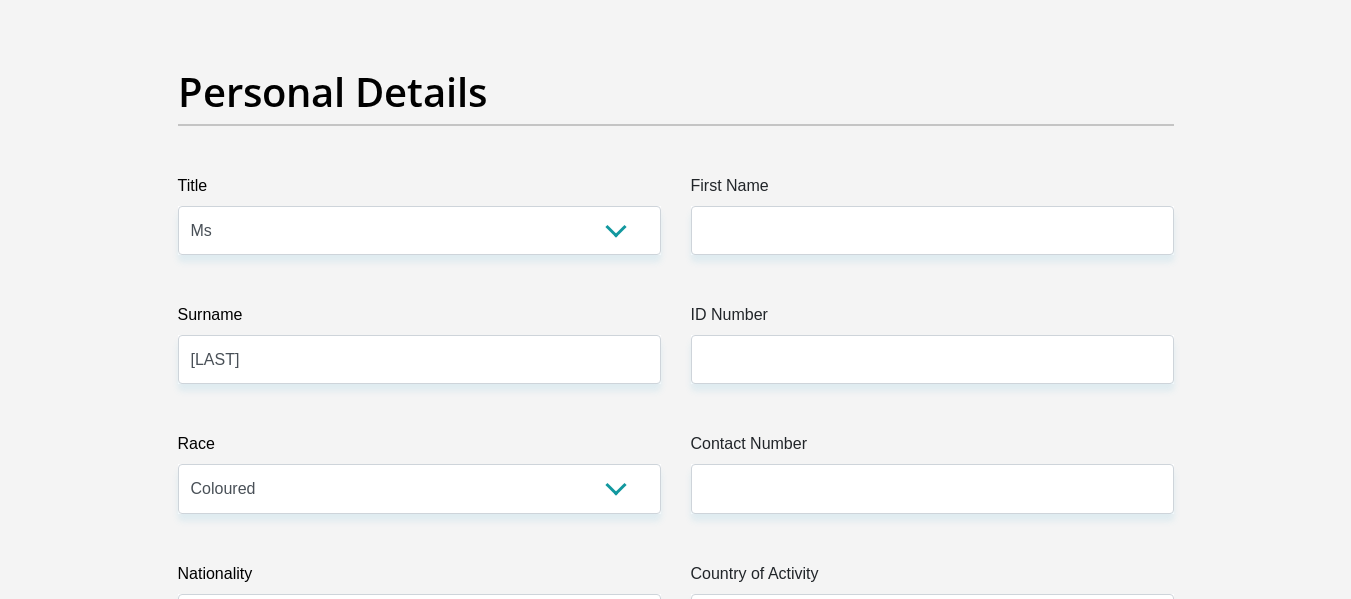 scroll, scrollTop: 102, scrollLeft: 0, axis: vertical 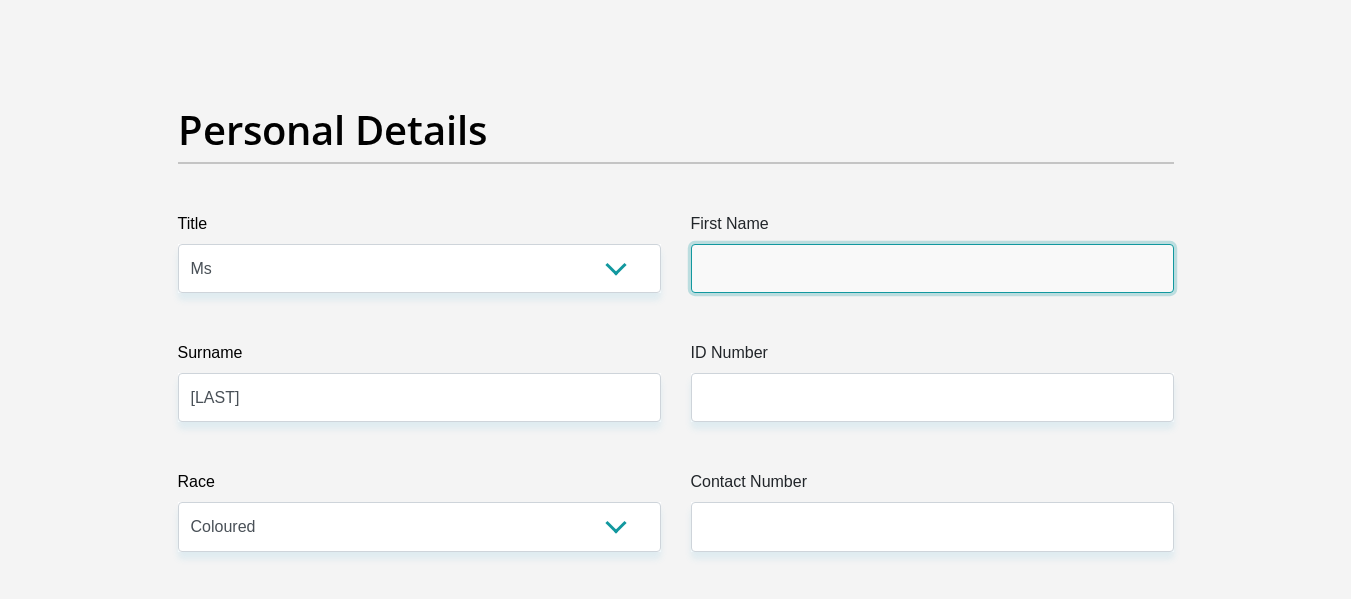 click on "First Name" at bounding box center (932, 268) 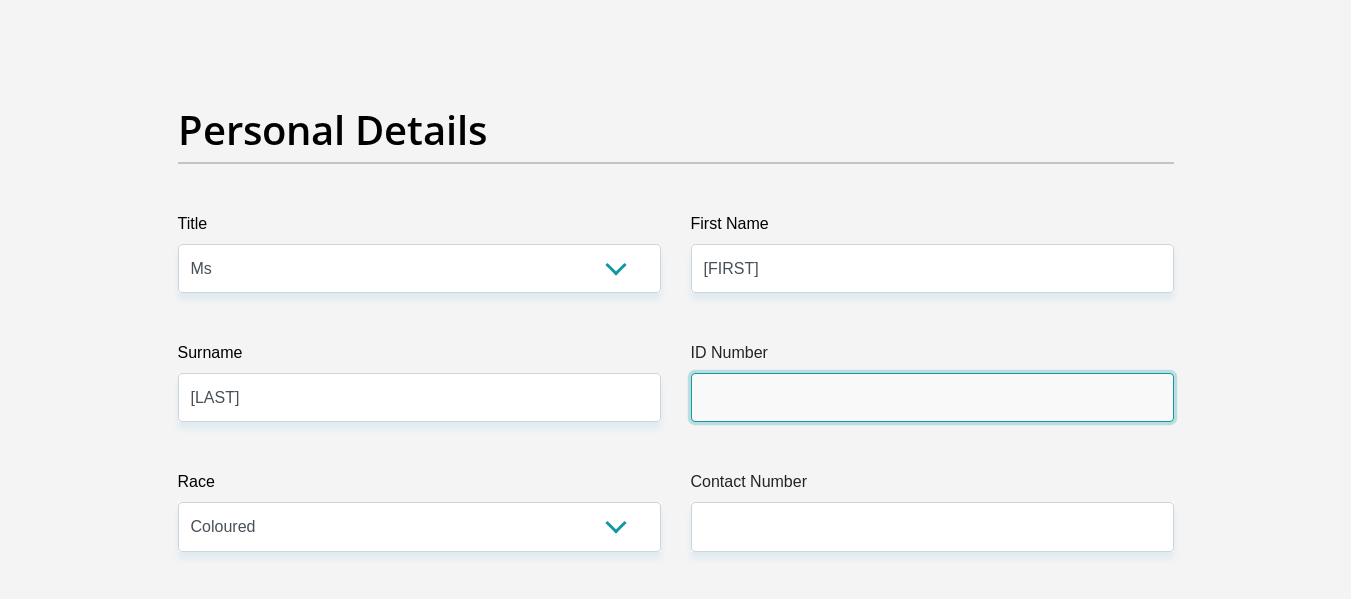 click on "ID Number" at bounding box center [932, 397] 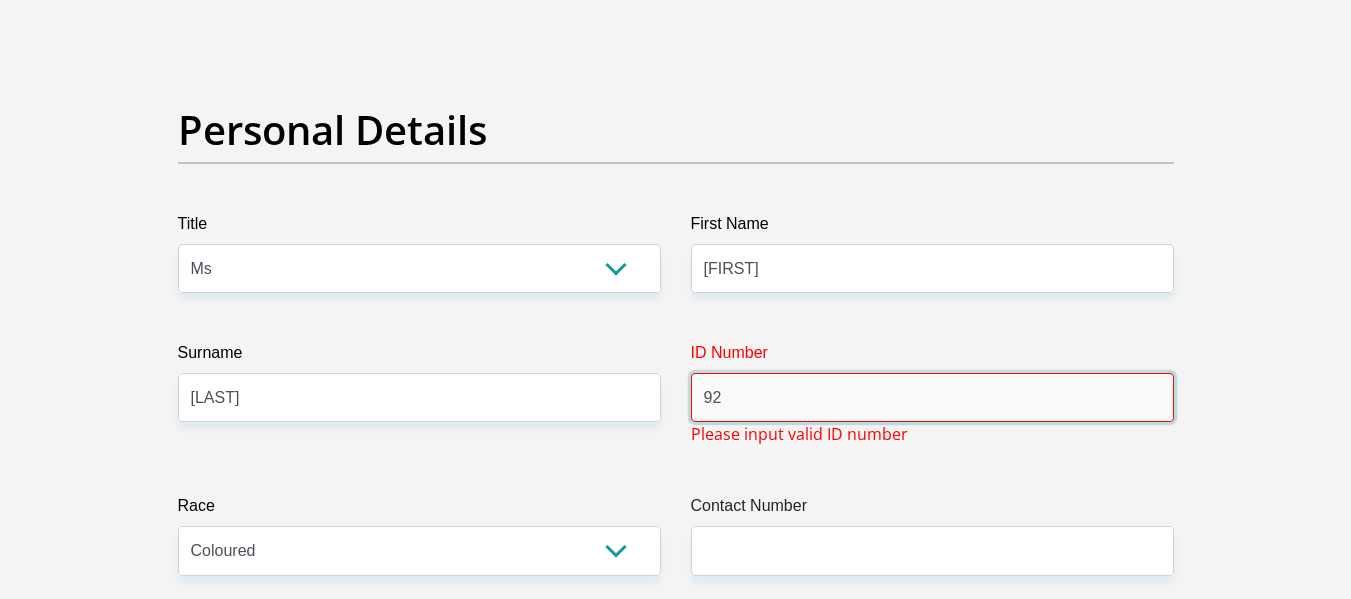 type on "9" 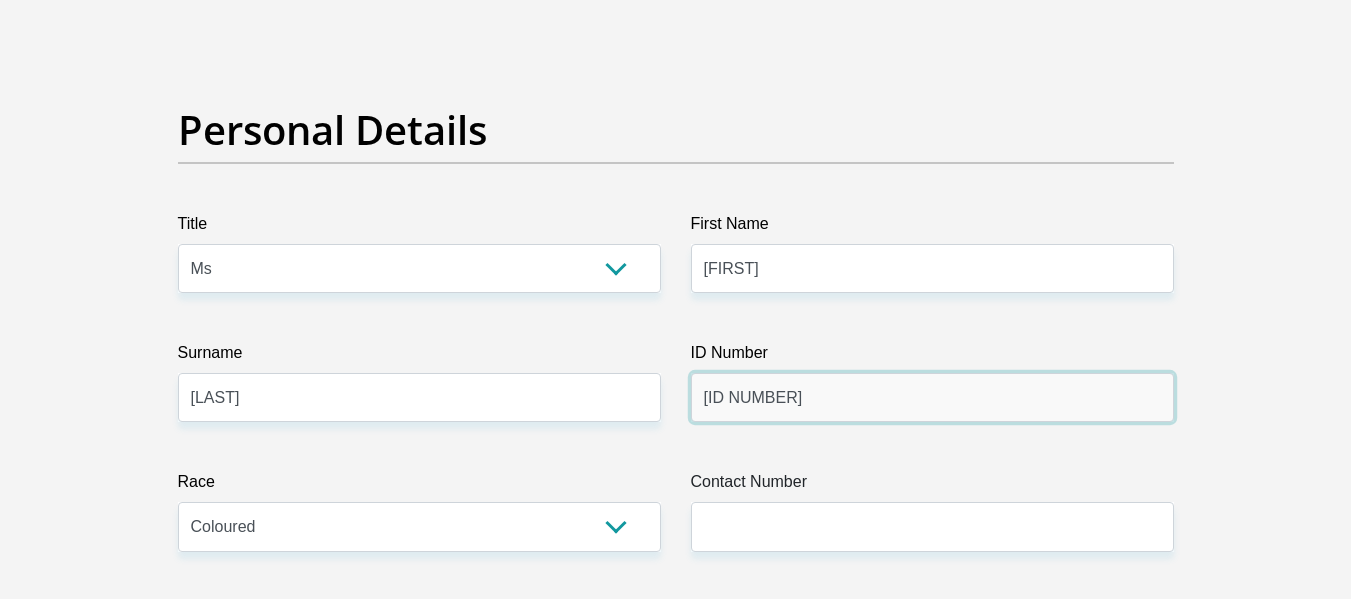 type on "[ID NUMBER]" 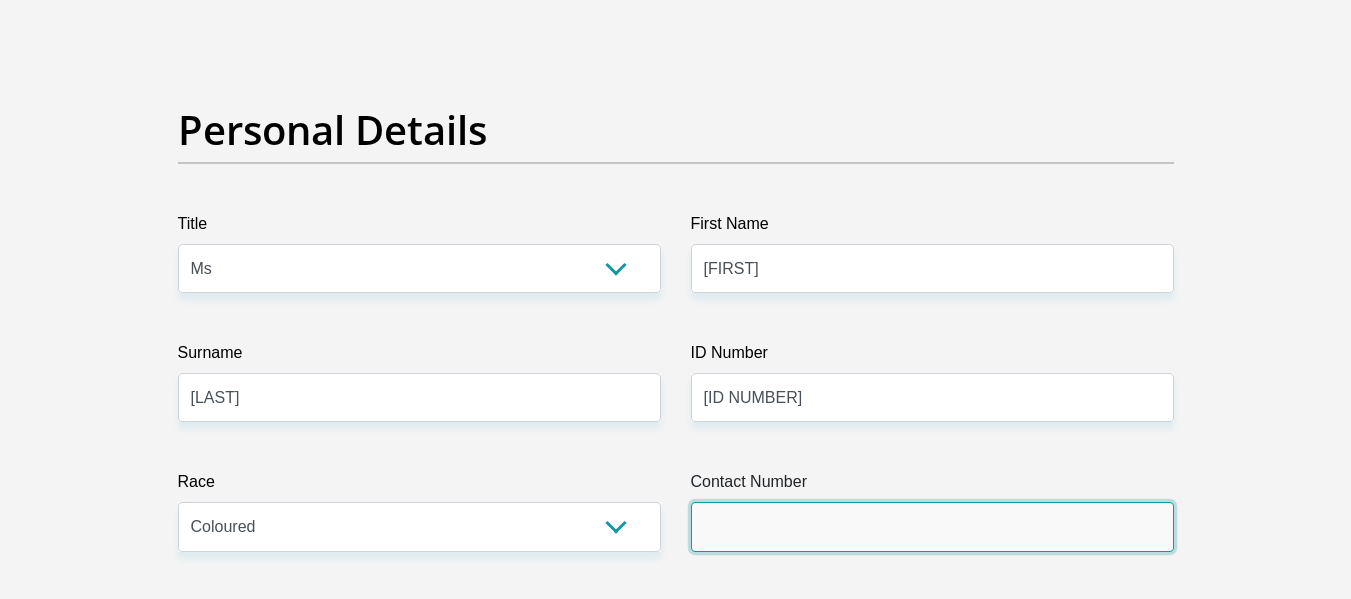 click on "Contact Number" at bounding box center (932, 526) 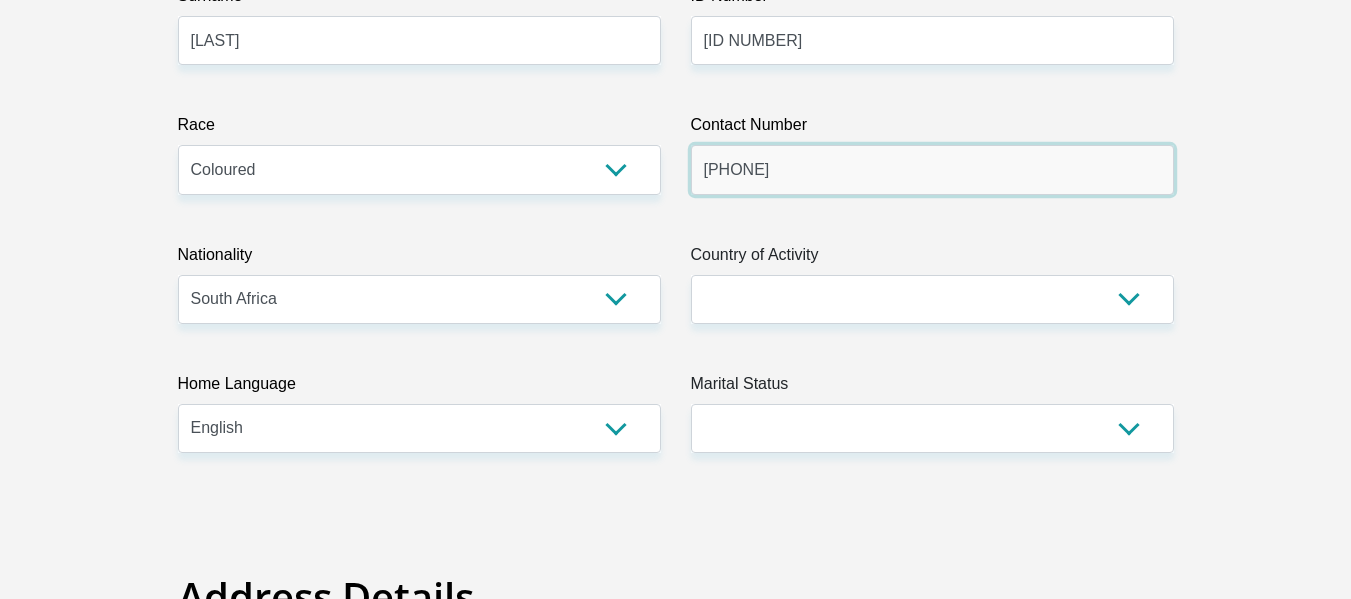 scroll, scrollTop: 523, scrollLeft: 0, axis: vertical 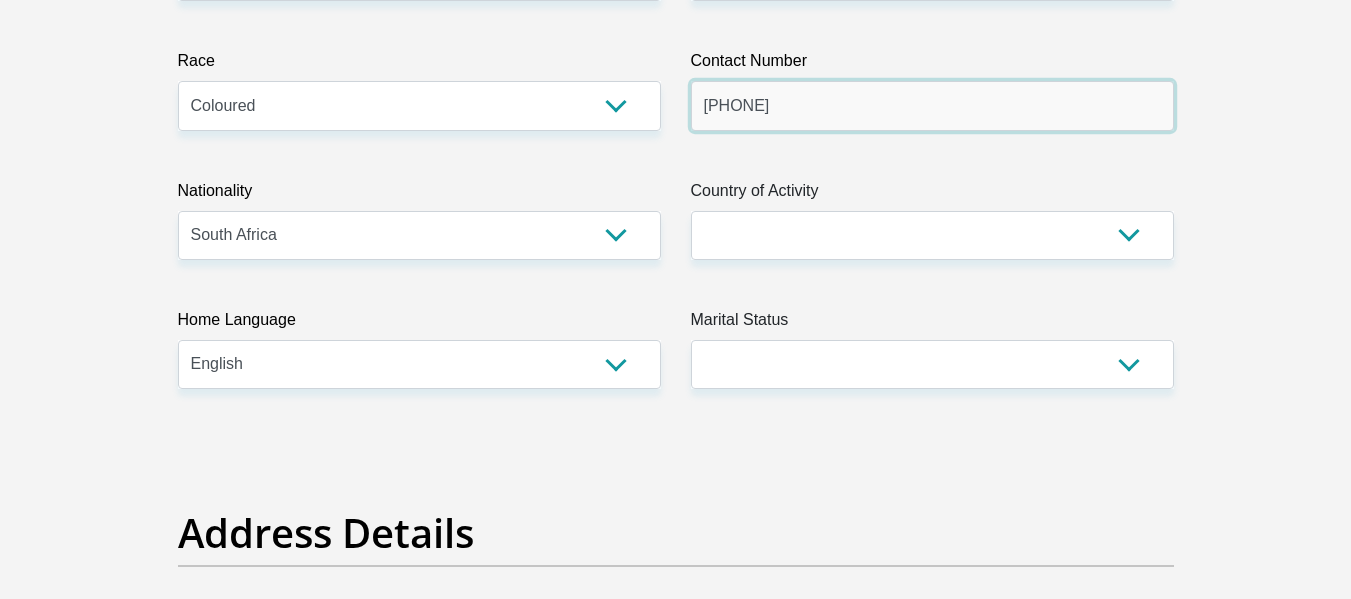 type on "[PHONE]" 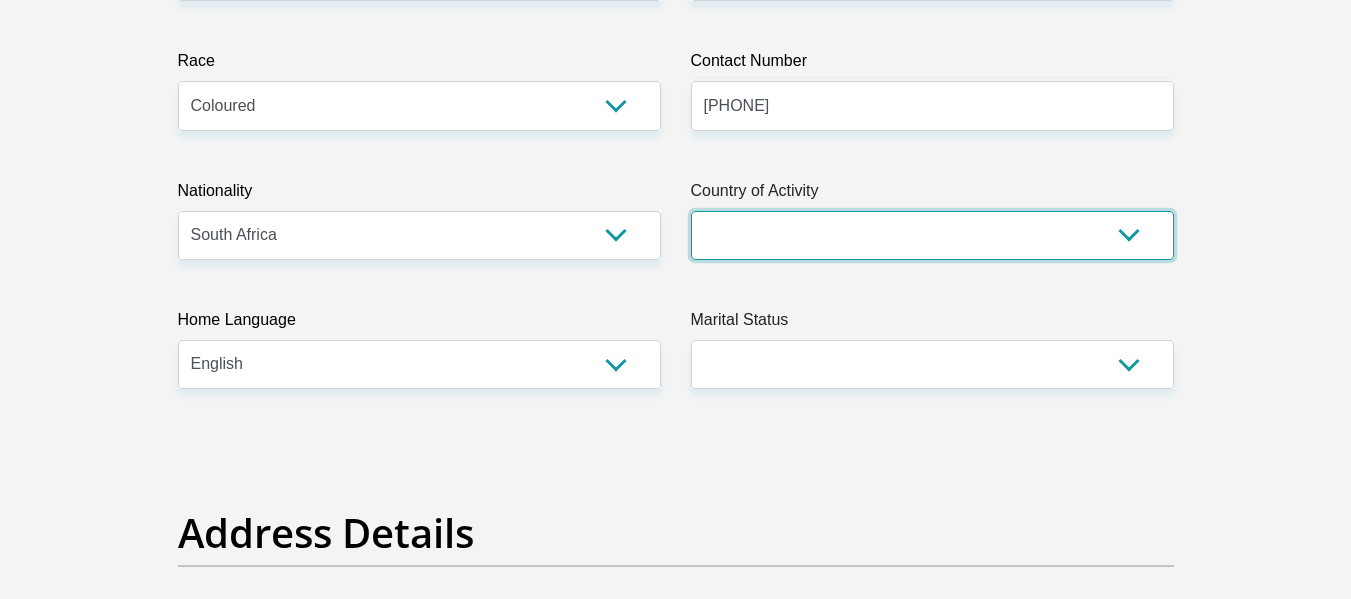 click on "South Africa
Afghanistan
Aland Islands
Albania
Algeria
America Samoa
American Virgin Islands
Andorra
Angola
Anguilla
Antarctica
Antigua and Barbuda
Argentina
Armenia
Aruba
Ascension Island
Australia
Austria
Azerbaijan
Chad" at bounding box center (932, 235) 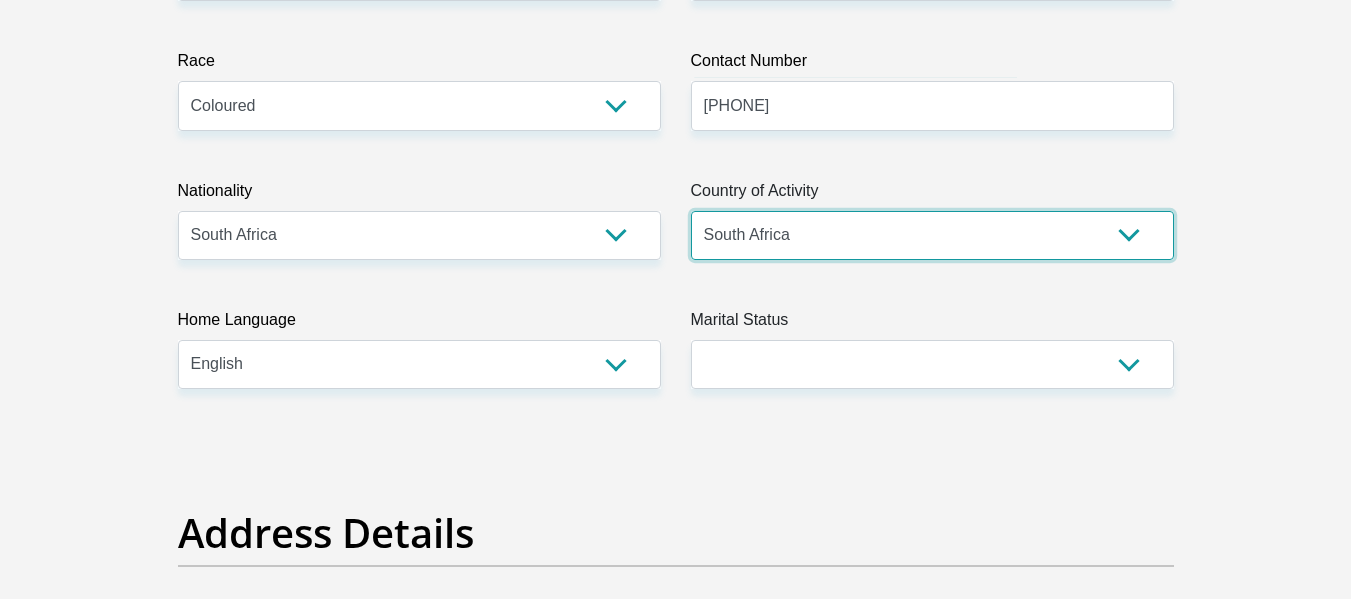 click on "South Africa
Afghanistan
Aland Islands
Albania
Algeria
America Samoa
American Virgin Islands
Andorra
Angola
Anguilla
Antarctica
Antigua and Barbuda
Argentina
Armenia
Aruba
Ascension Island
Australia
Austria
Azerbaijan
Chad" at bounding box center [932, 235] 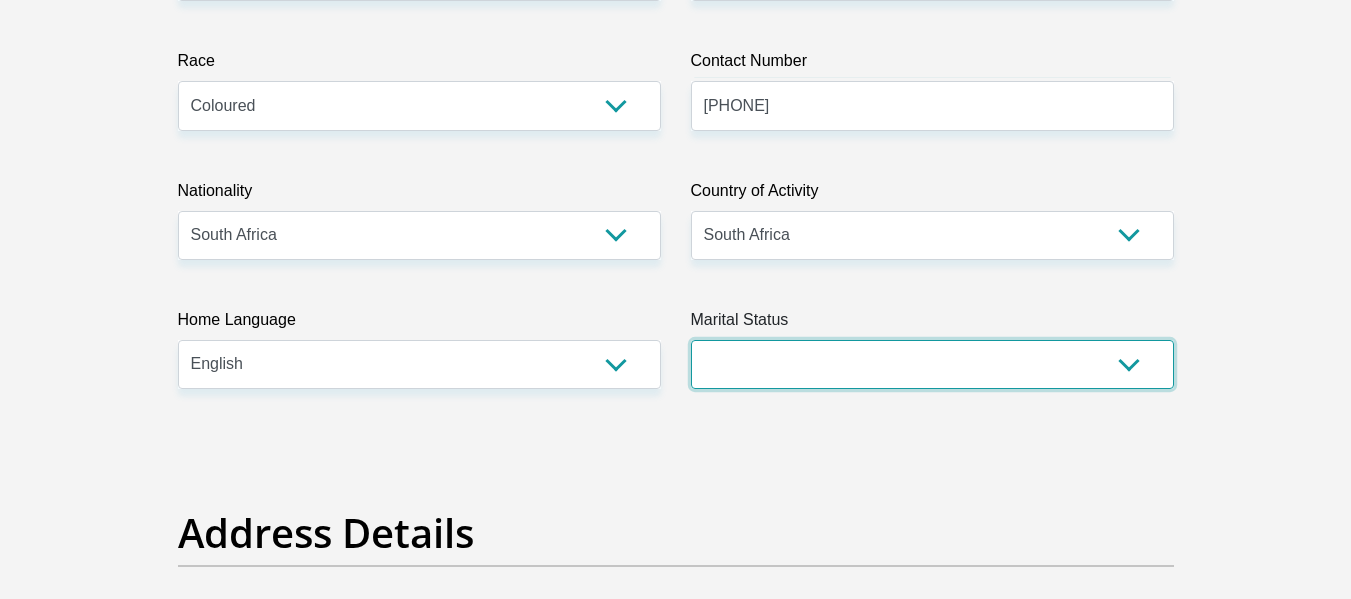 click on "Married ANC
Single
Divorced
Widowed
Married COP or Customary Law" at bounding box center (932, 364) 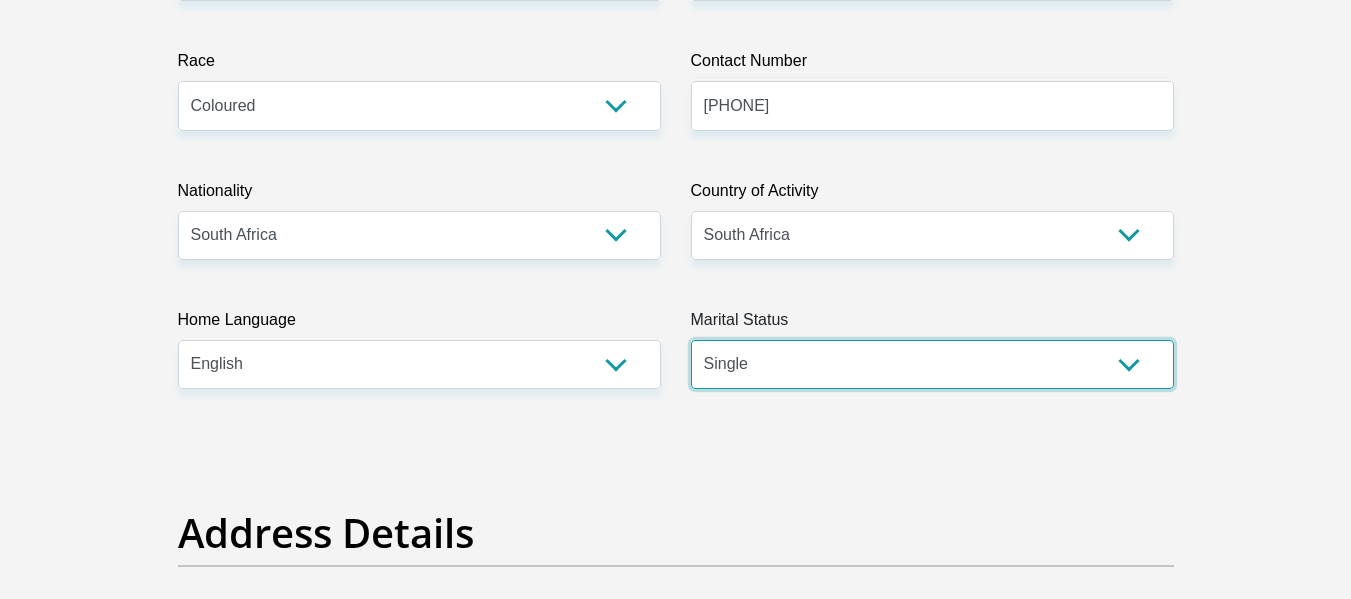 click on "Married ANC
Single
Divorced
Widowed
Married COP or Customary Law" at bounding box center (932, 364) 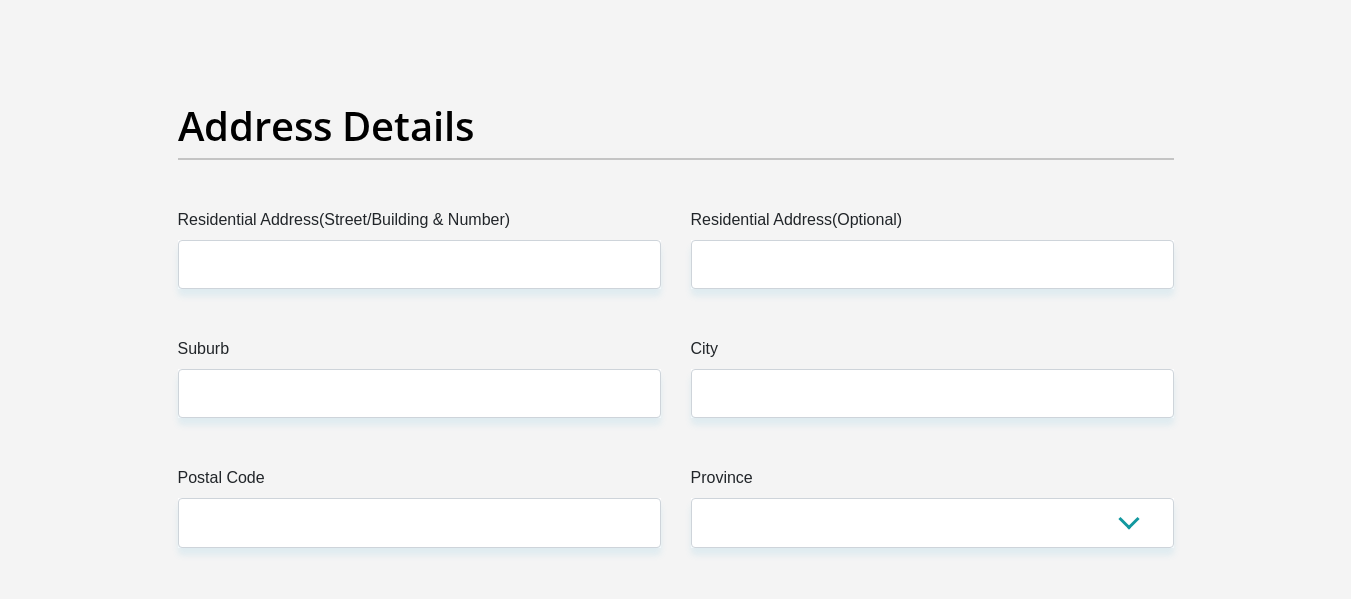 scroll, scrollTop: 1058, scrollLeft: 0, axis: vertical 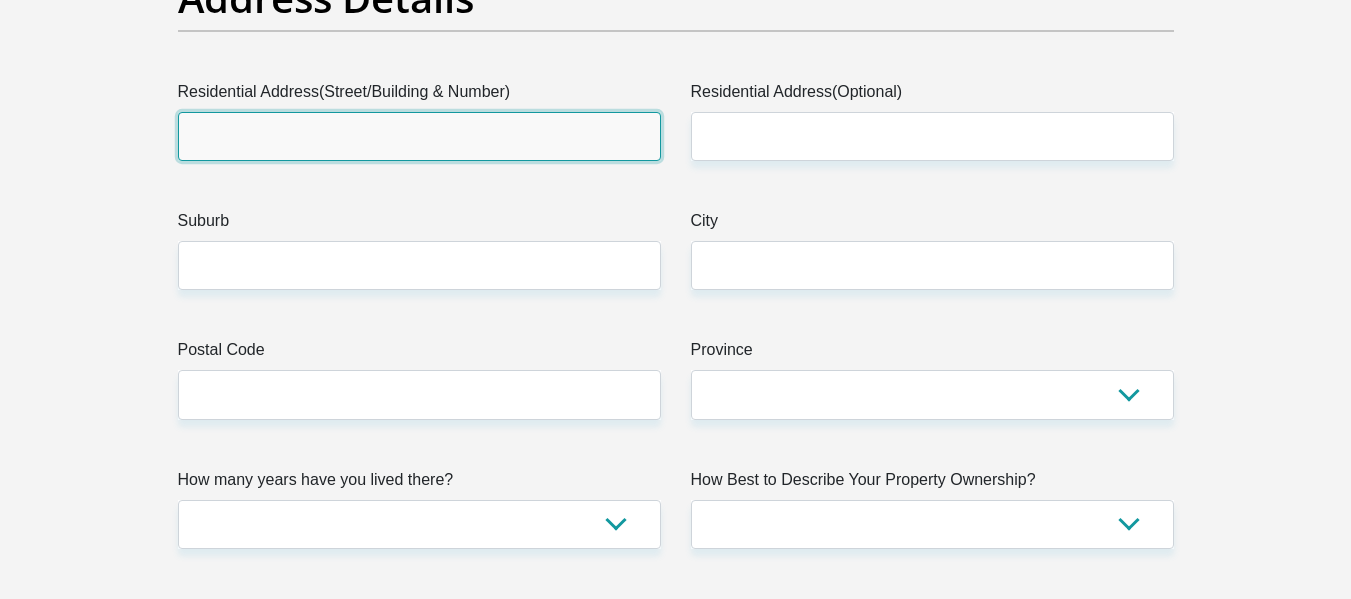 click on "Residential Address(Street/Building & Number)" at bounding box center (419, 136) 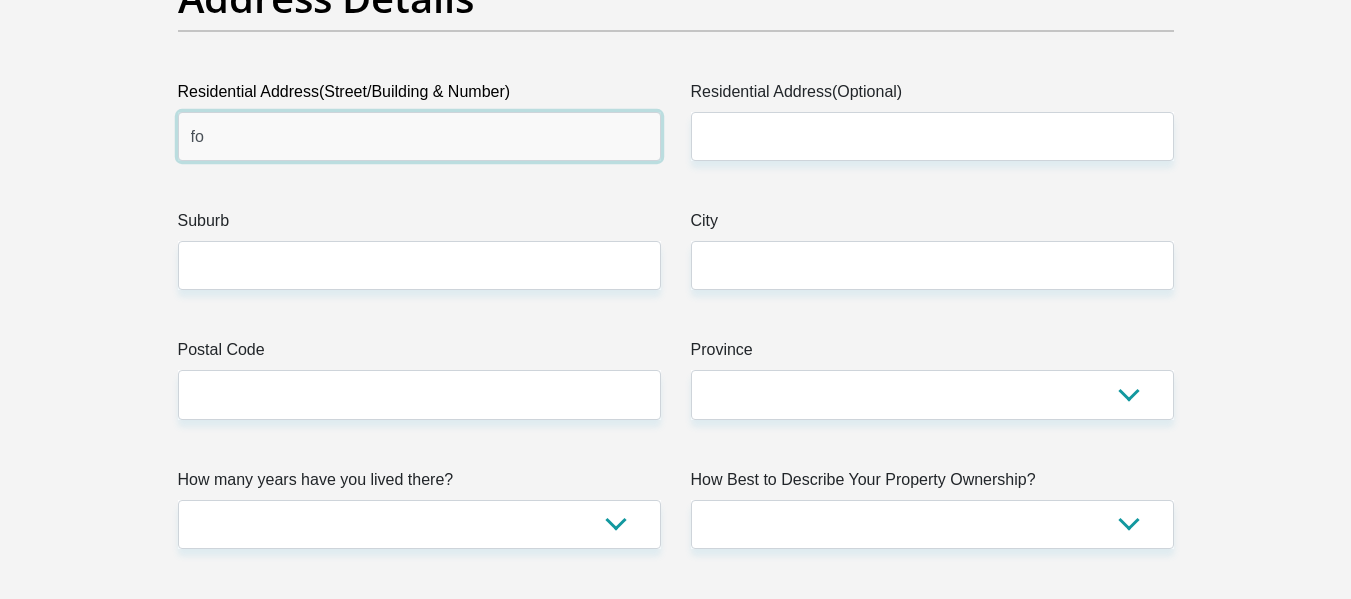 type on "f" 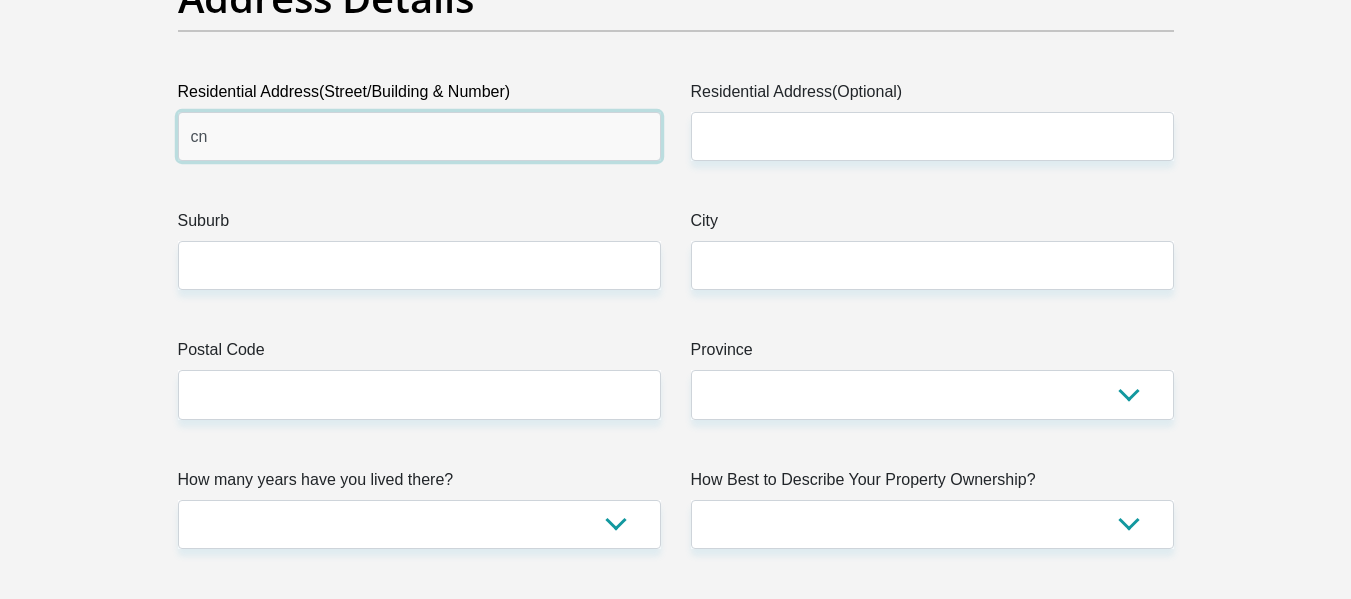 type on "c" 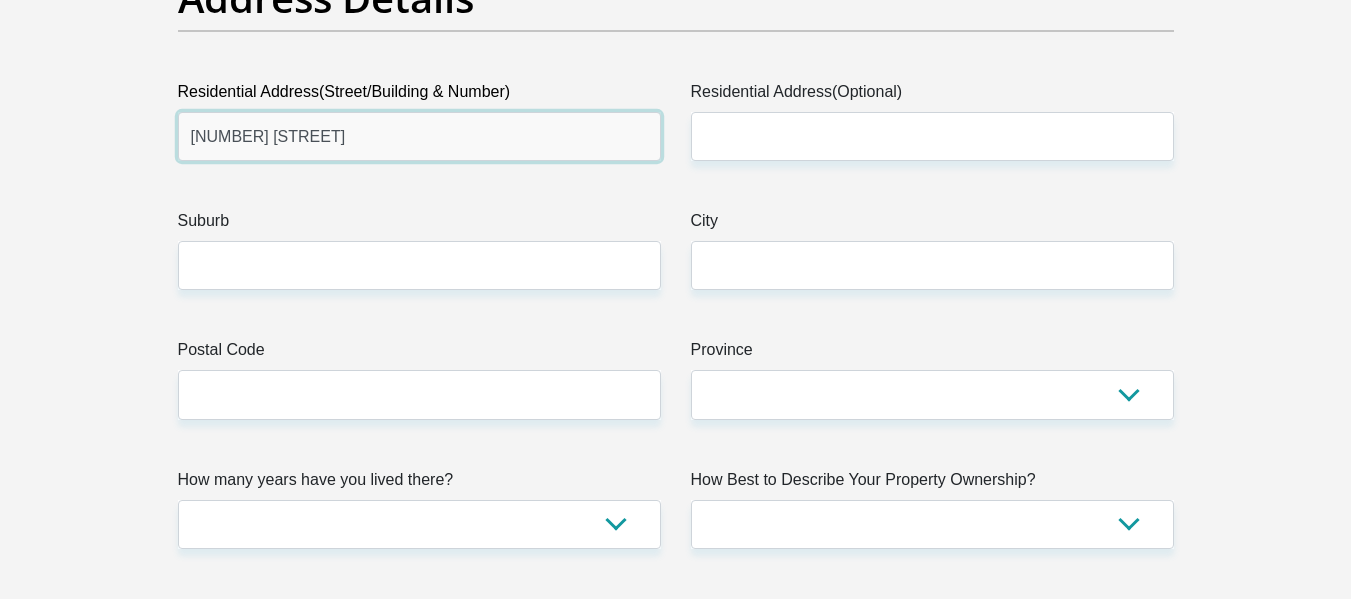type on "[NUMBER] [STREET]" 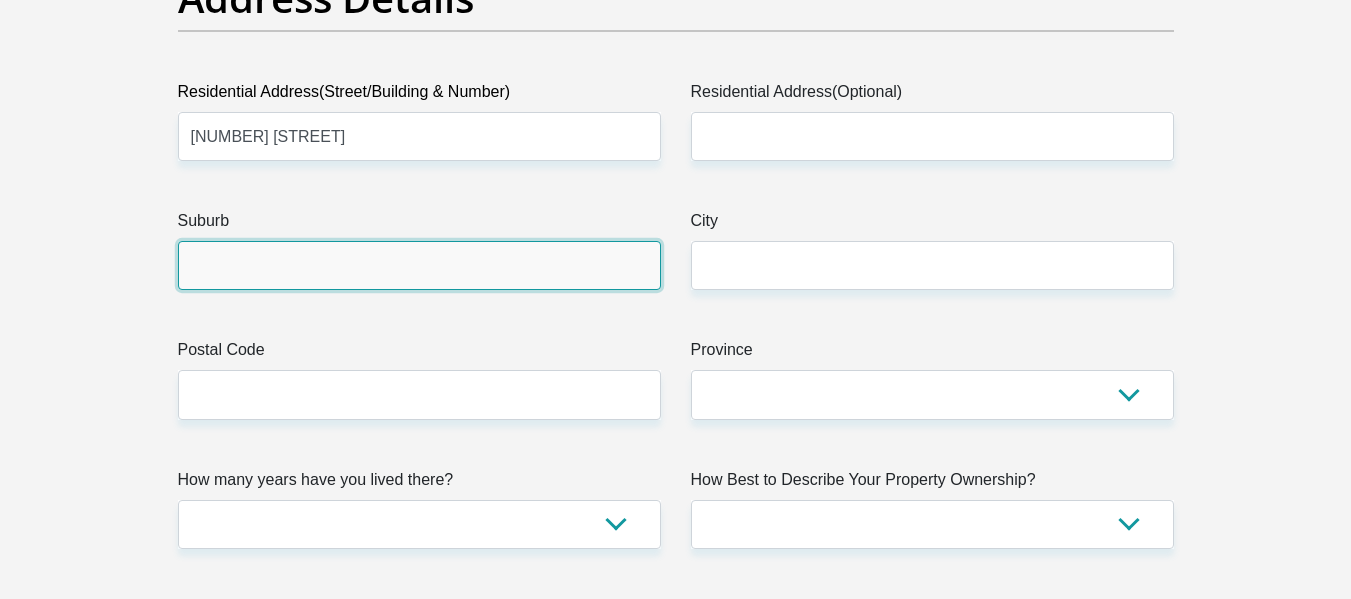 click on "Suburb" at bounding box center [419, 265] 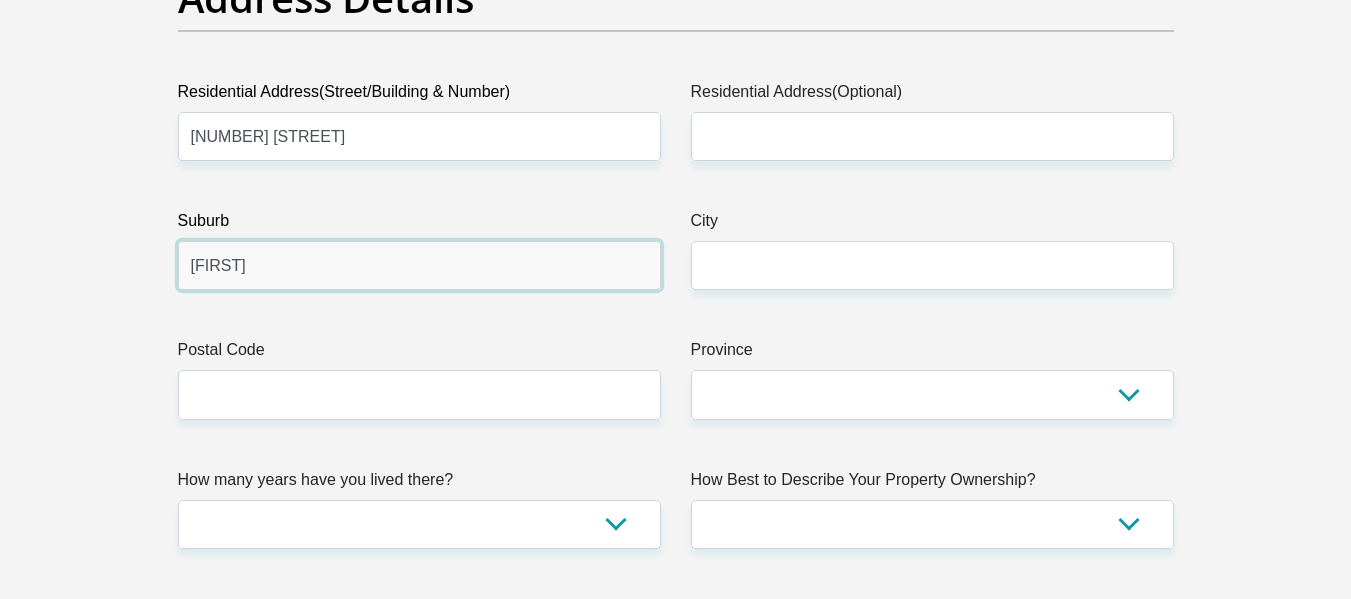 type on "[FIRST]" 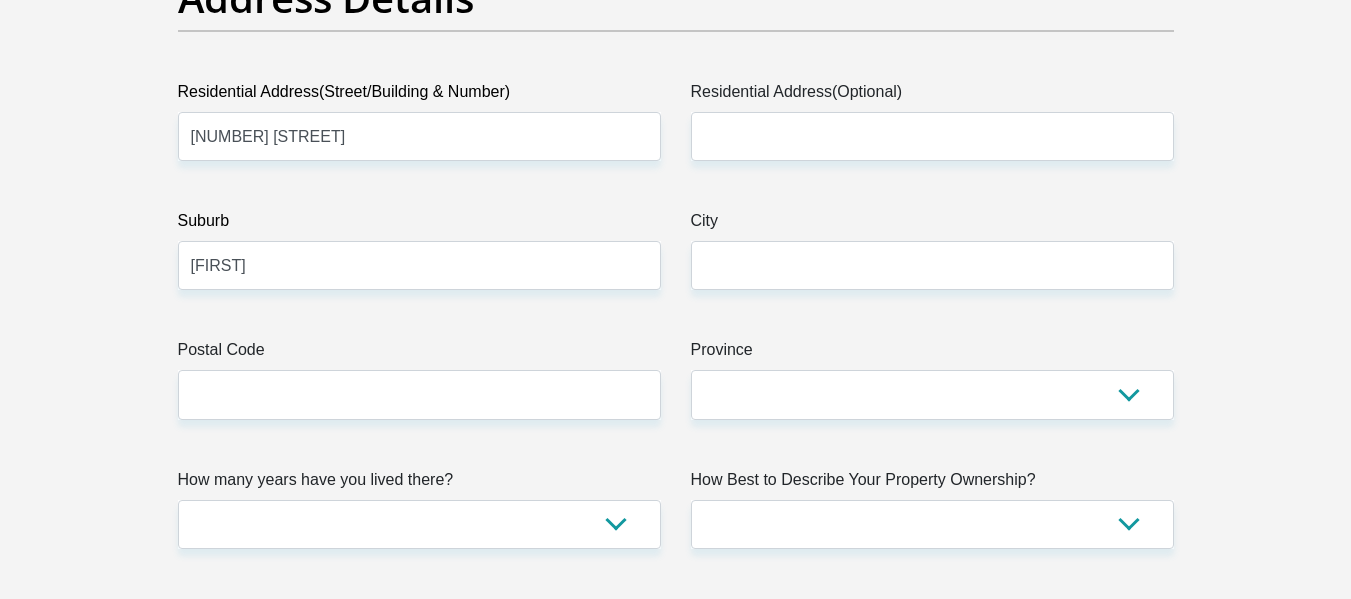 drag, startPoint x: 244, startPoint y: 267, endPoint x: 188, endPoint y: 299, distance: 64.49806 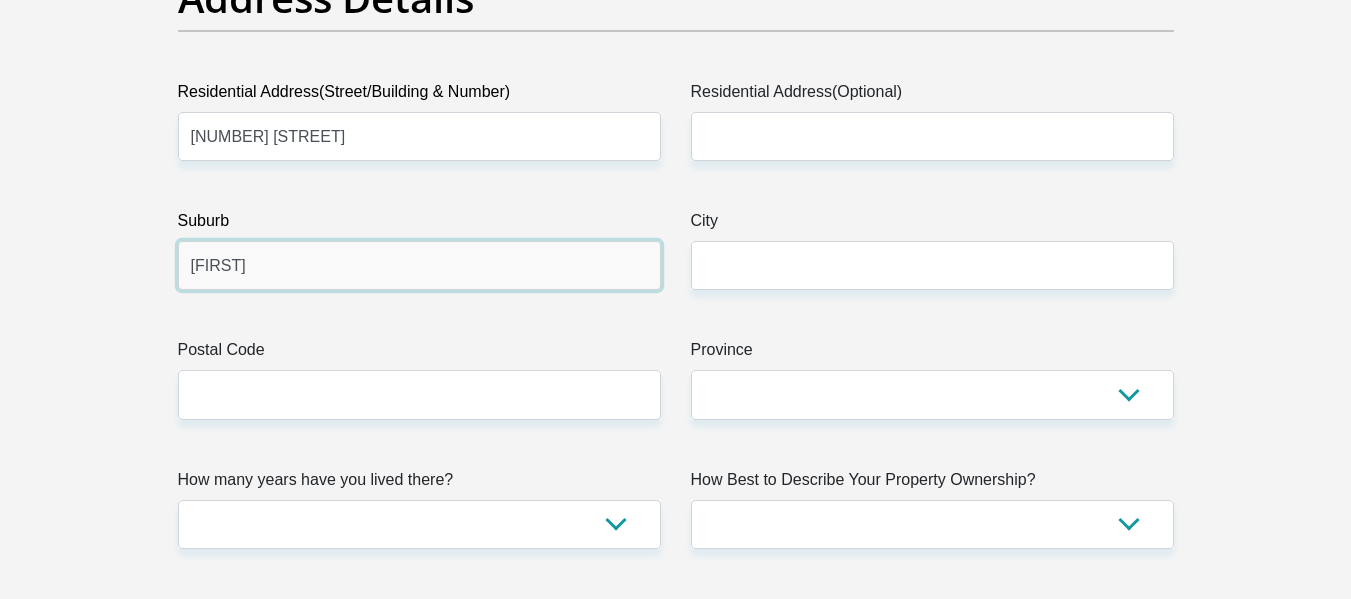 drag, startPoint x: 332, startPoint y: 259, endPoint x: 50, endPoint y: 259, distance: 282 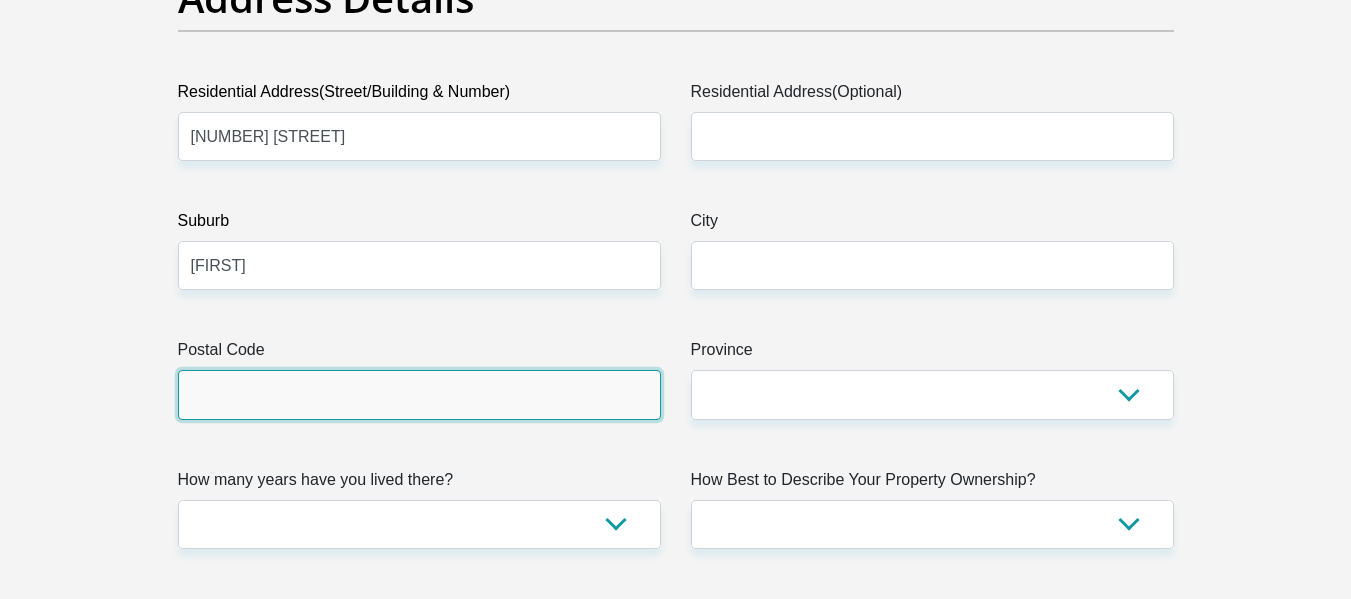 click on "Postal Code" at bounding box center [419, 394] 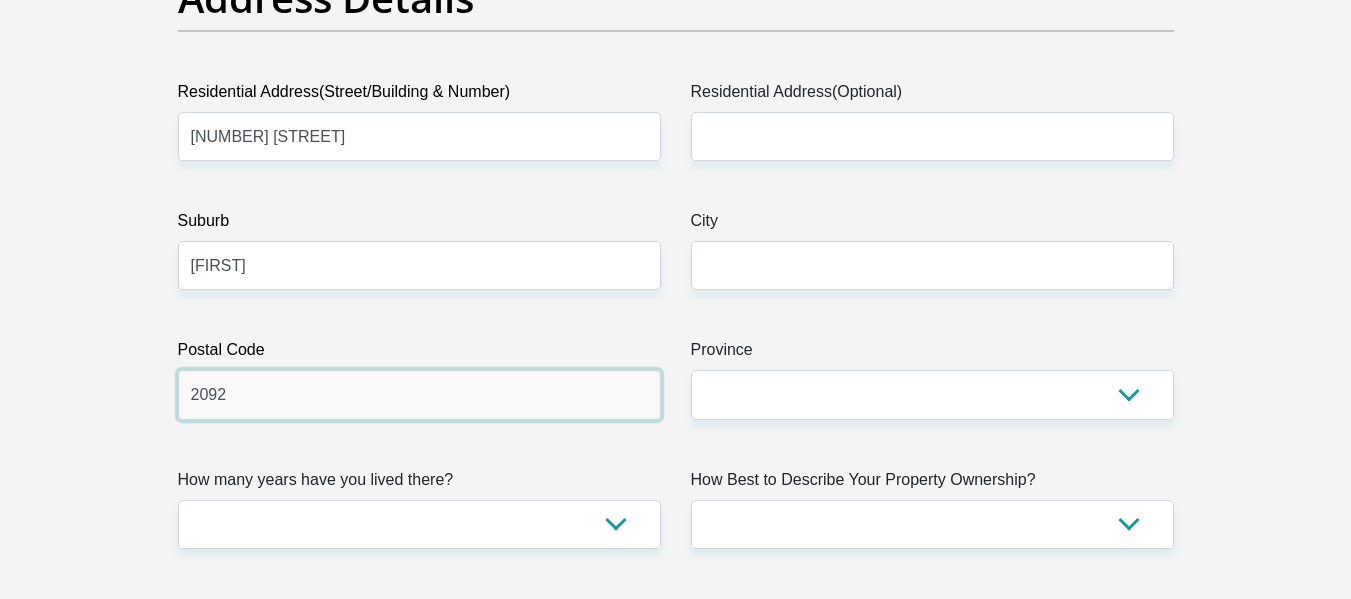type on "2092" 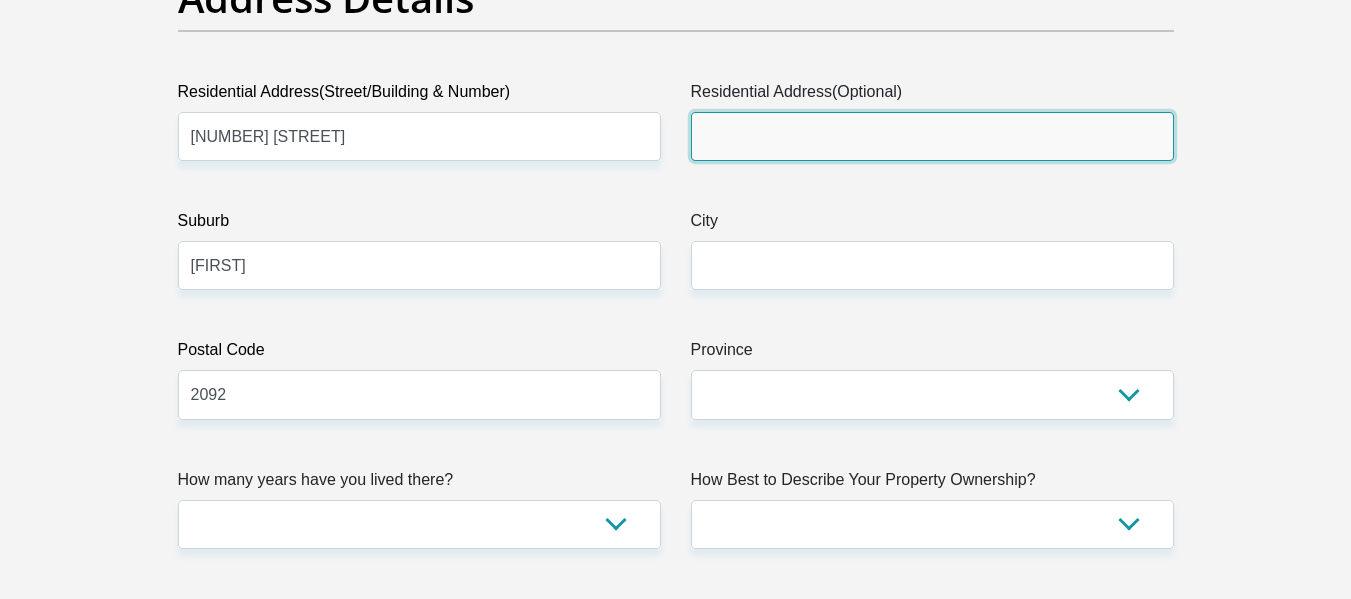 click on "Residential Address(Optional)" at bounding box center (932, 136) 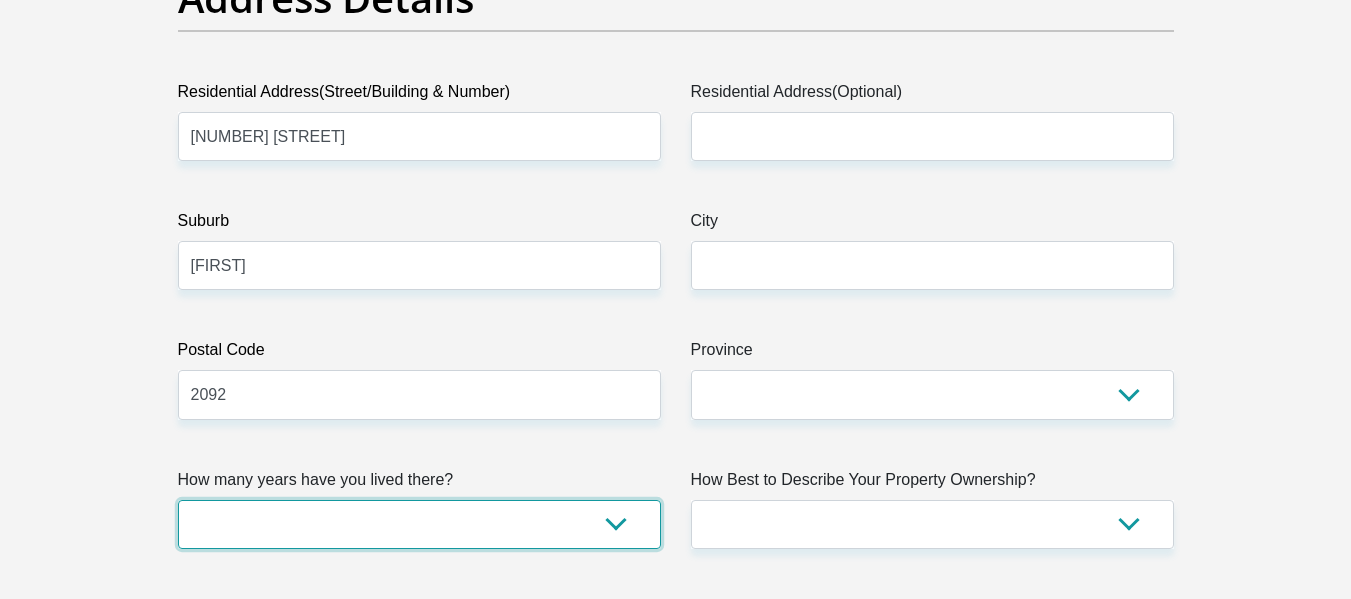 click on "less than 1 year
1-3 years
3-5 years
5+ years" at bounding box center (419, 524) 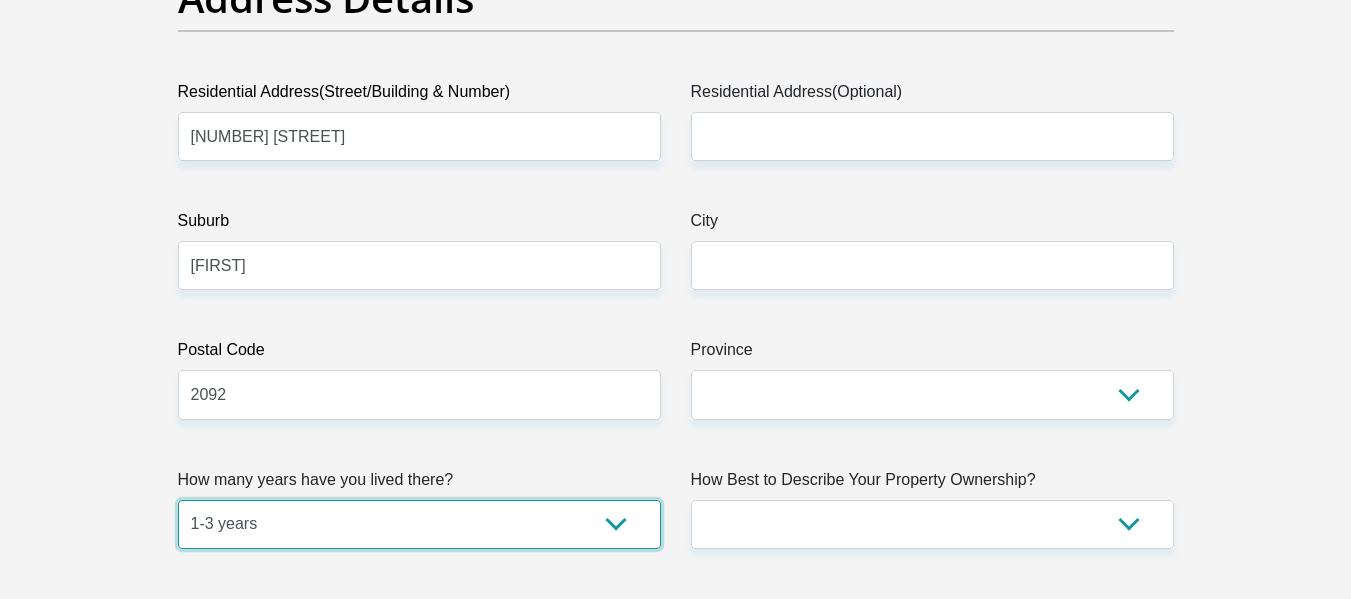 click on "less than 1 year
1-3 years
3-5 years
5+ years" at bounding box center [419, 524] 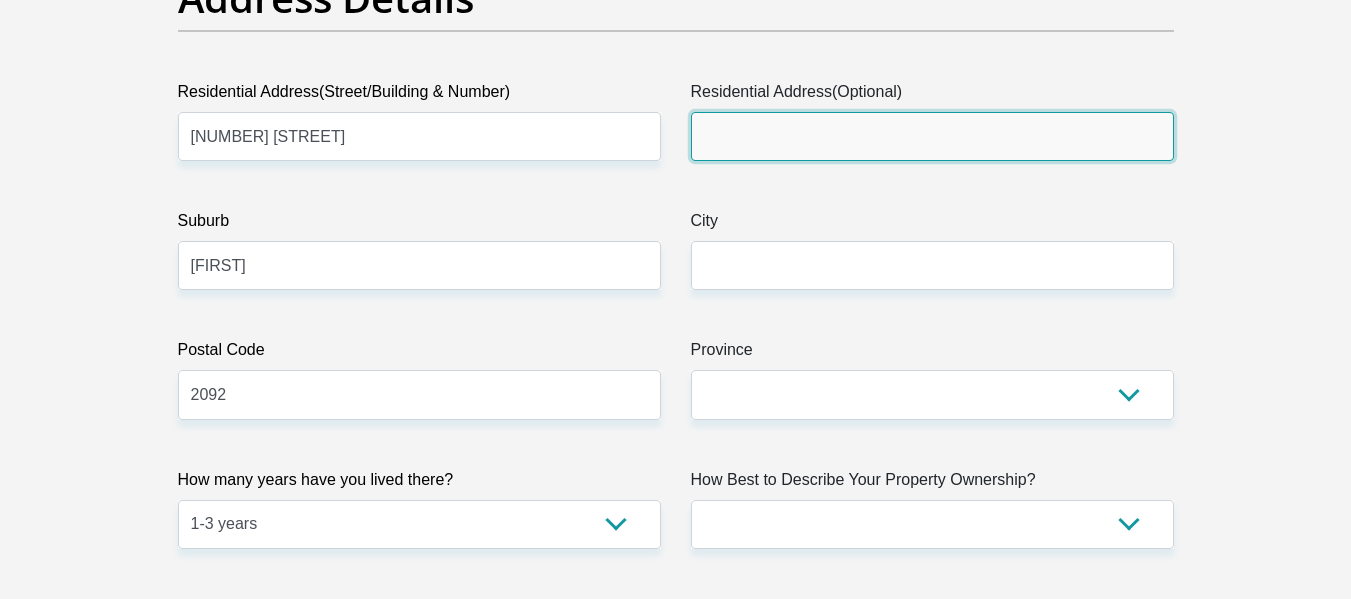 click on "Residential Address(Optional)" at bounding box center [932, 136] 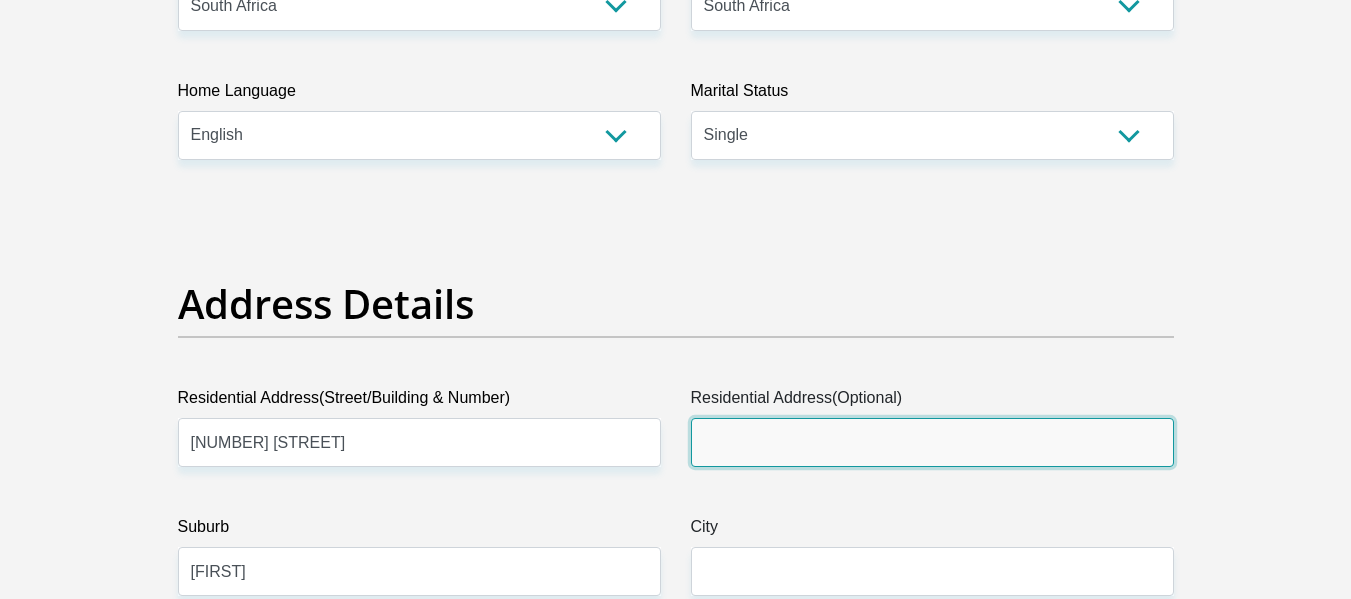 scroll, scrollTop: 841, scrollLeft: 0, axis: vertical 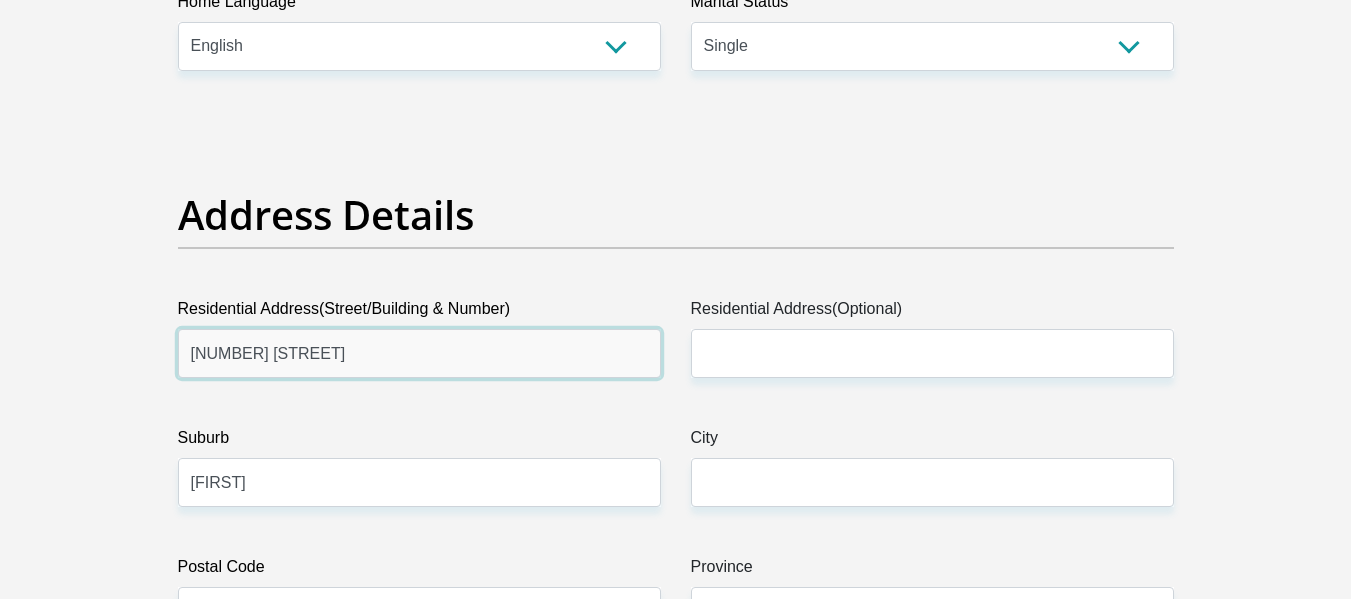click on "[NUMBER] [STREET]" at bounding box center (419, 353) 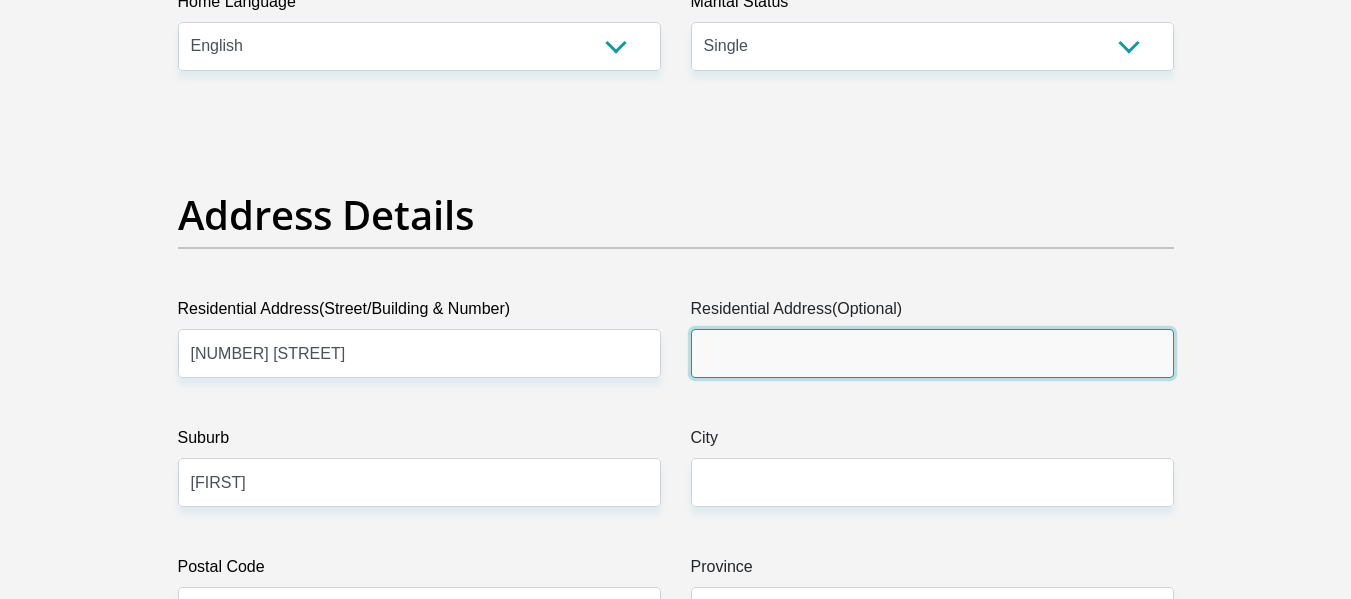 click on "Residential Address(Optional)" at bounding box center [932, 353] 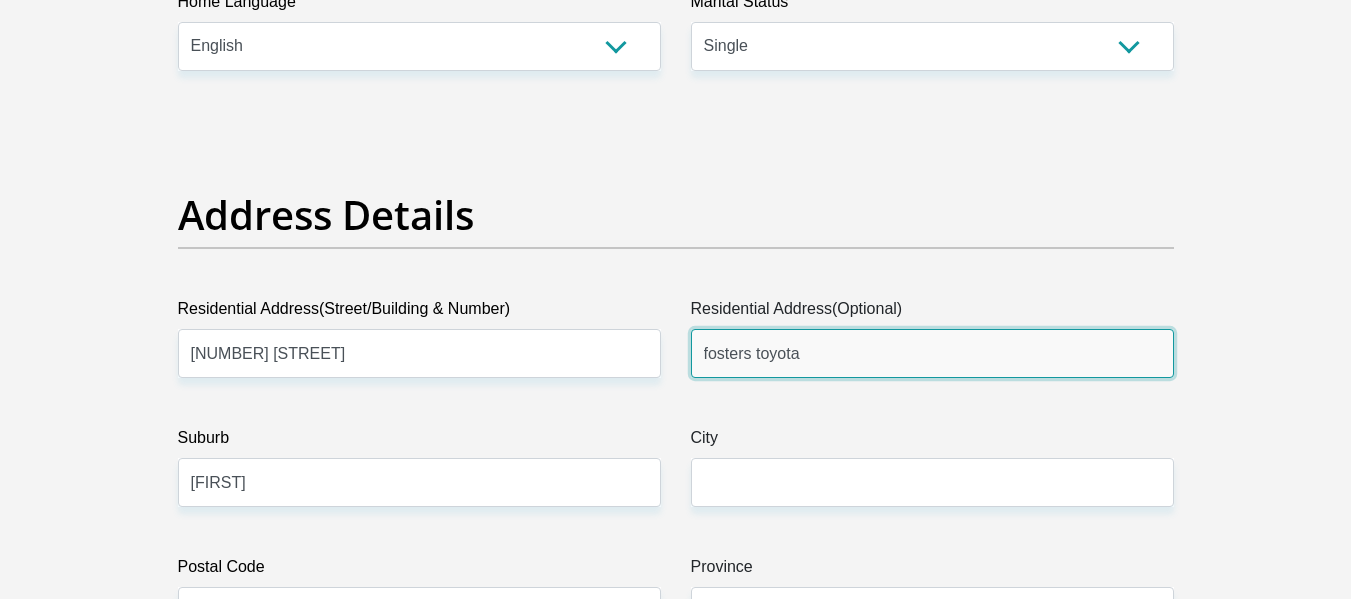 type on "fosters toyot" 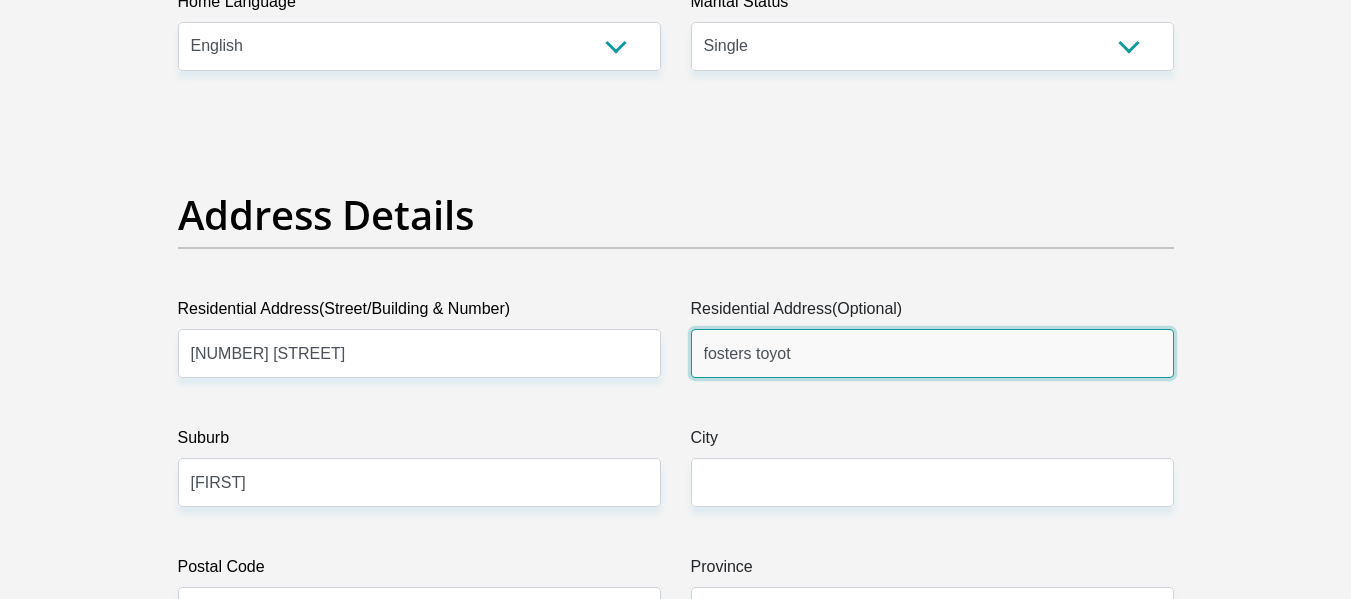 drag, startPoint x: 830, startPoint y: 357, endPoint x: 678, endPoint y: 360, distance: 152.0296 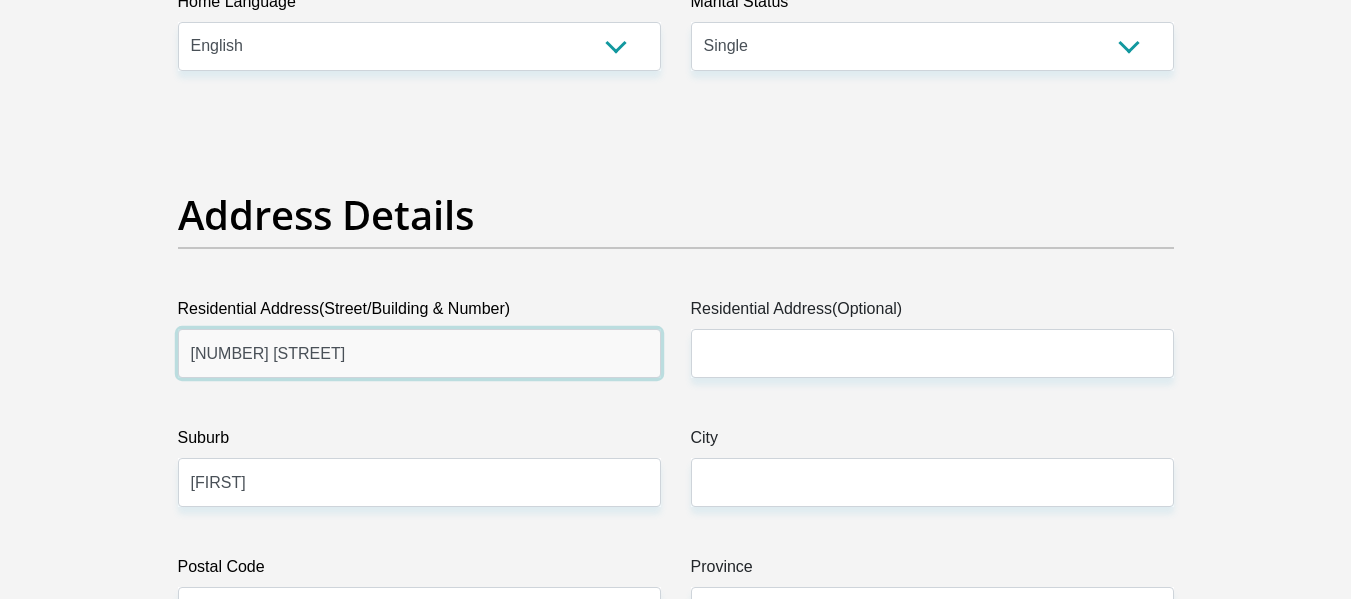 drag, startPoint x: 318, startPoint y: 353, endPoint x: 12, endPoint y: 340, distance: 306.27603 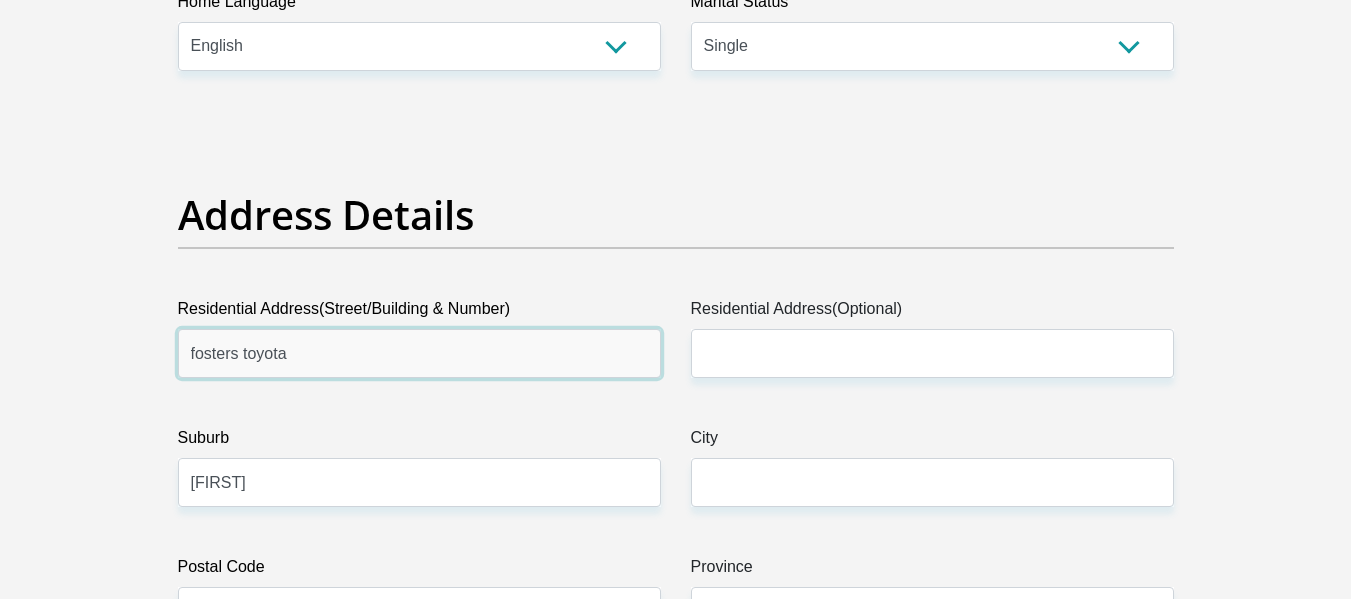 type on "fosters toyota" 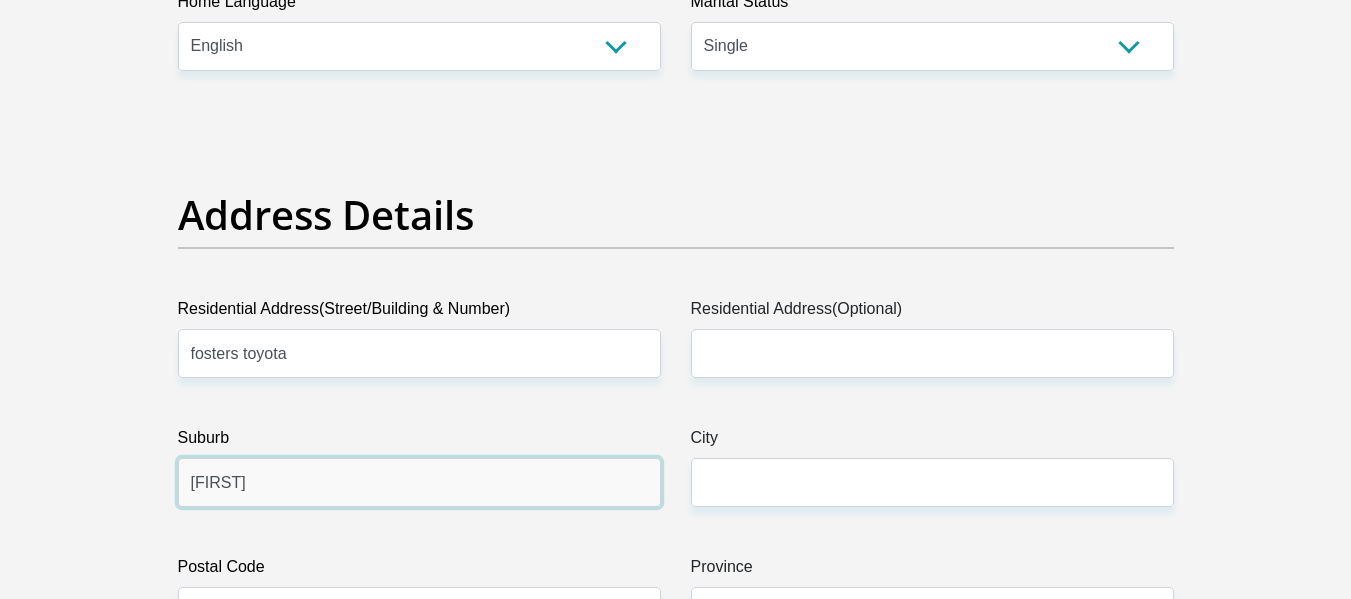click on "[FIRST]" at bounding box center [419, 482] 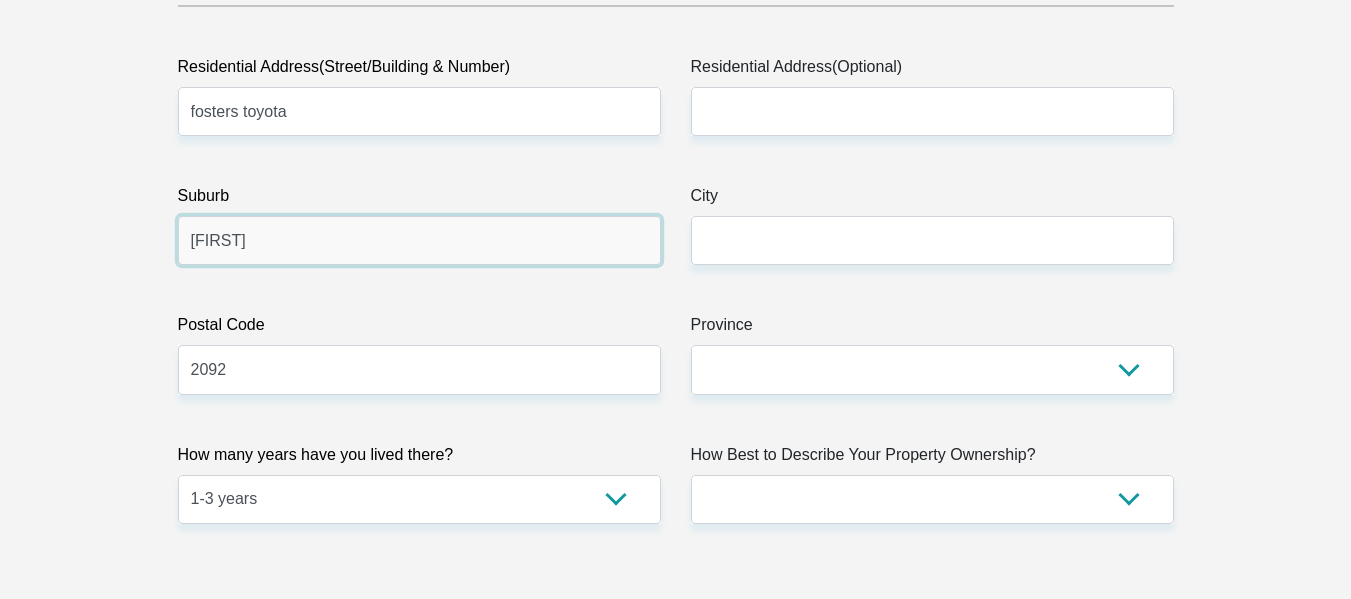scroll, scrollTop: 1096, scrollLeft: 0, axis: vertical 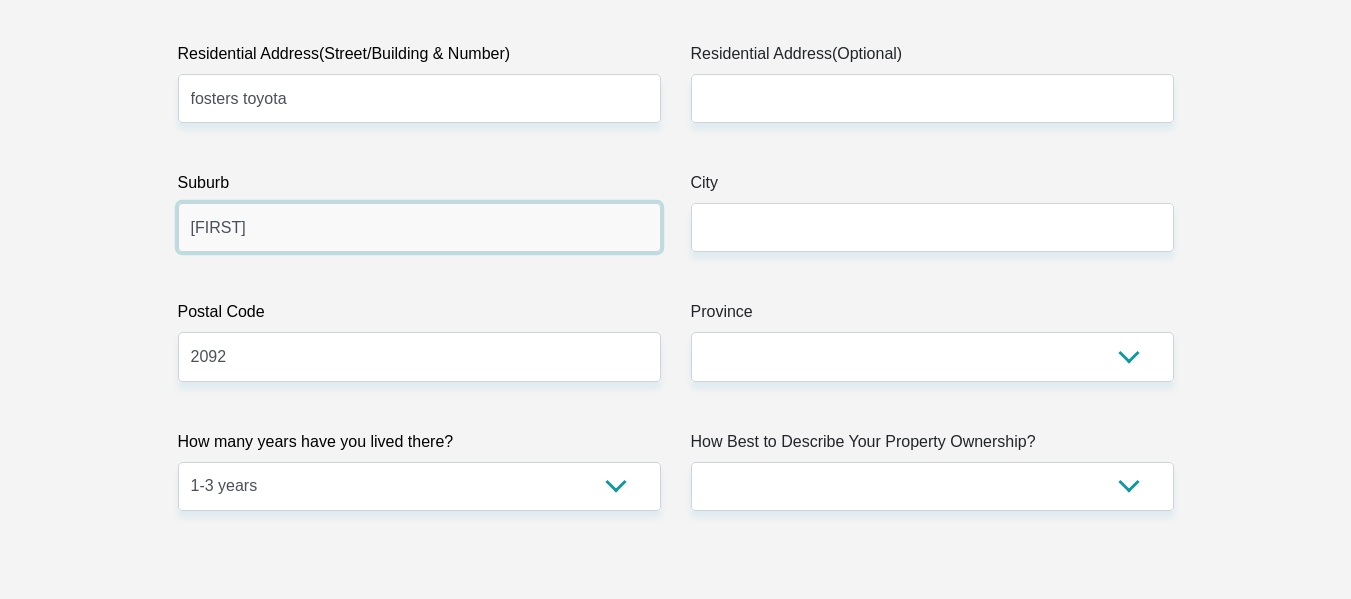 type on "[FIRST]" 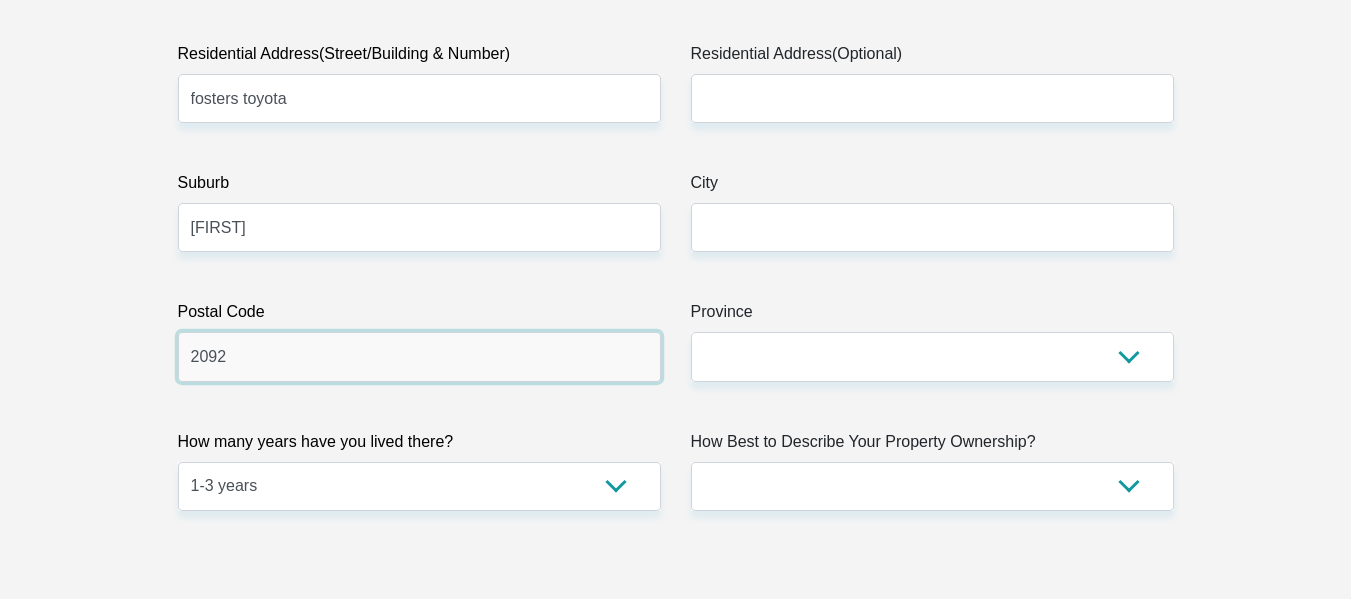 drag, startPoint x: 290, startPoint y: 359, endPoint x: 142, endPoint y: 359, distance: 148 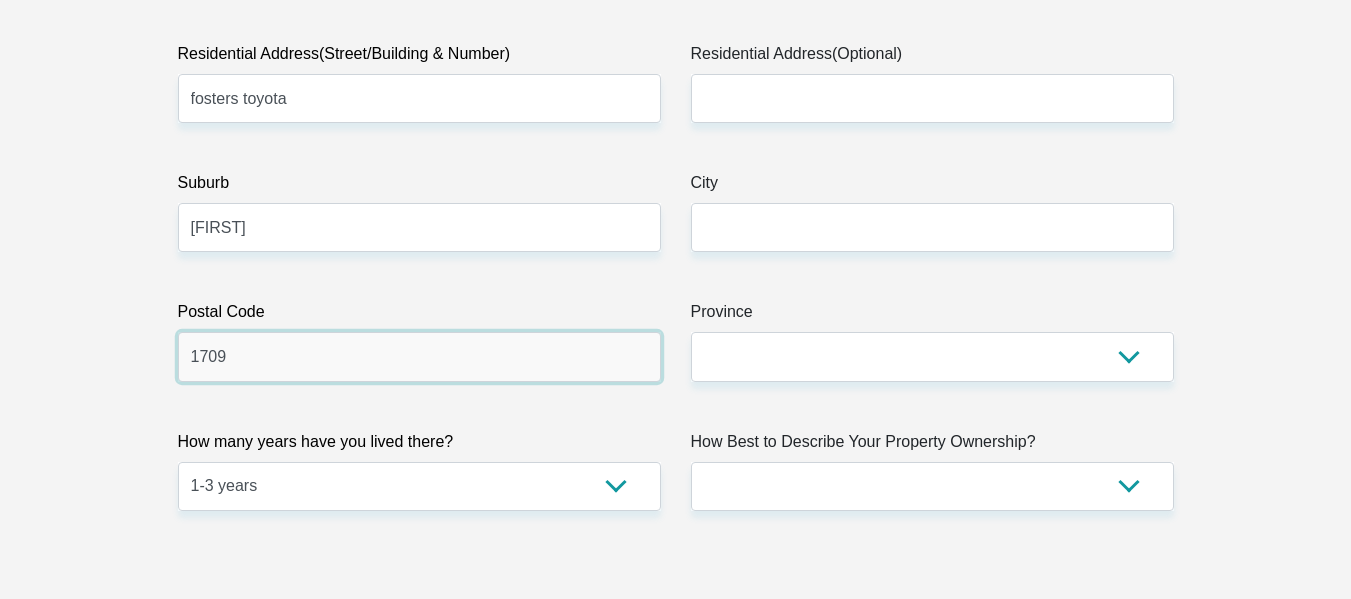 type on "1709" 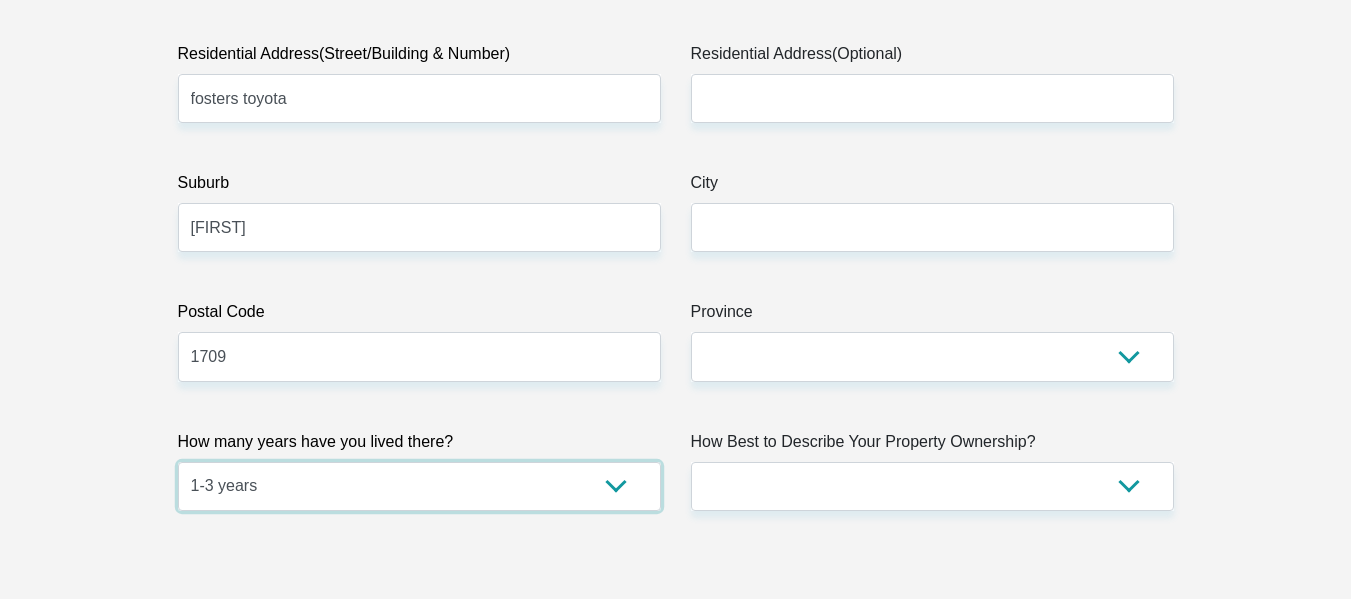 click on "less than 1 year
1-3 years
3-5 years
5+ years" at bounding box center (419, 486) 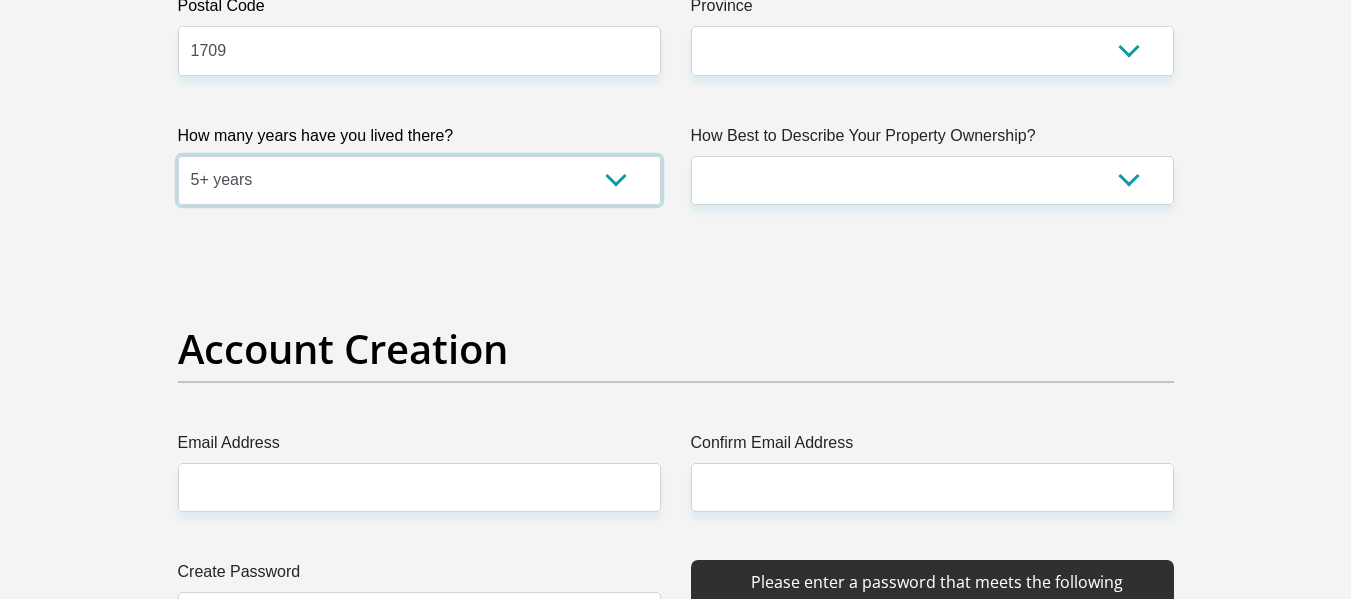 scroll, scrollTop: 1504, scrollLeft: 0, axis: vertical 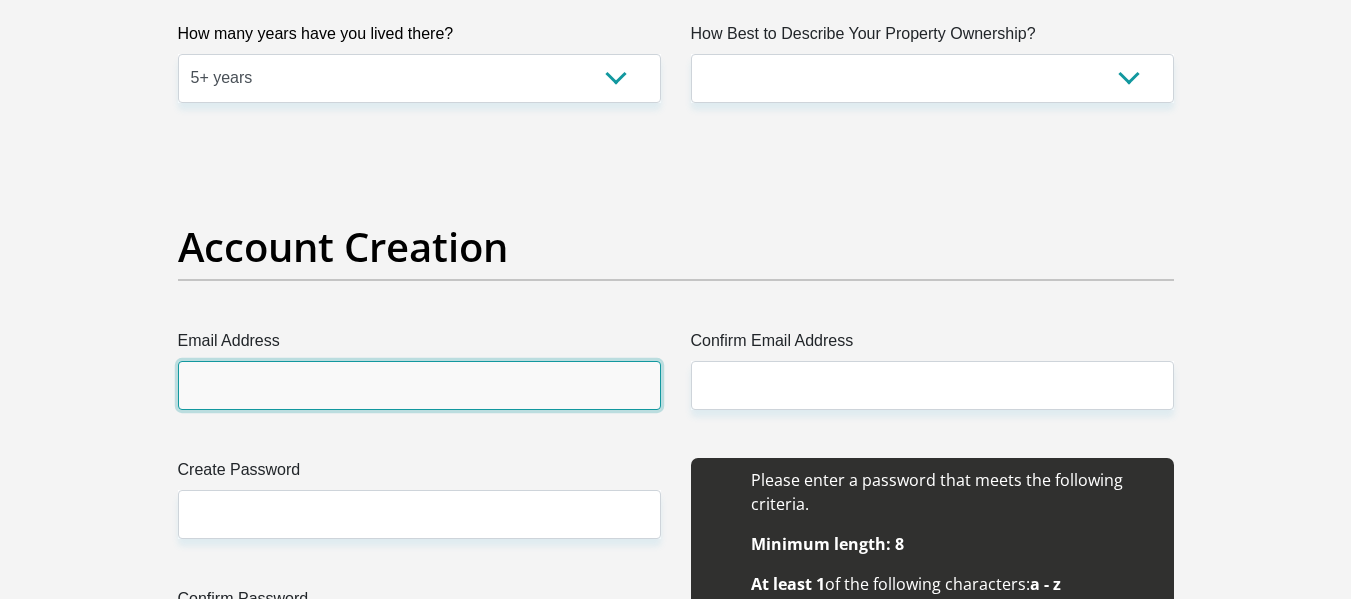 click on "Email Address" at bounding box center (419, 385) 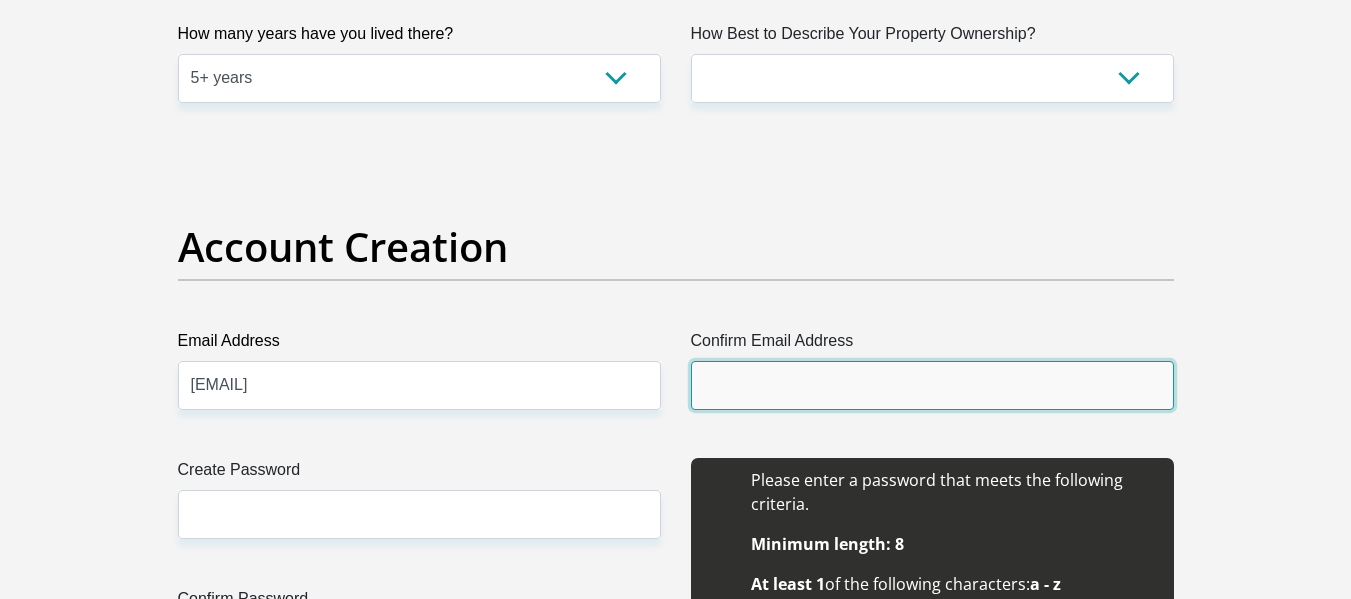 click on "Confirm Email Address" at bounding box center (932, 385) 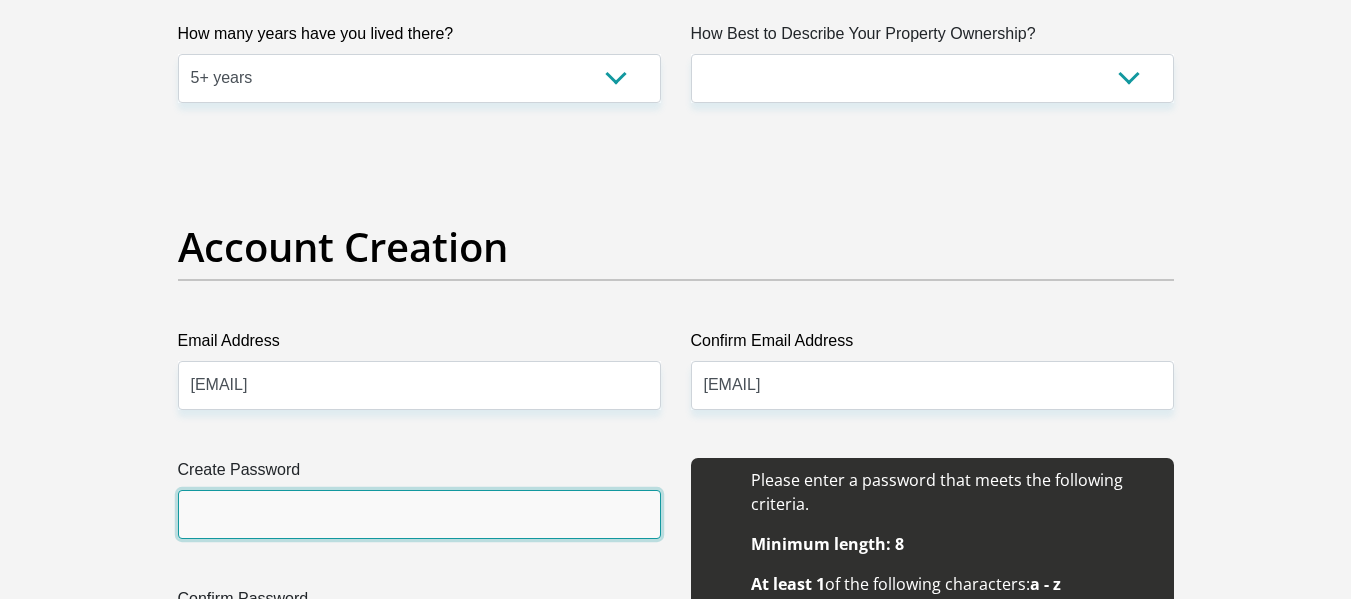 click on "Create Password" at bounding box center [419, 514] 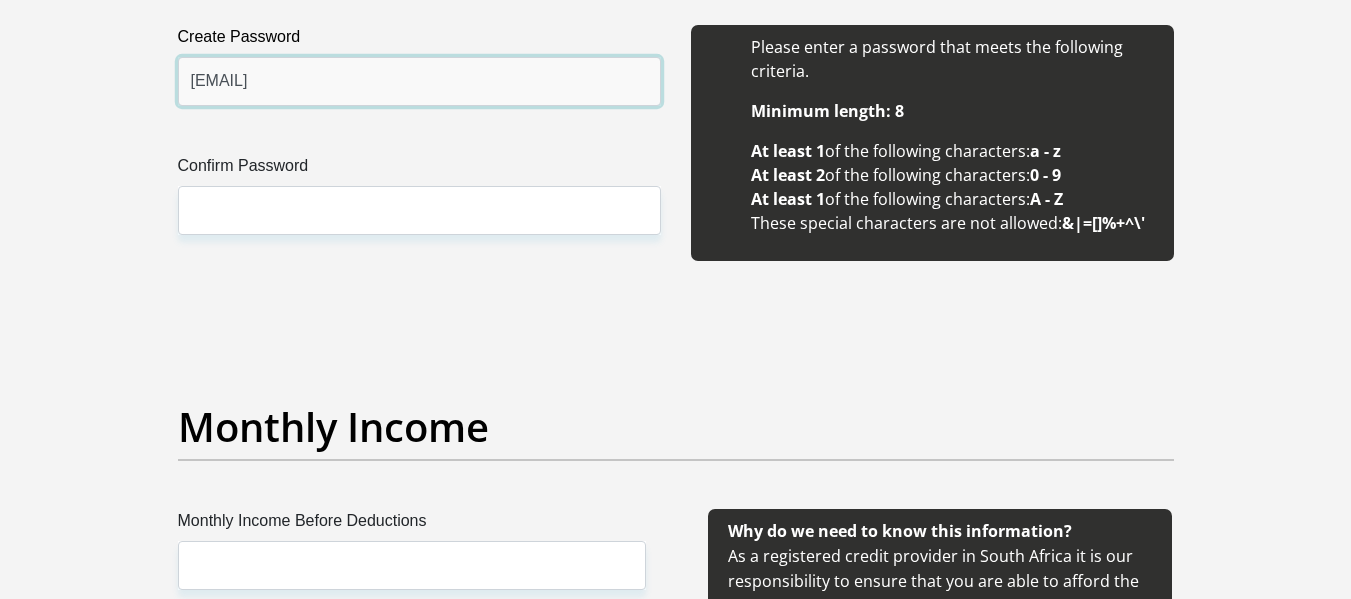 scroll, scrollTop: 1912, scrollLeft: 0, axis: vertical 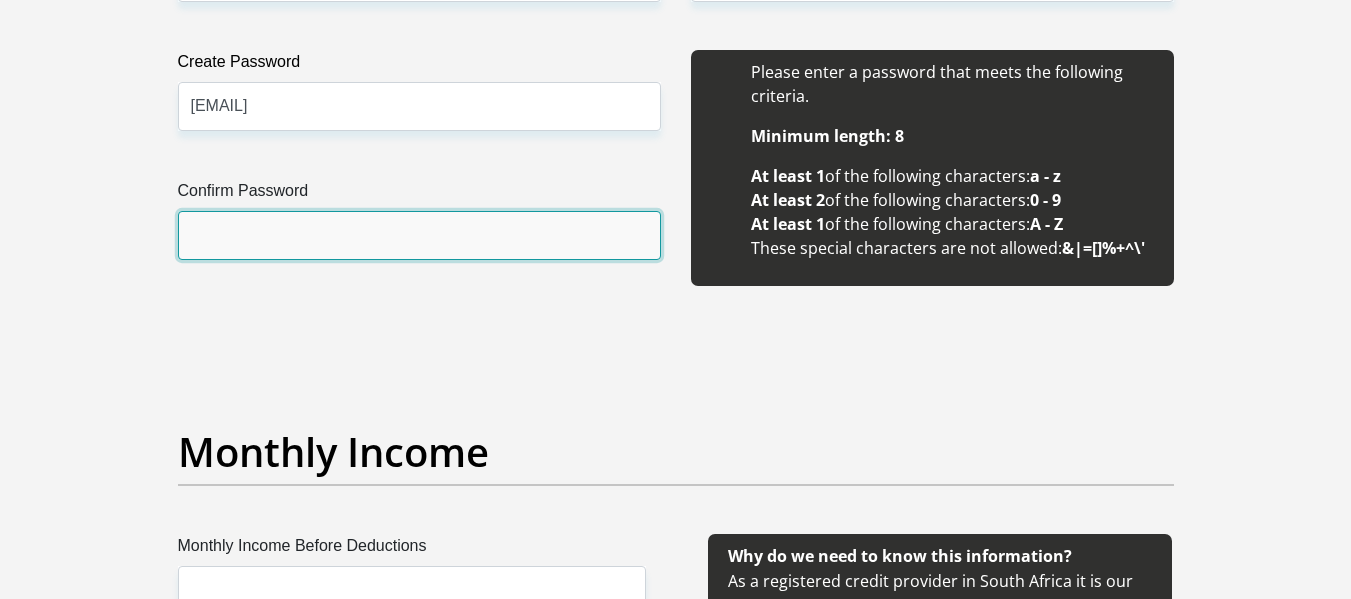 click on "Confirm Password" at bounding box center [419, 235] 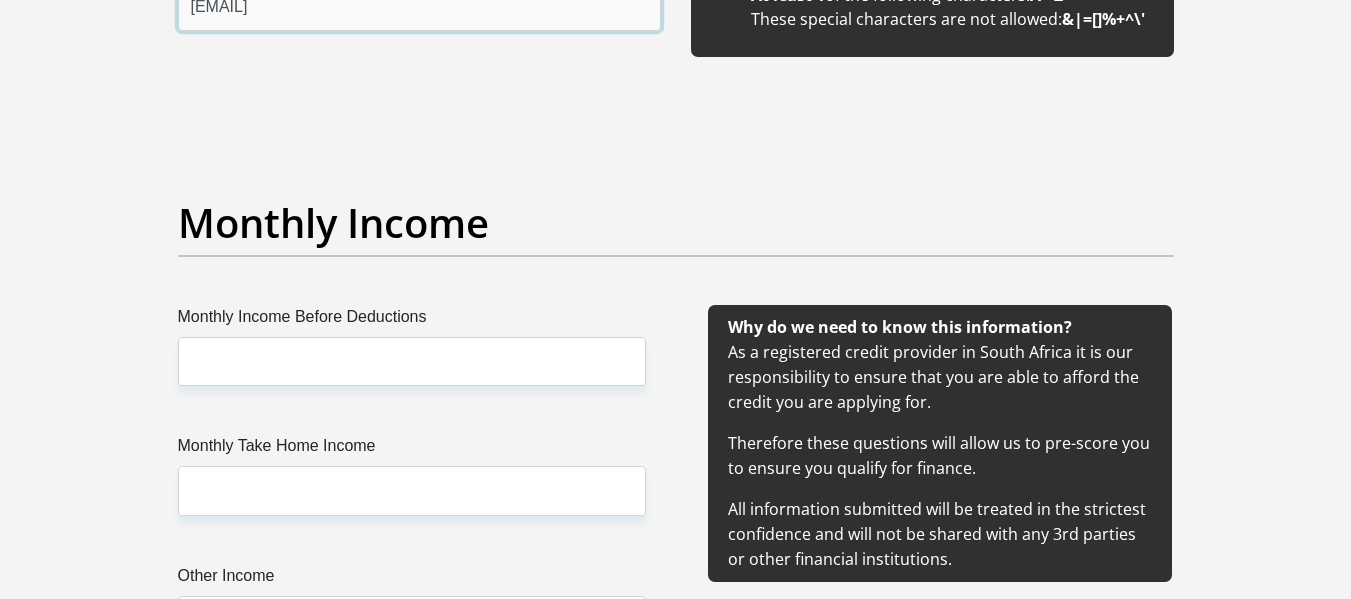 scroll, scrollTop: 2154, scrollLeft: 0, axis: vertical 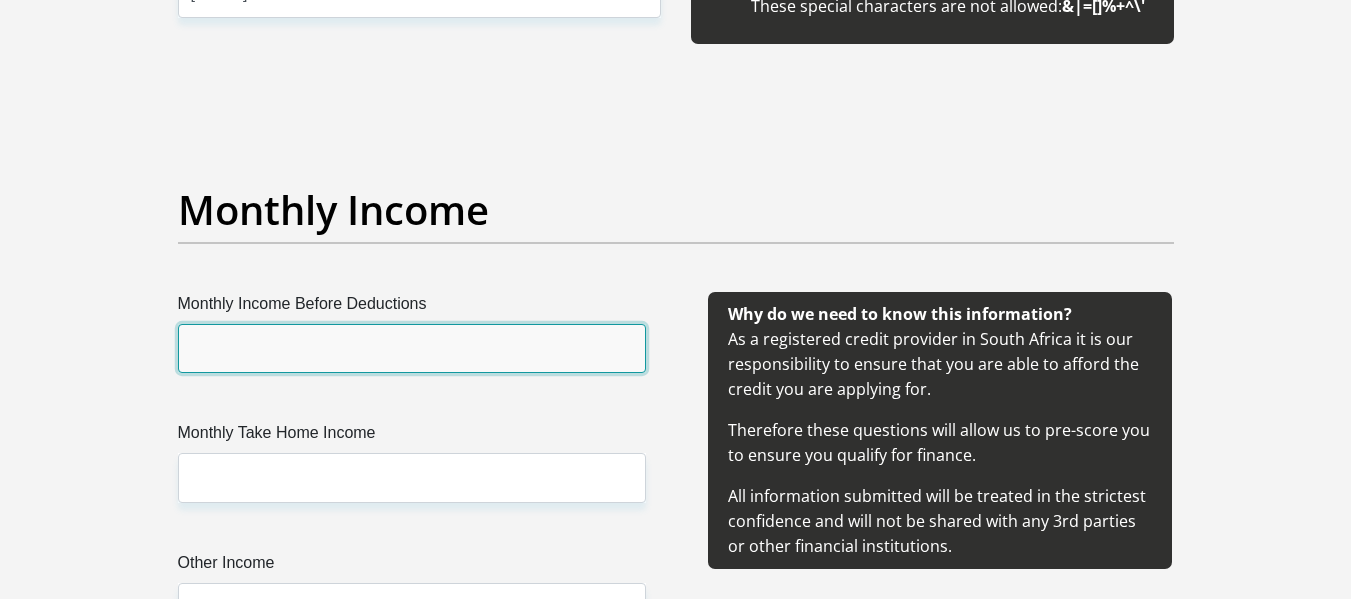 click on "Monthly Income Before Deductions" at bounding box center (412, 348) 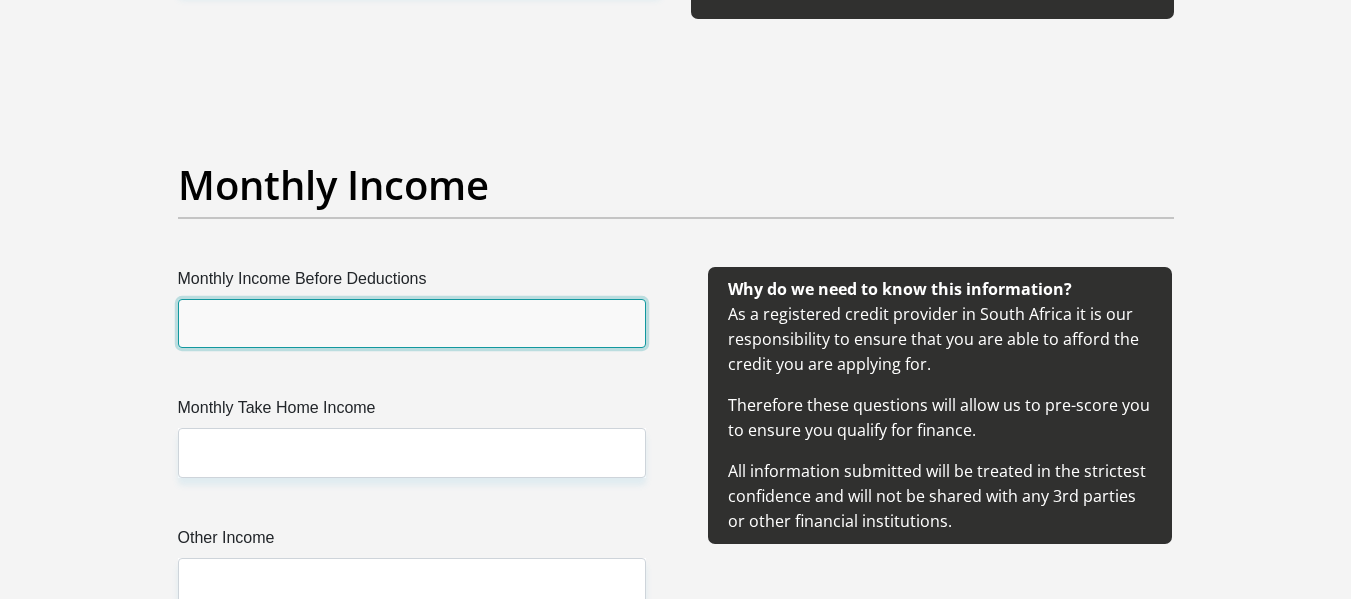 click on "Monthly Income Before Deductions" at bounding box center [412, 323] 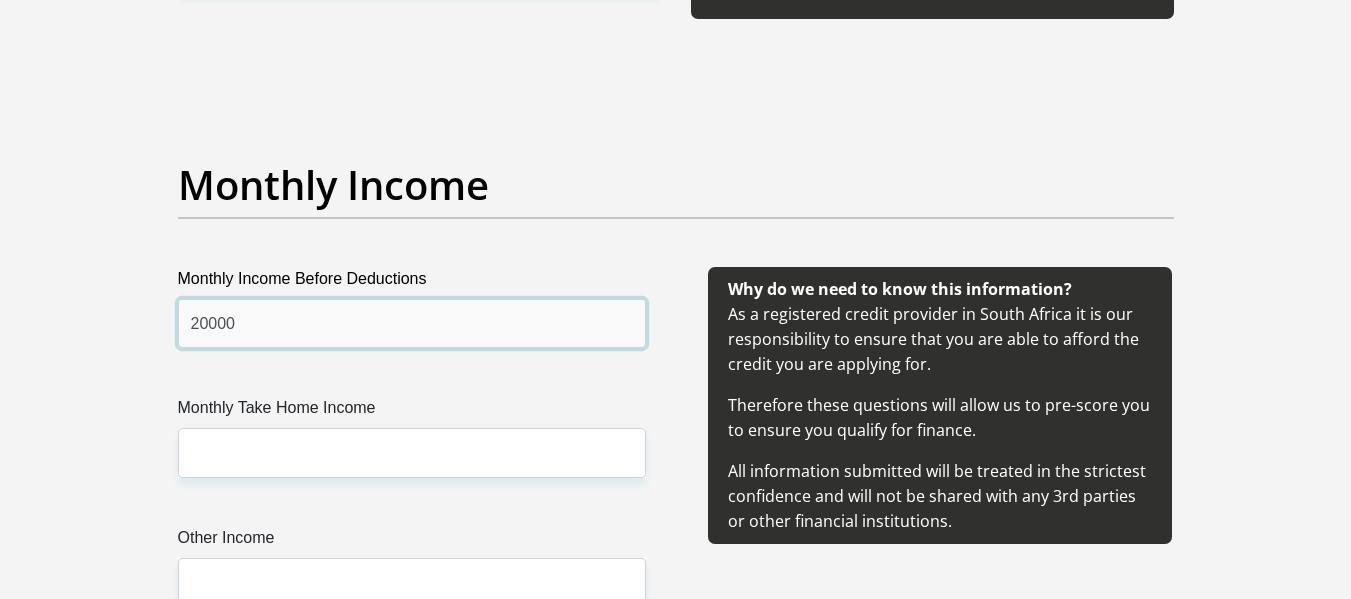 type on "20000" 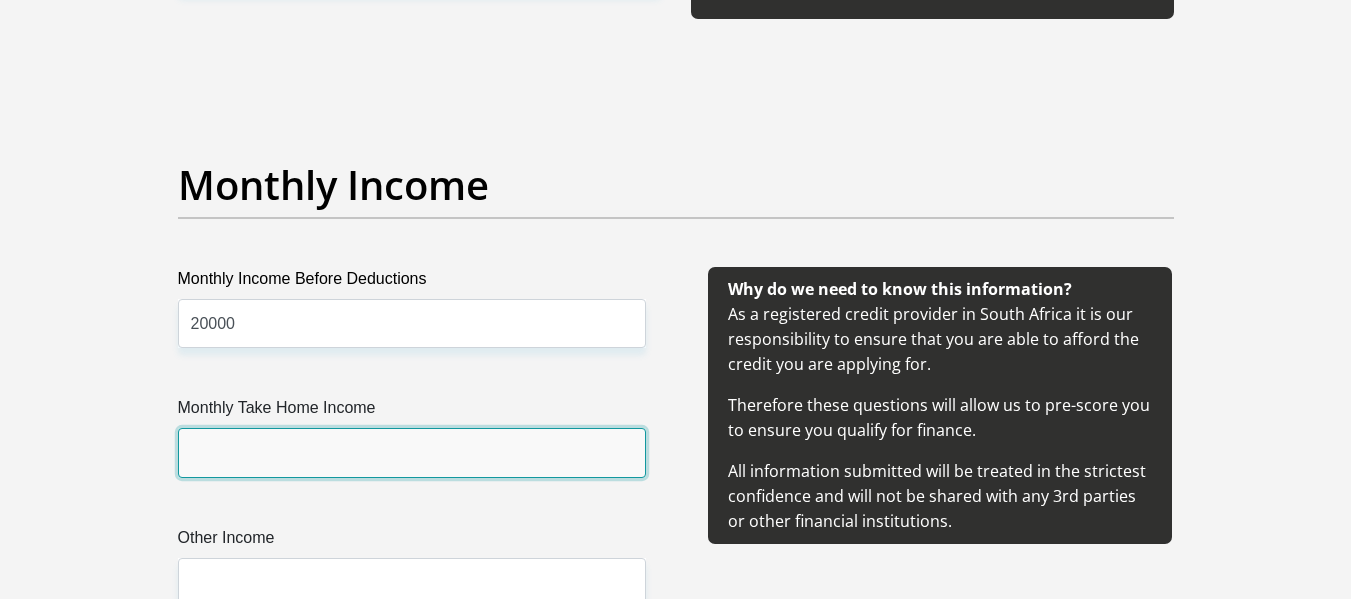 click on "Monthly Take Home Income" at bounding box center (412, 452) 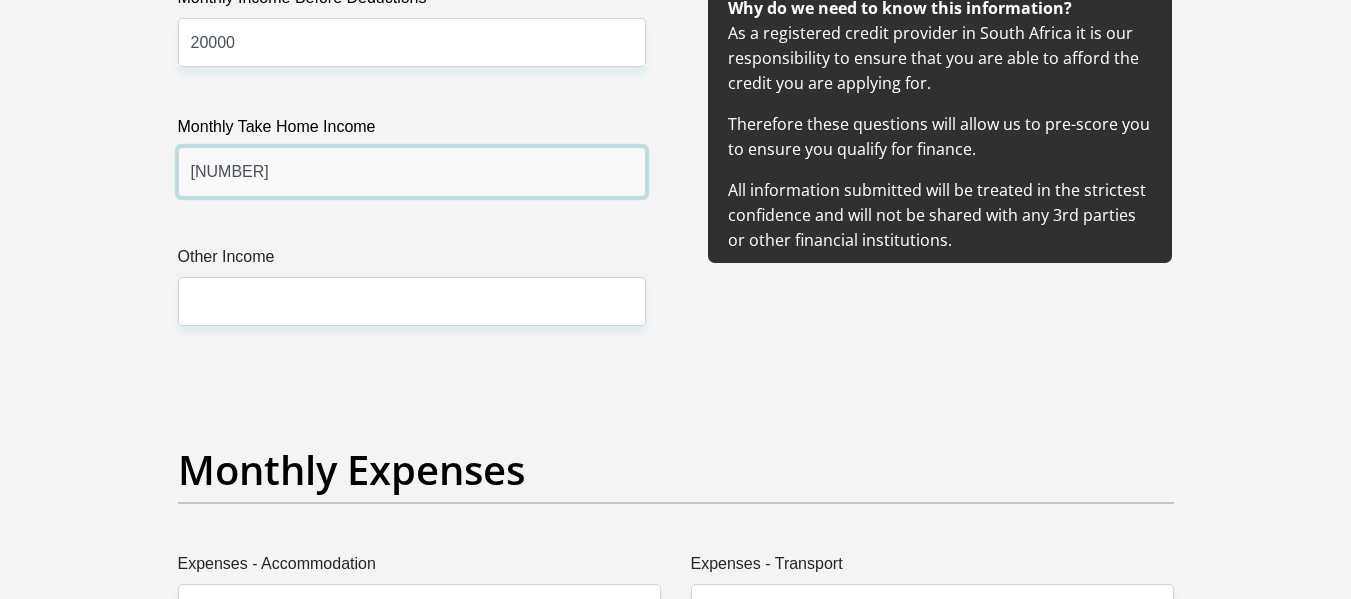 scroll, scrollTop: 2574, scrollLeft: 0, axis: vertical 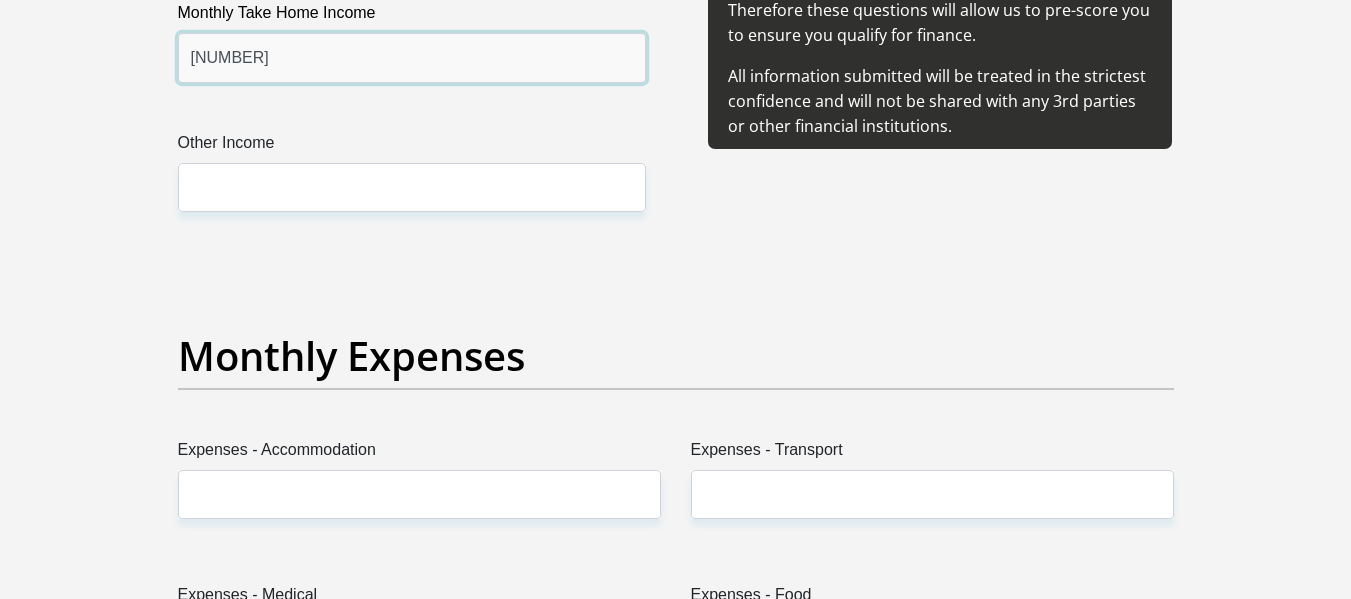 type on "[NUMBER]" 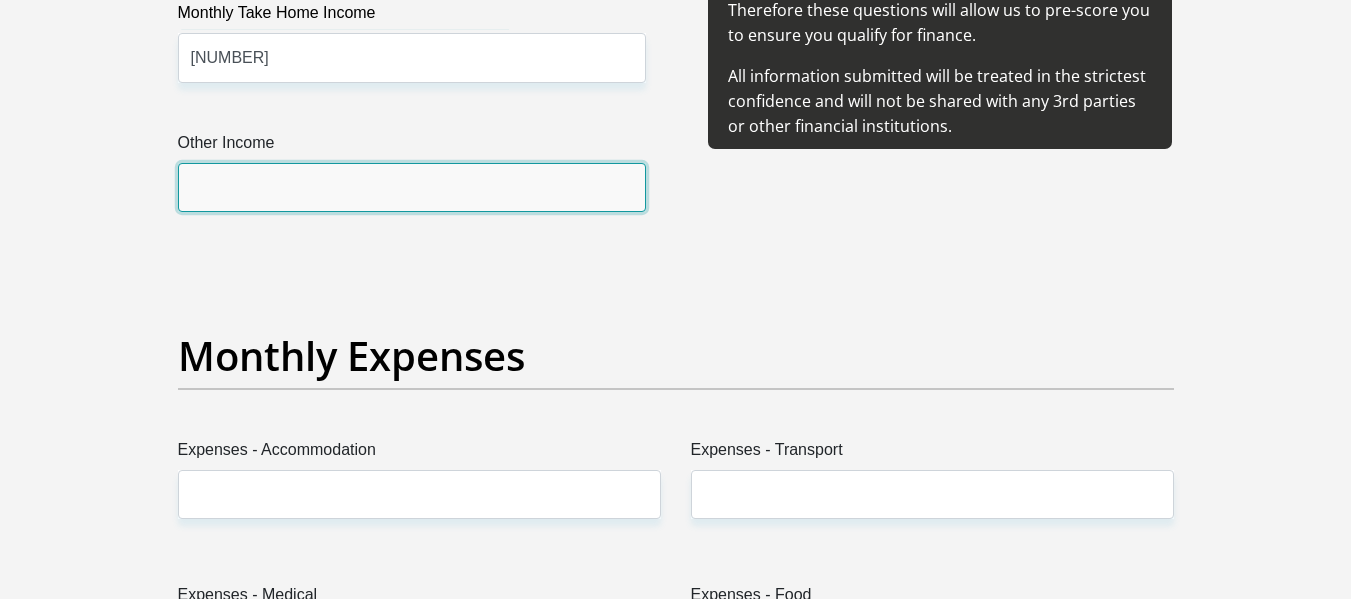 click on "Other Income" at bounding box center (412, 187) 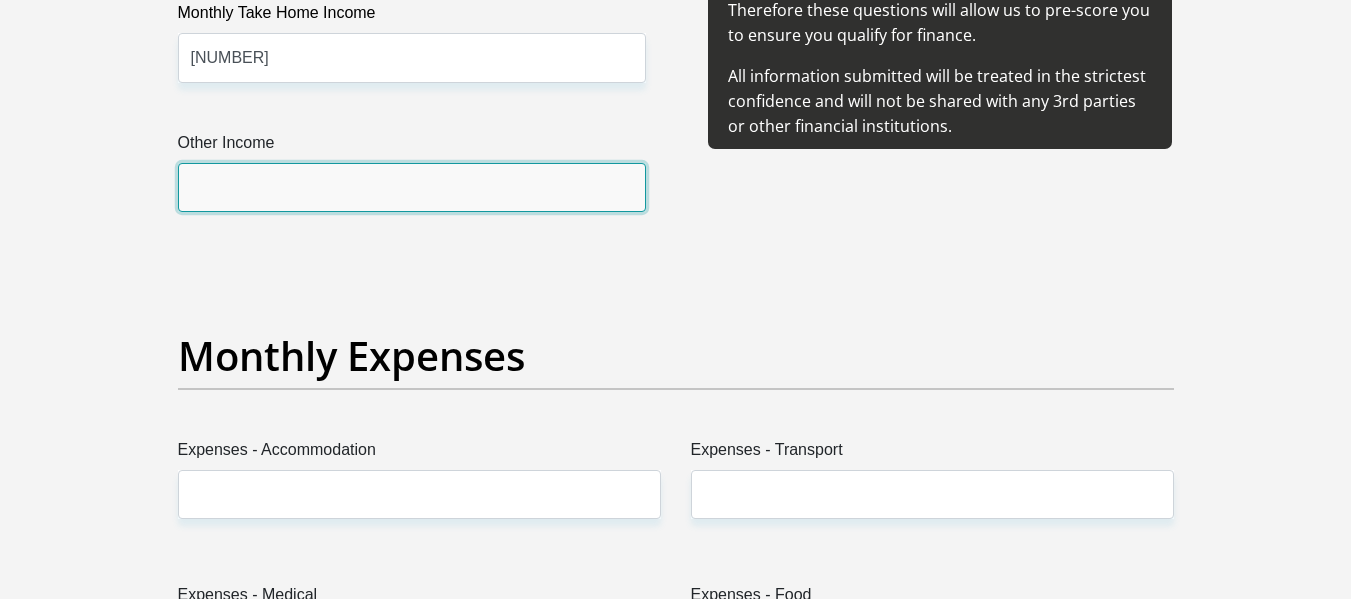 type on "2000" 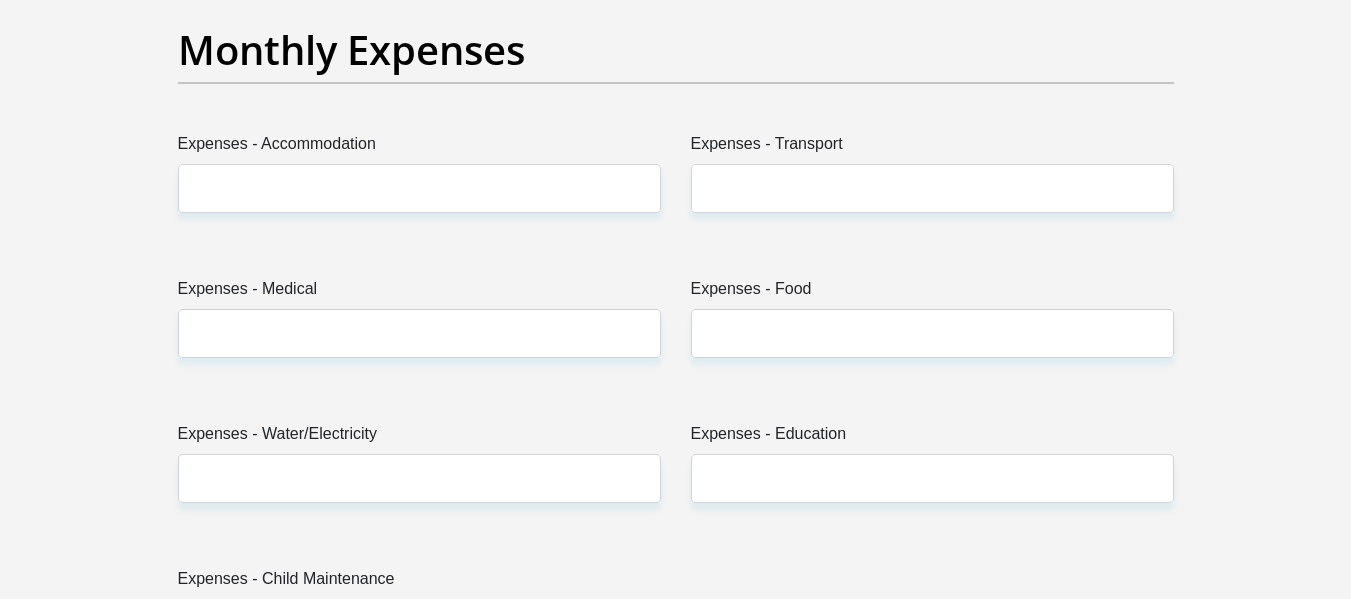 scroll, scrollTop: 2906, scrollLeft: 0, axis: vertical 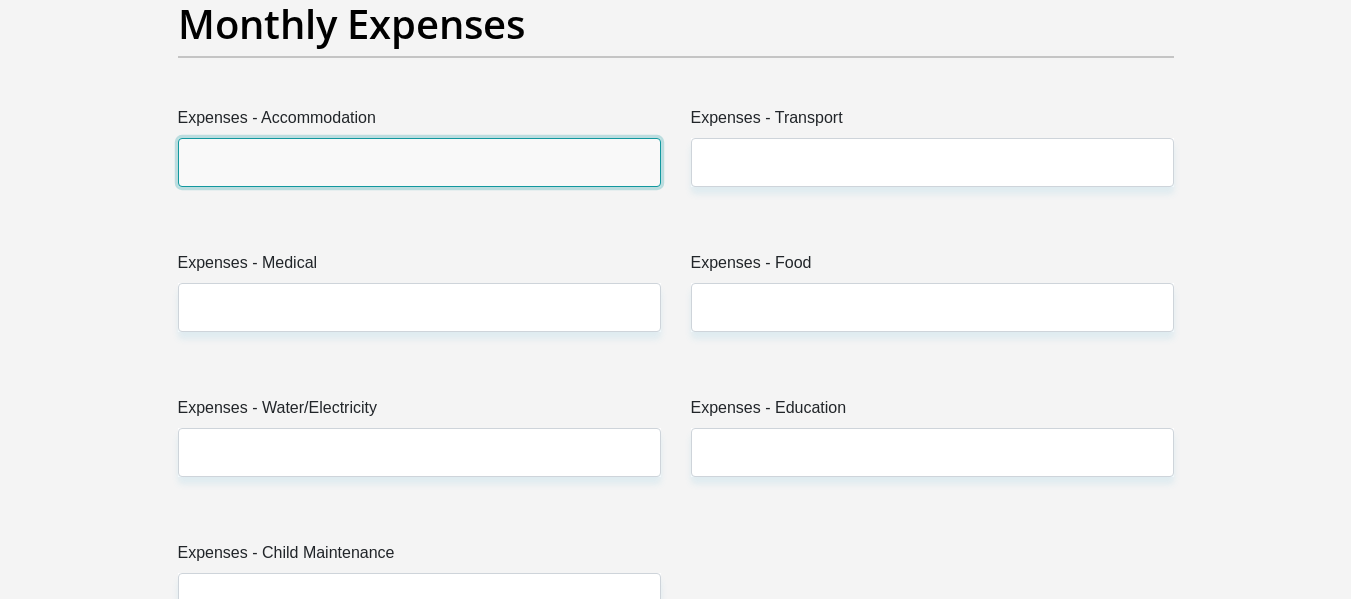 click on "Expenses - Accommodation" at bounding box center (419, 162) 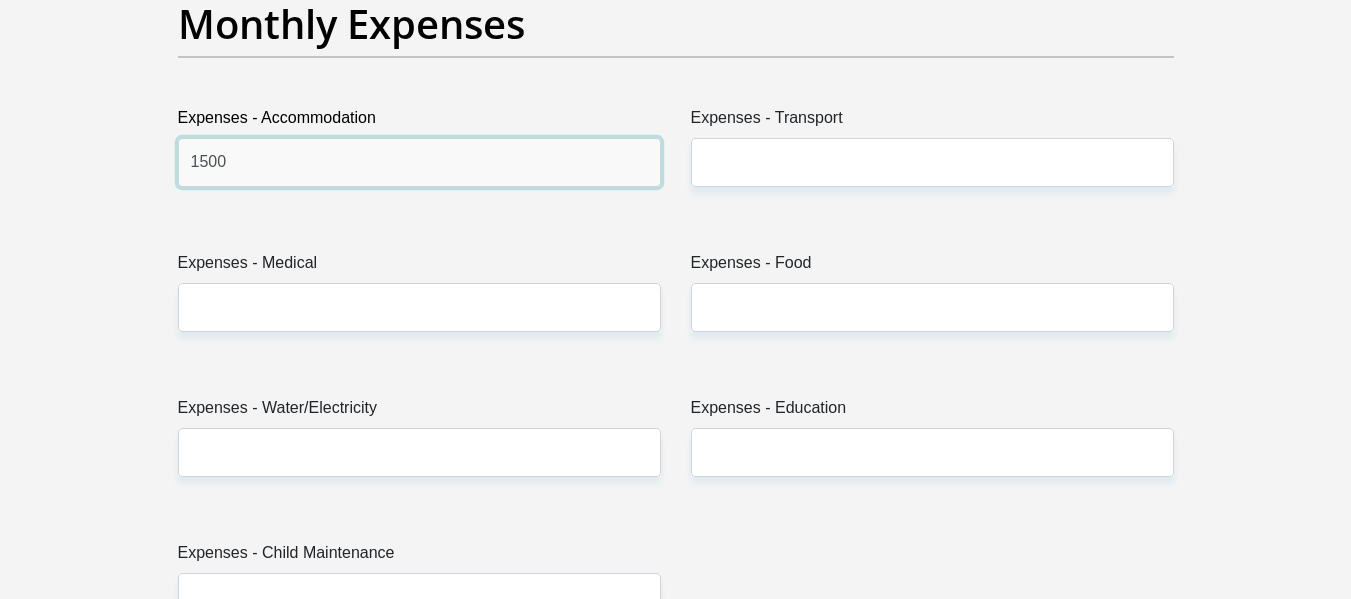 type on "1500" 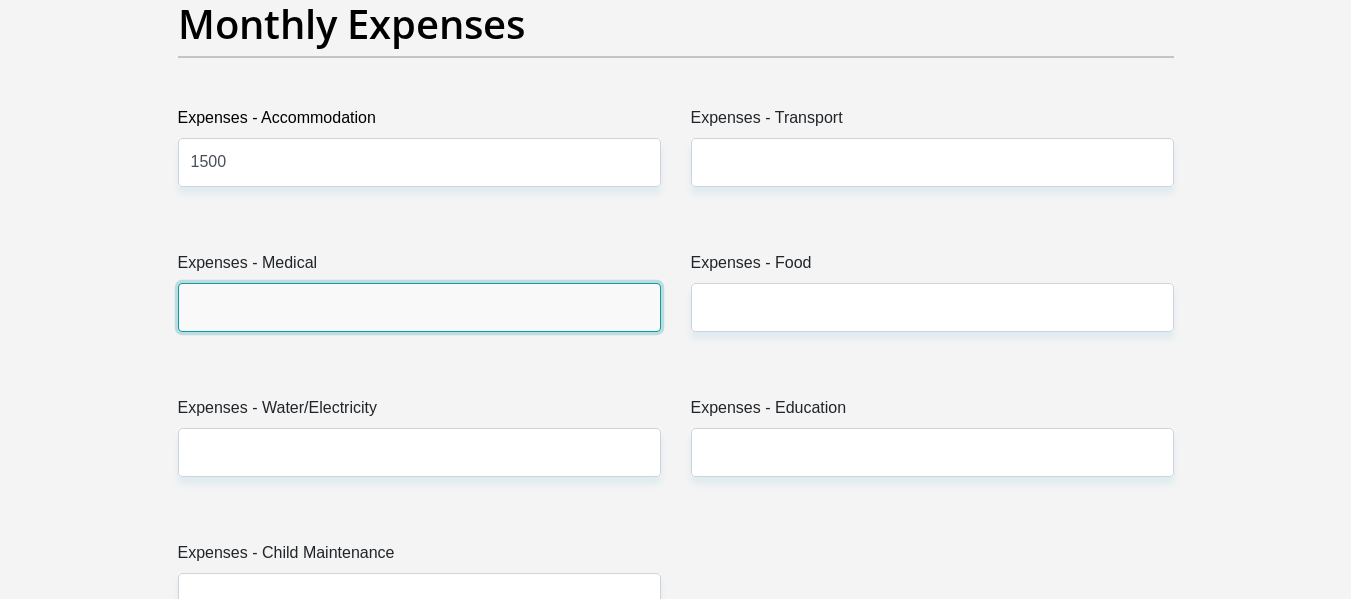 click on "Expenses - Medical" at bounding box center [419, 307] 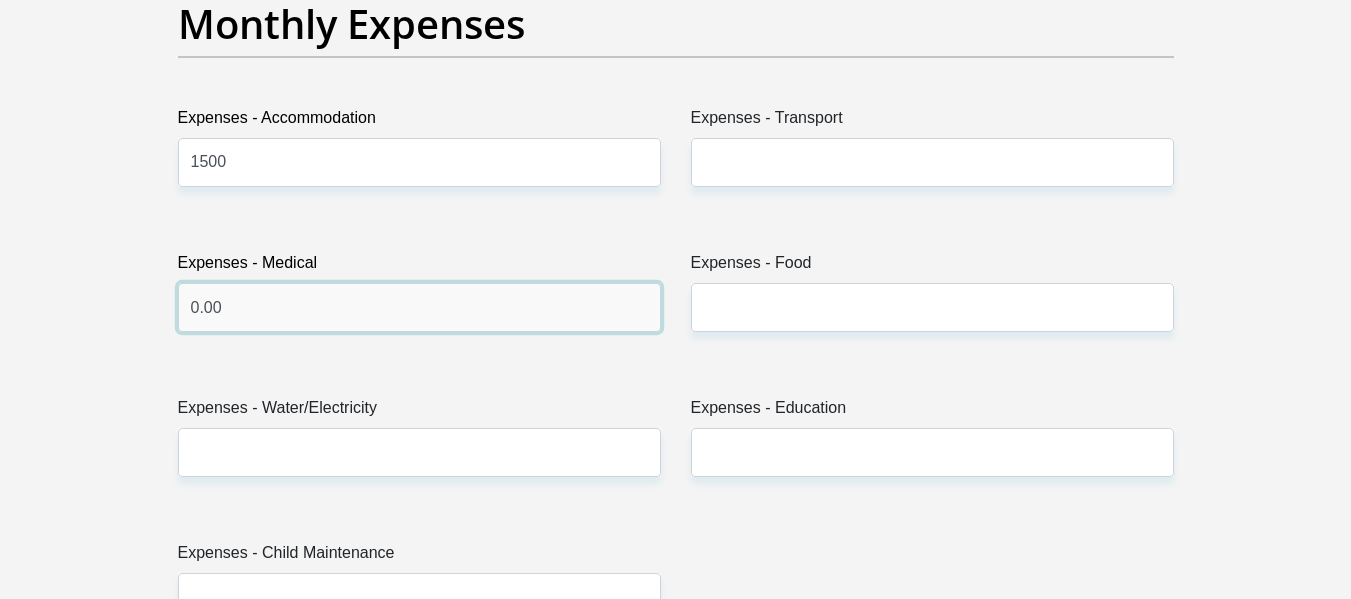 type on "0.00" 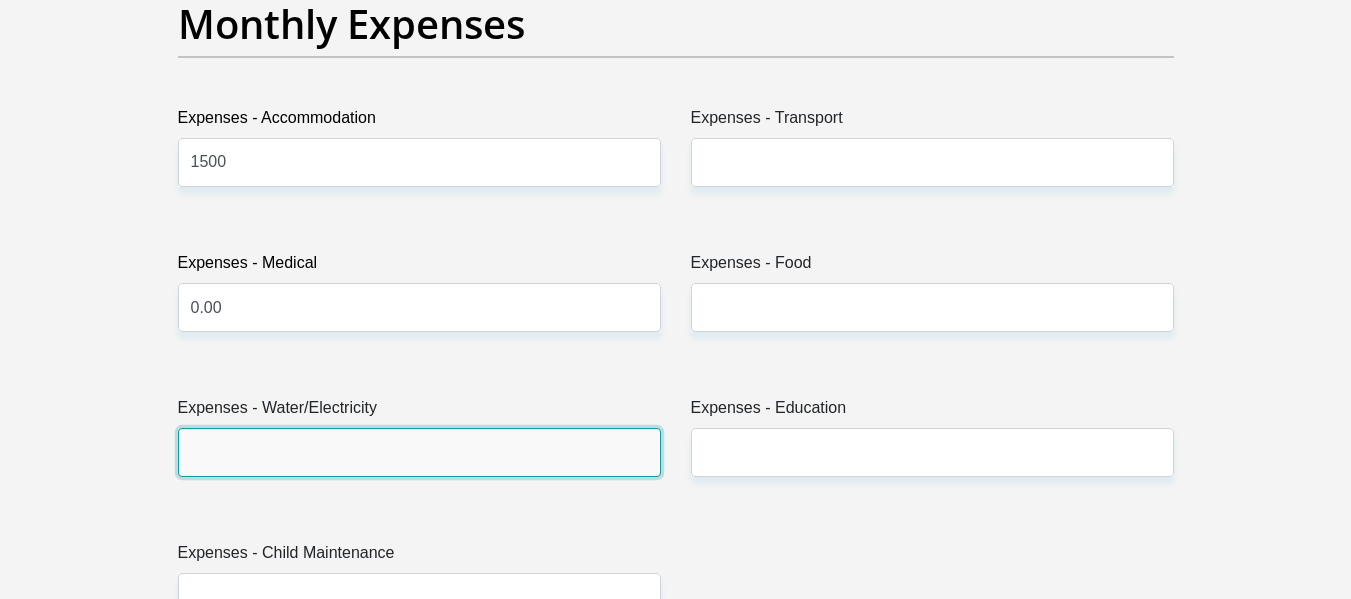 click on "Expenses - Water/Electricity" at bounding box center (419, 452) 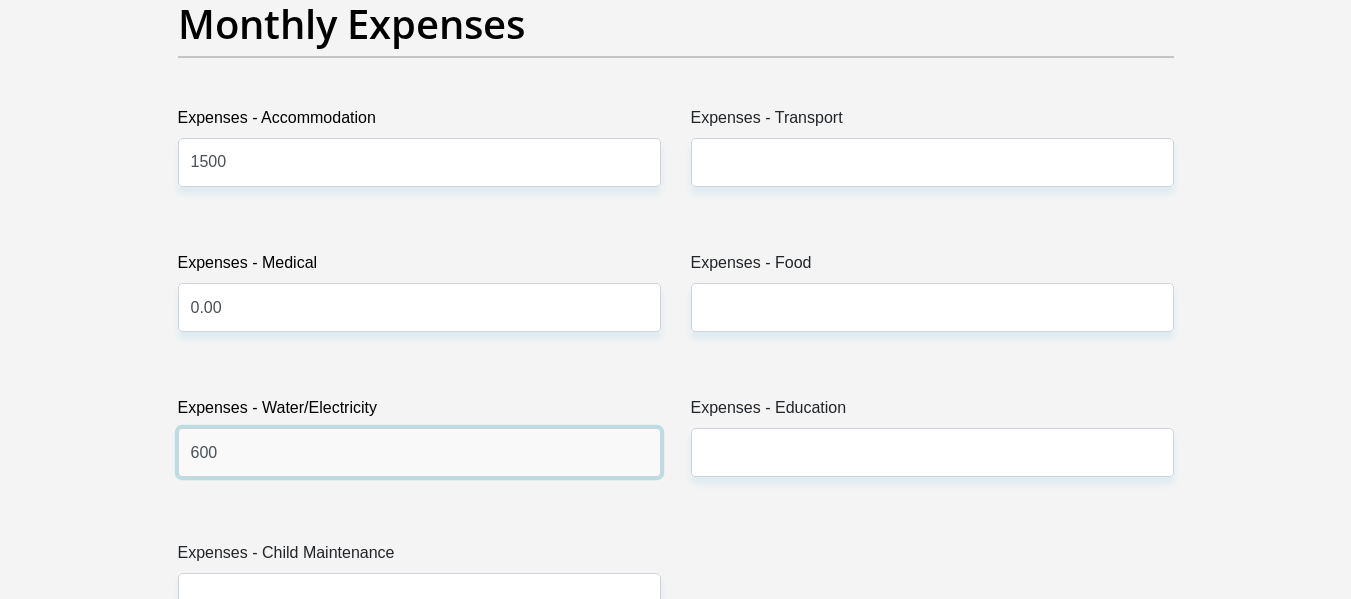 type on "600" 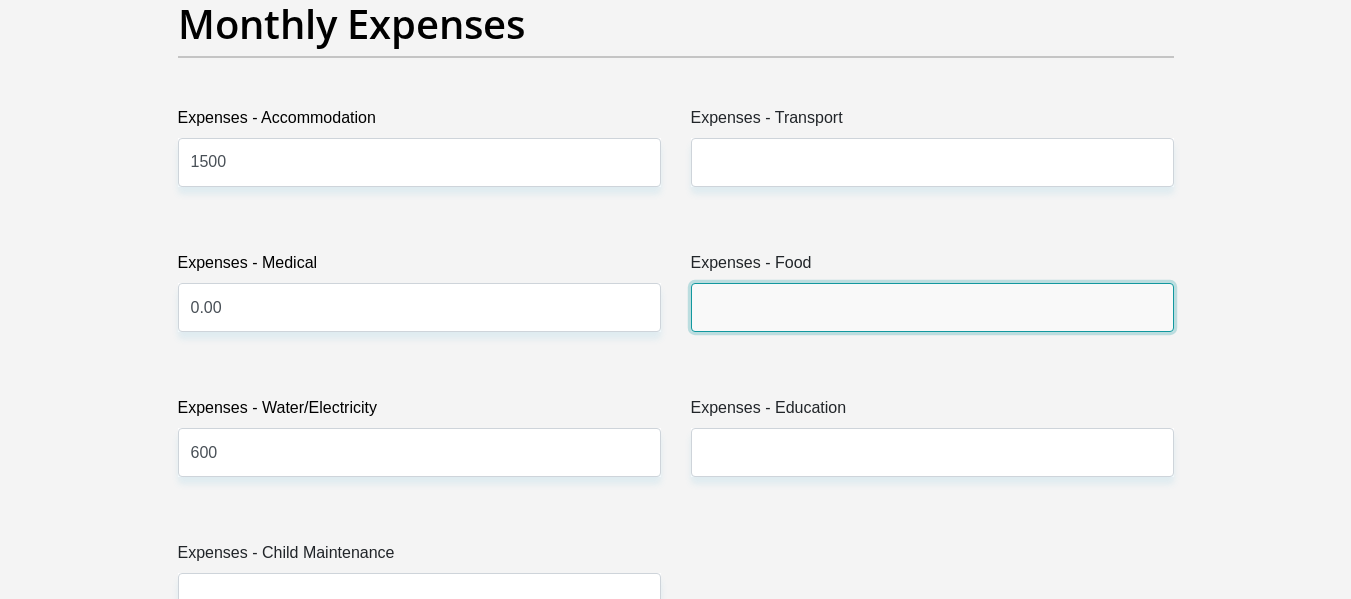 click on "Expenses - Food" at bounding box center [932, 307] 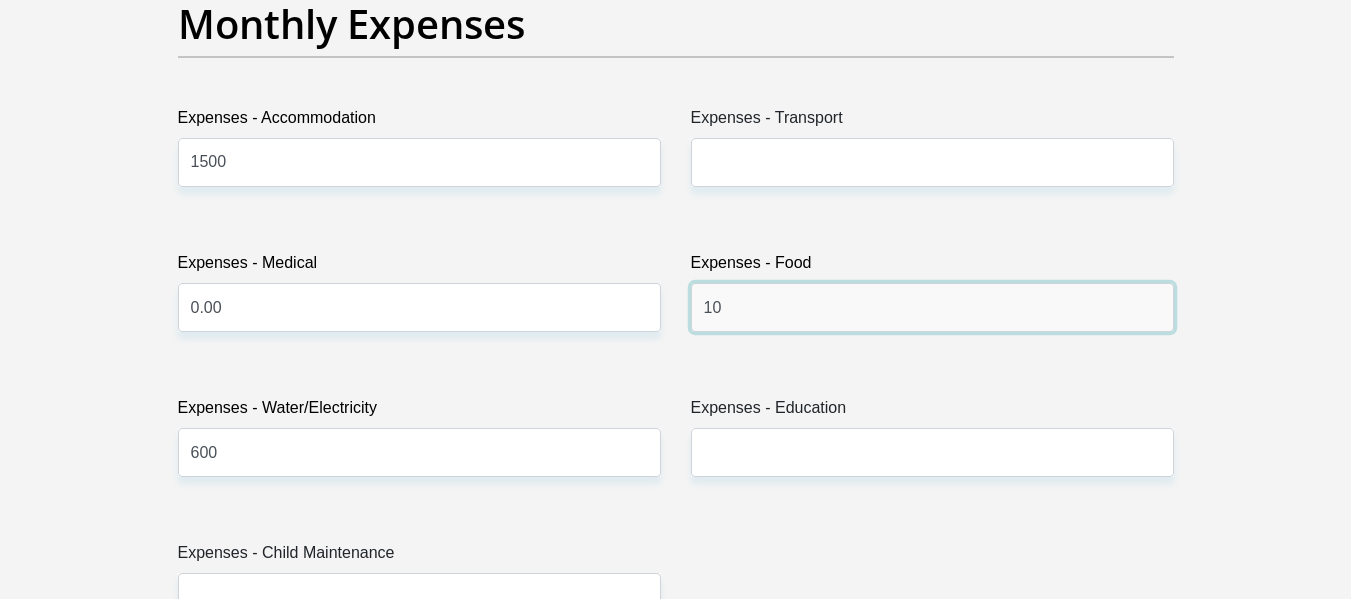 type on "1" 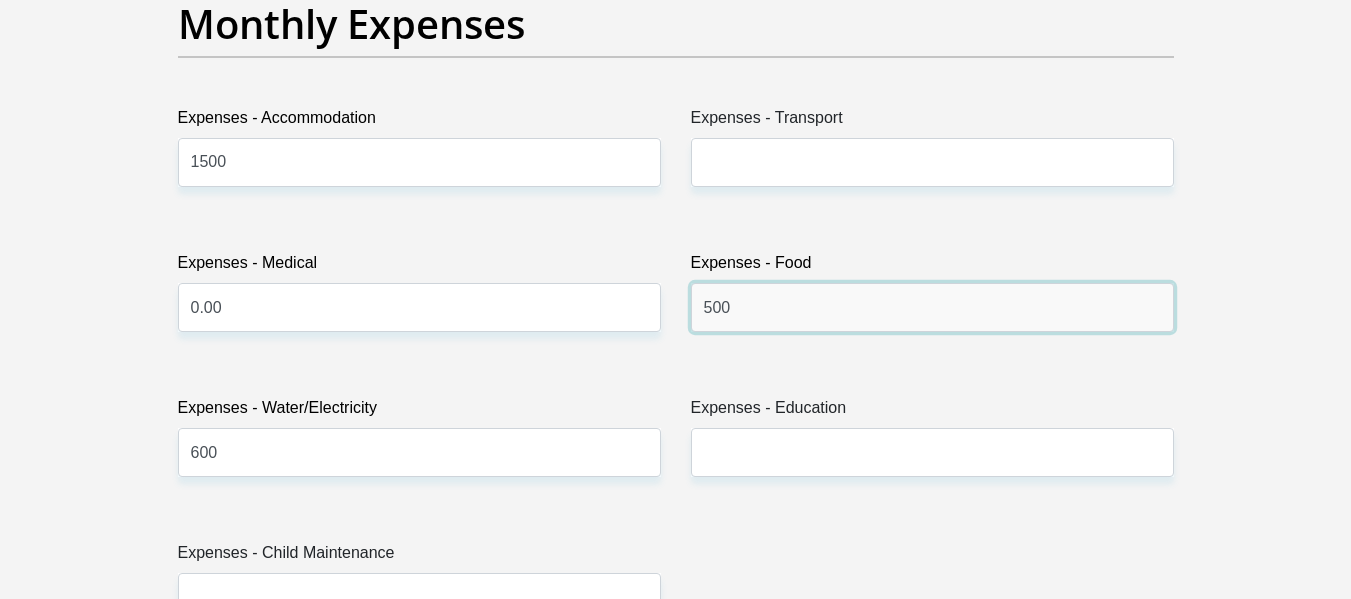 type on "500" 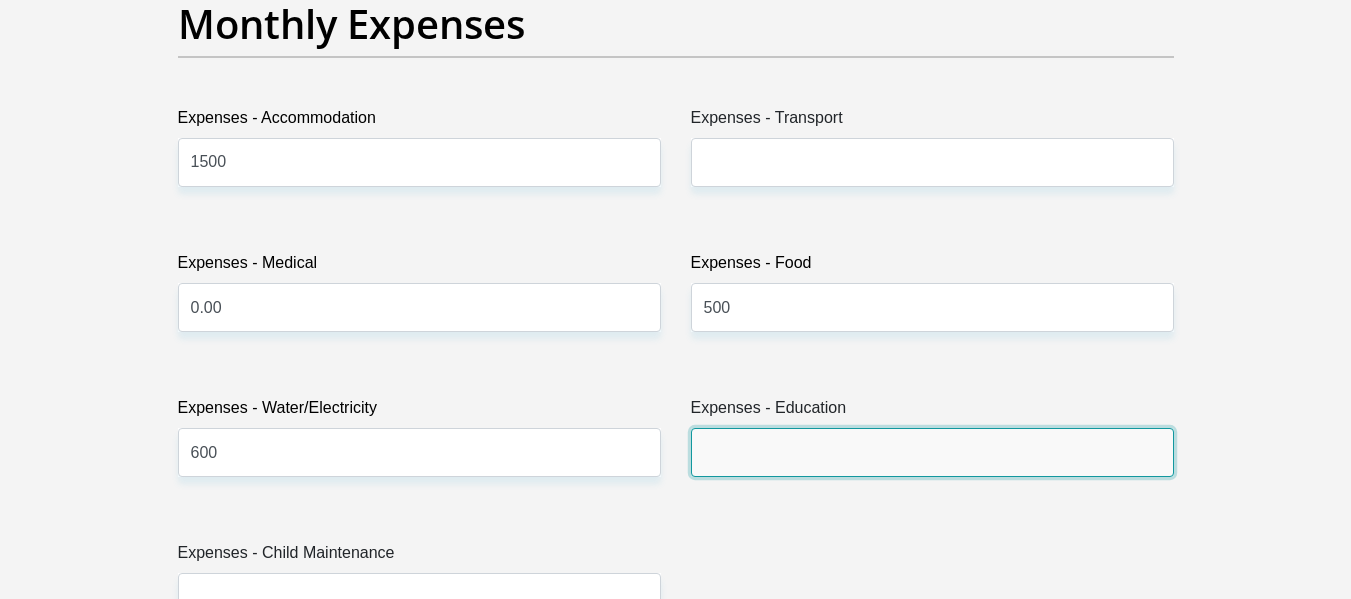 click on "Expenses - Education" at bounding box center (932, 452) 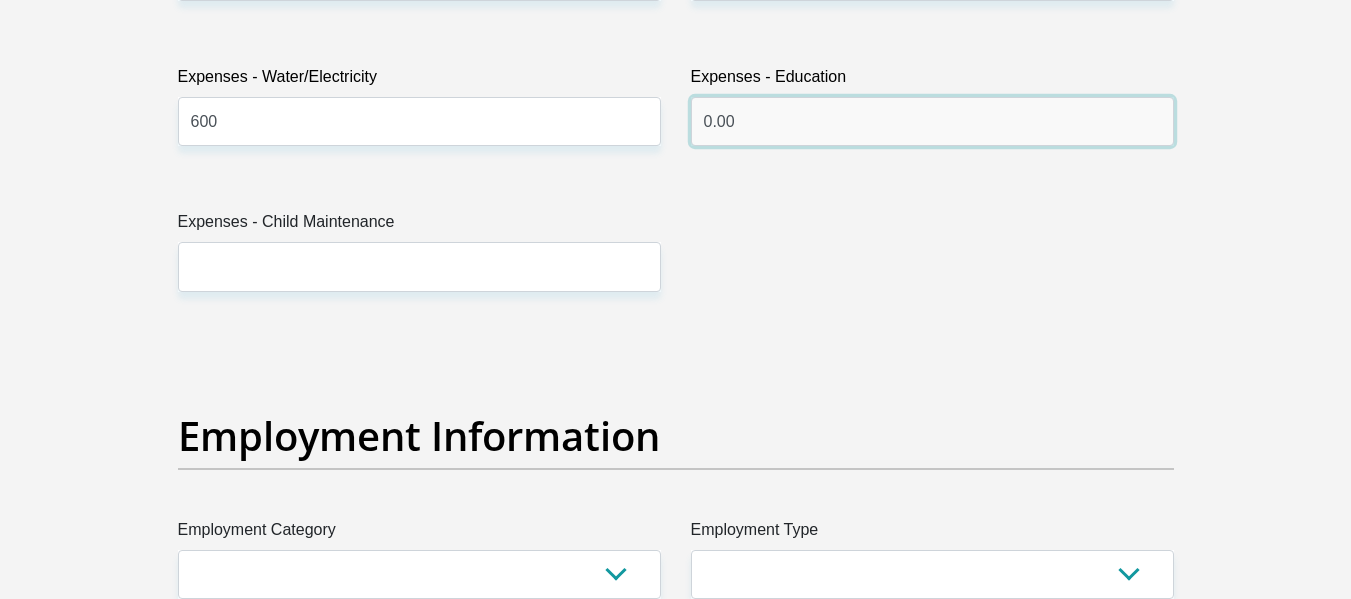 scroll, scrollTop: 3352, scrollLeft: 0, axis: vertical 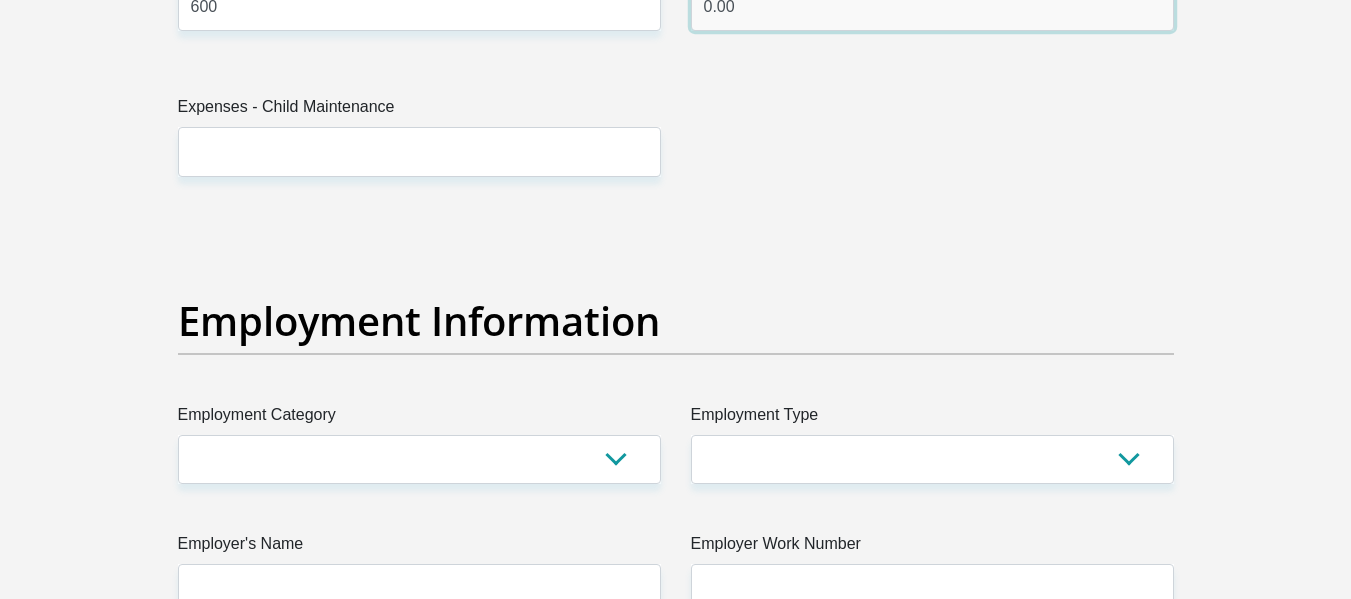 type on "0.00" 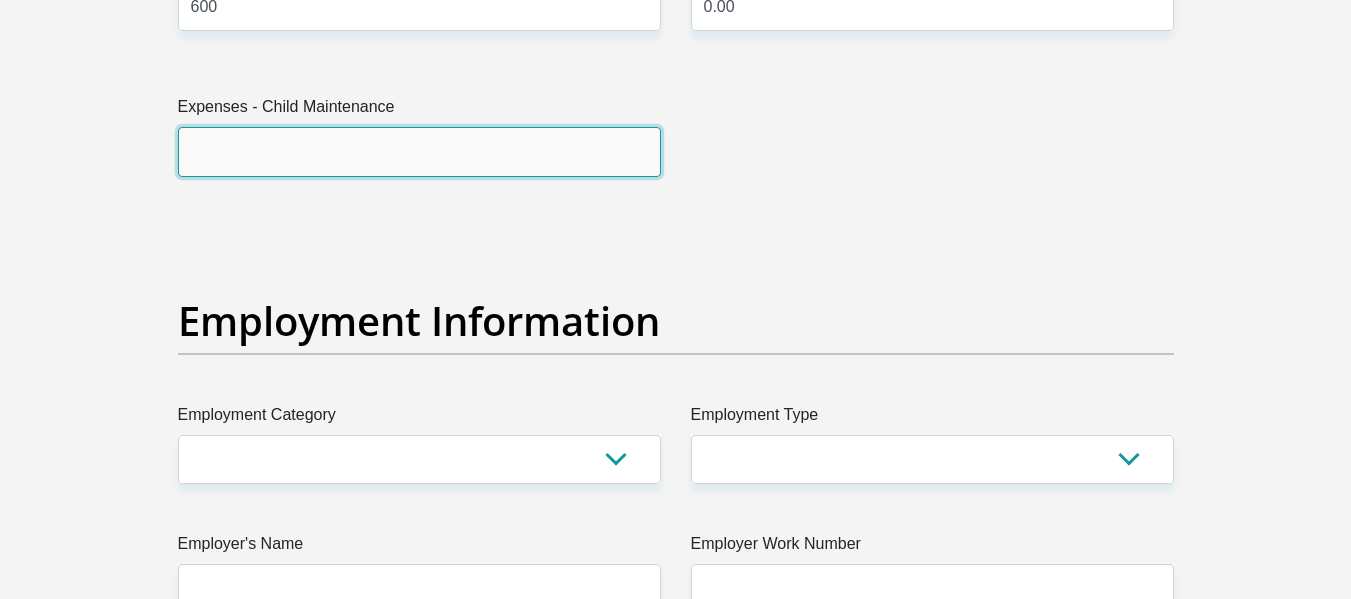 click on "Expenses - Child Maintenance" at bounding box center [419, 151] 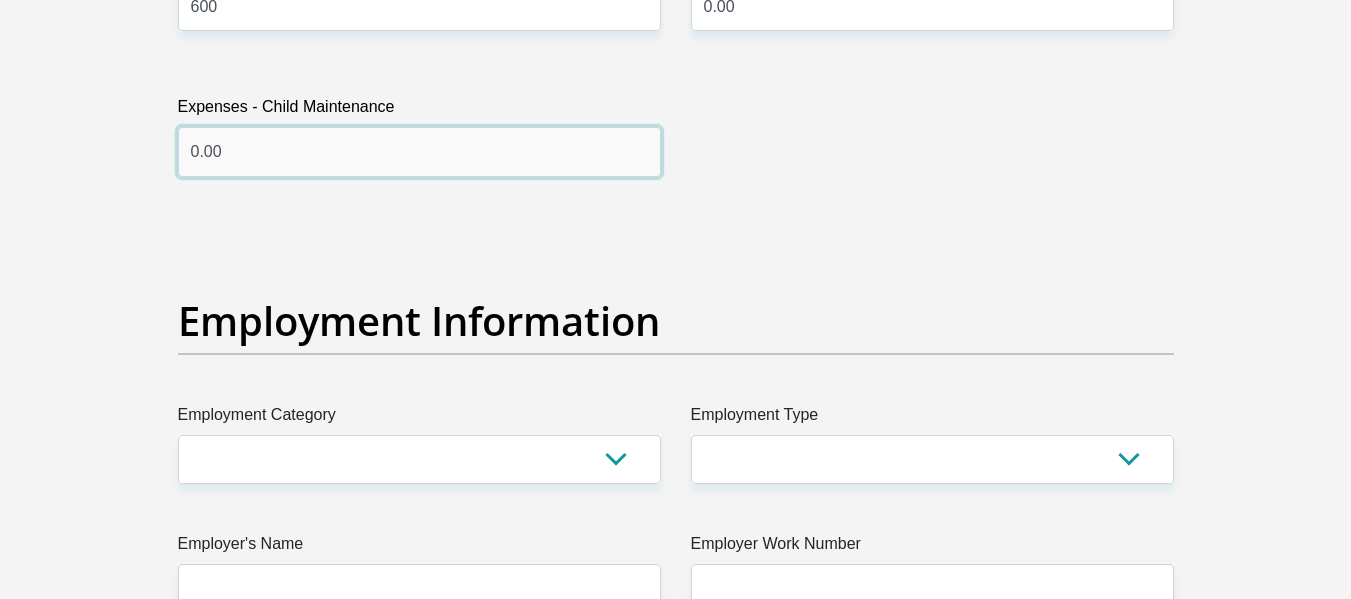 type on "0.00" 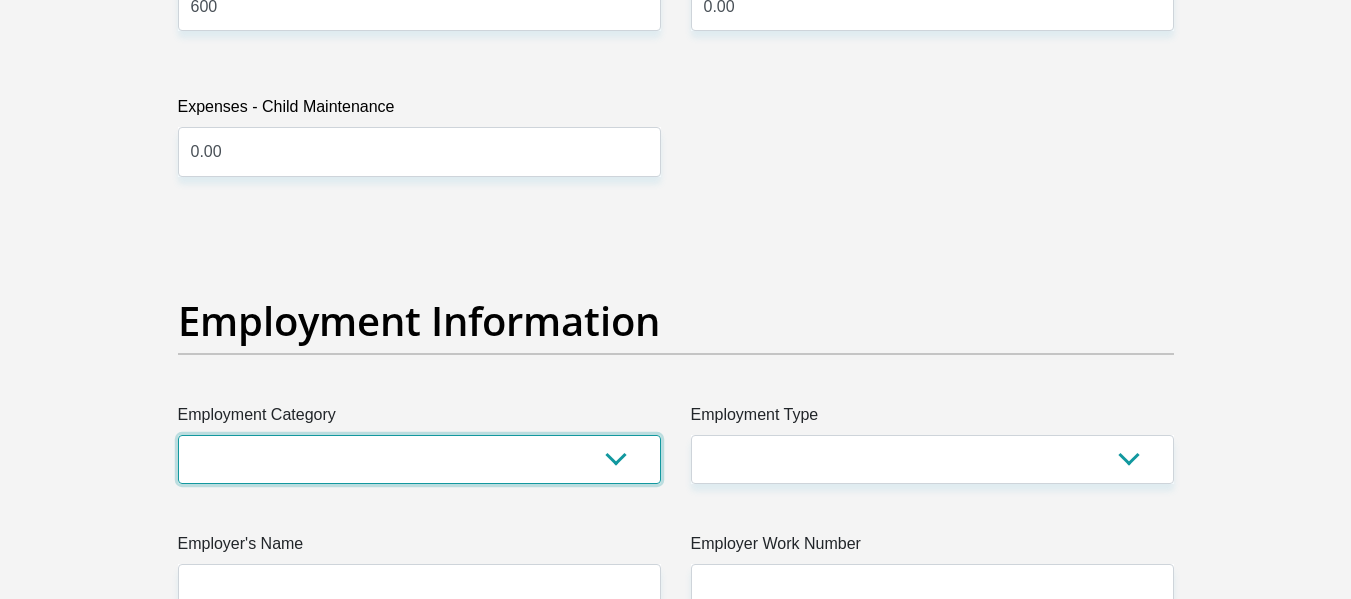 click on "AGRICULTURE
ALCOHOL & TOBACCO
CONSTRUCTION MATERIALS
METALLURGY
EQUIPMENT FOR RENEWABLE ENERGY
SPECIALIZED CONTRACTORS
CAR
GAMING (INCL. INTERNET
OTHER WHOLESALE
UNLICENSED PHARMACEUTICALS
CURRENCY EXCHANGE HOUSES
OTHER FINANCIAL INSTITUTIONS & INSURANCE
REAL ESTATE AGENTS
OIL & GAS
OTHER MATERIALS (E.G. IRON ORE)
PRECIOUS STONES & PRECIOUS METALS
POLITICAL ORGANIZATIONS
RELIGIOUS ORGANIZATIONS(NOT SECTS)
ACTI. HAVING BUSINESS DEAL WITH PUBLIC ADMINISTRATION
LAUNDROMATS" at bounding box center [419, 459] 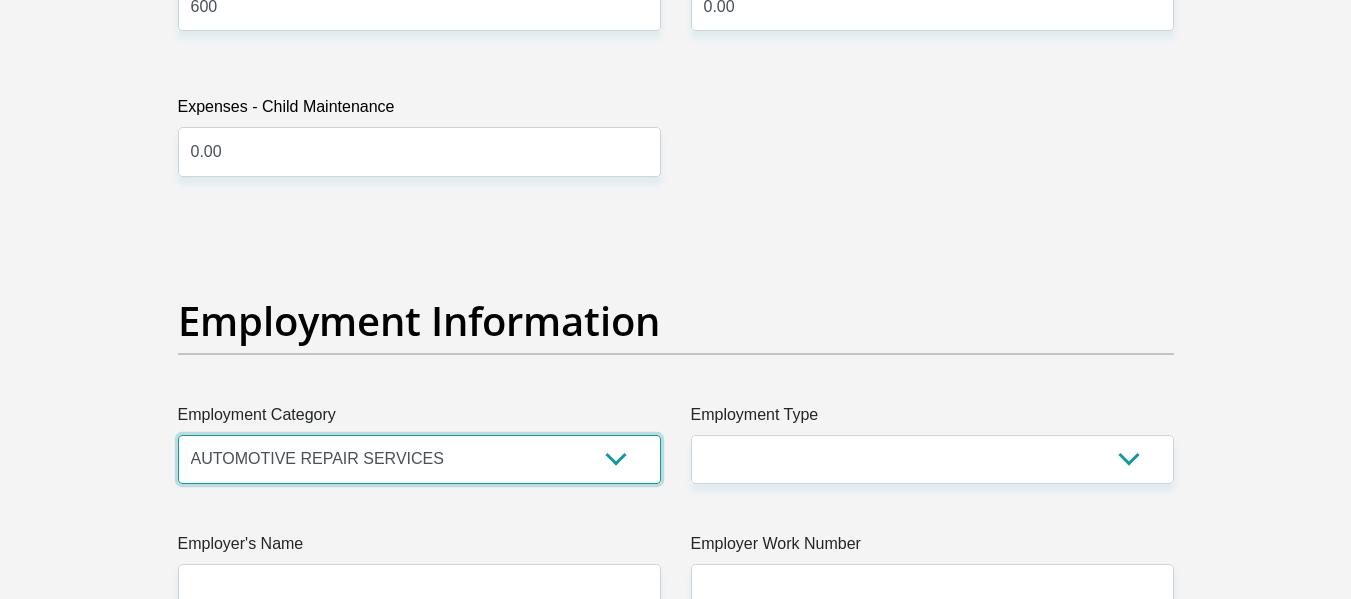click on "AGRICULTURE
ALCOHOL & TOBACCO
CONSTRUCTION MATERIALS
METALLURGY
EQUIPMENT FOR RENEWABLE ENERGY
SPECIALIZED CONTRACTORS
CAR
GAMING (INCL. INTERNET
OTHER WHOLESALE
UNLICENSED PHARMACEUTICALS
CURRENCY EXCHANGE HOUSES
OTHER FINANCIAL INSTITUTIONS & INSURANCE
REAL ESTATE AGENTS
OIL & GAS
OTHER MATERIALS (E.G. IRON ORE)
PRECIOUS STONES & PRECIOUS METALS
POLITICAL ORGANIZATIONS
RELIGIOUS ORGANIZATIONS(NOT SECTS)
ACTI. HAVING BUSINESS DEAL WITH PUBLIC ADMINISTRATION
LAUNDROMATS" at bounding box center (419, 459) 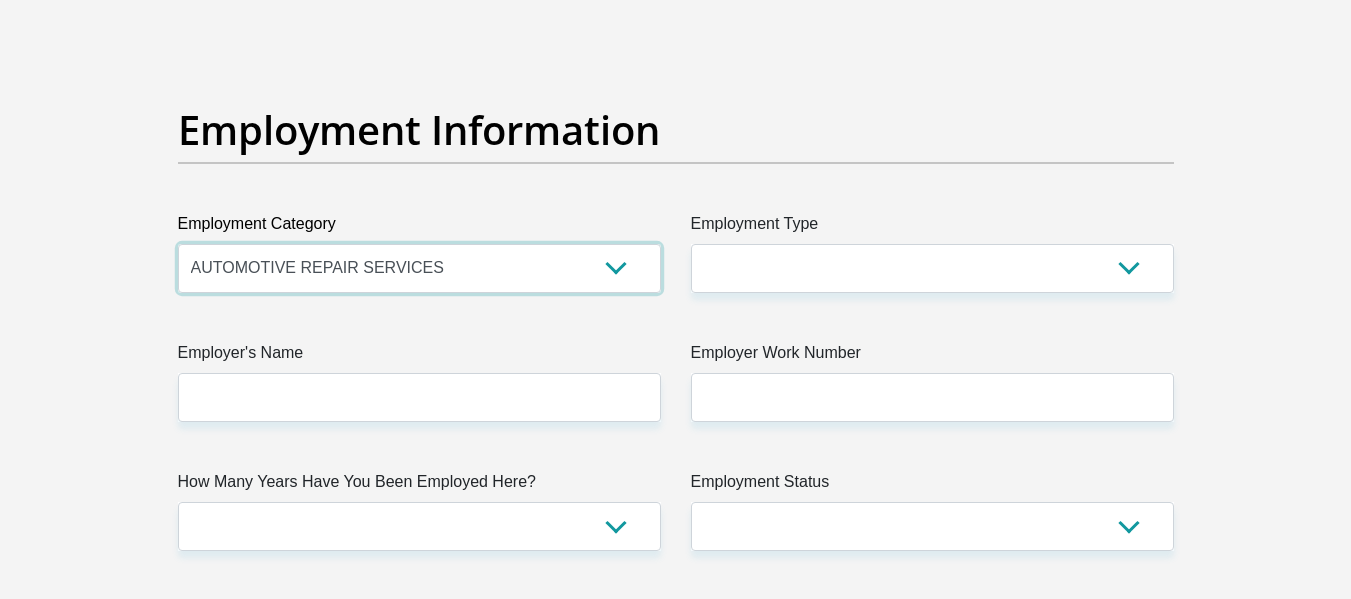 scroll, scrollTop: 3607, scrollLeft: 0, axis: vertical 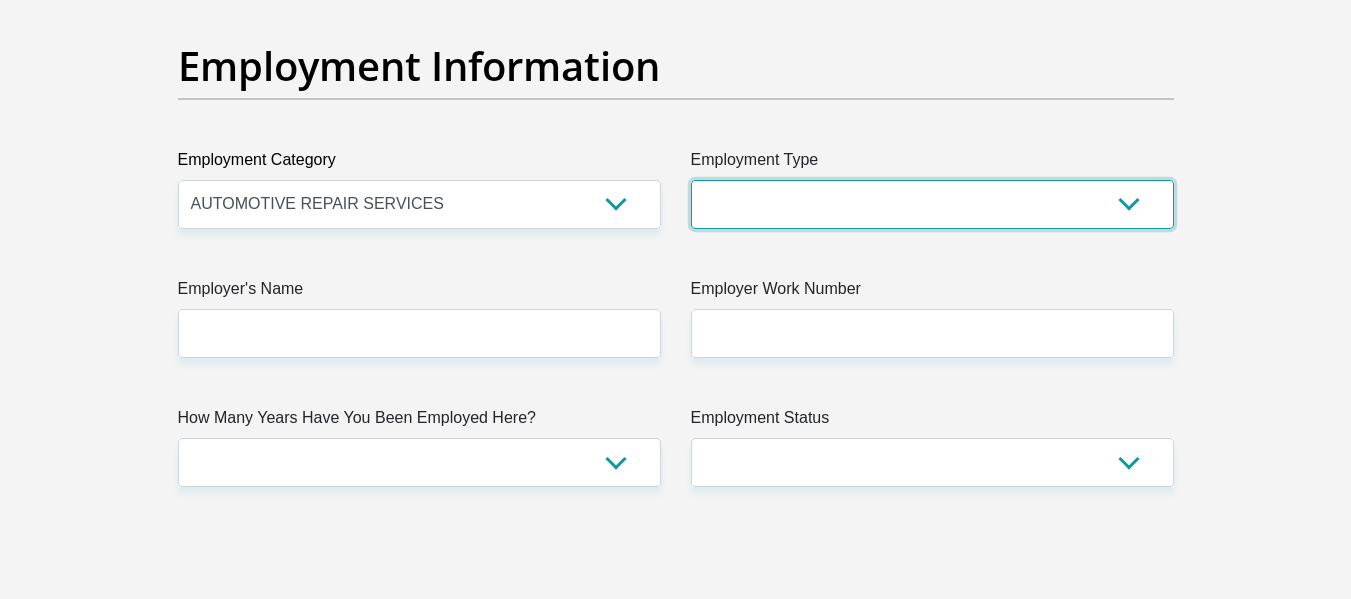 drag, startPoint x: 902, startPoint y: 194, endPoint x: 885, endPoint y: 196, distance: 17.117243 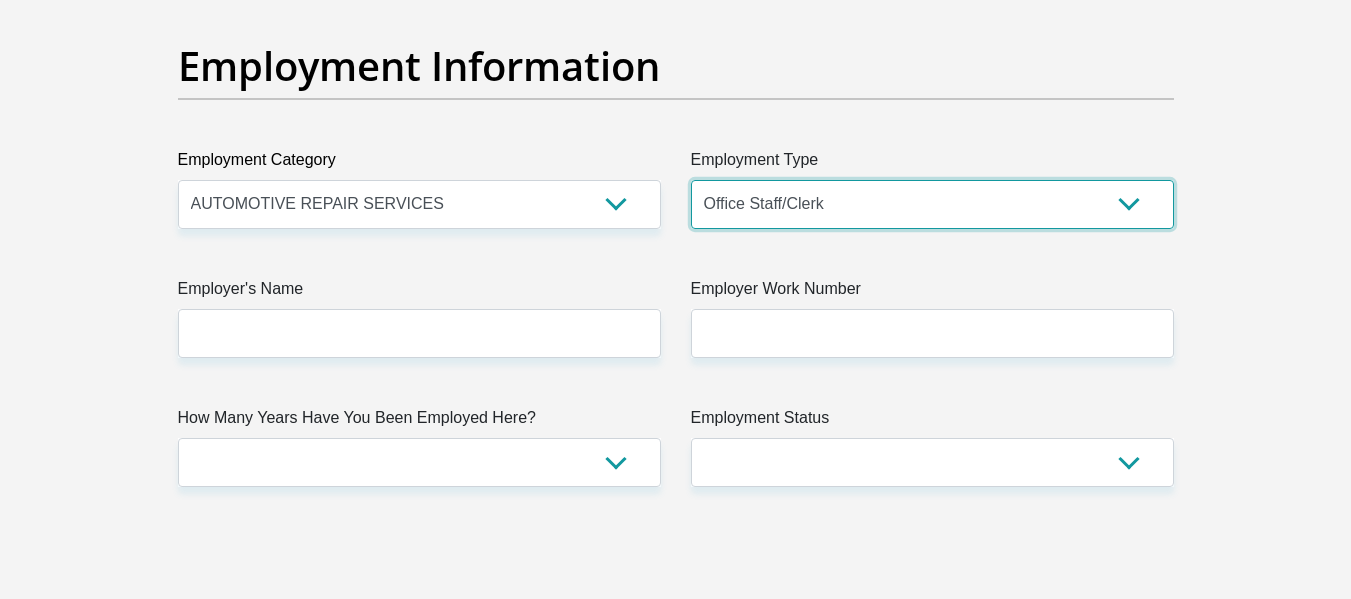 click on "College/Lecturer
Craft Seller
Creative
Driver
Executive
Farmer
Forces - Non Commissioned
Forces - Officer
Hawker
Housewife
Labourer
Licenced Professional
Manager
Miner
Non Licenced Professional
Office Staff/Clerk
Outside Worker
Pensioner
Permanent Teacher
Production/Manufacturing
Sales
Self-Employed
Semi-Professional Worker
Service Industry  Social Worker  Student" at bounding box center [932, 204] 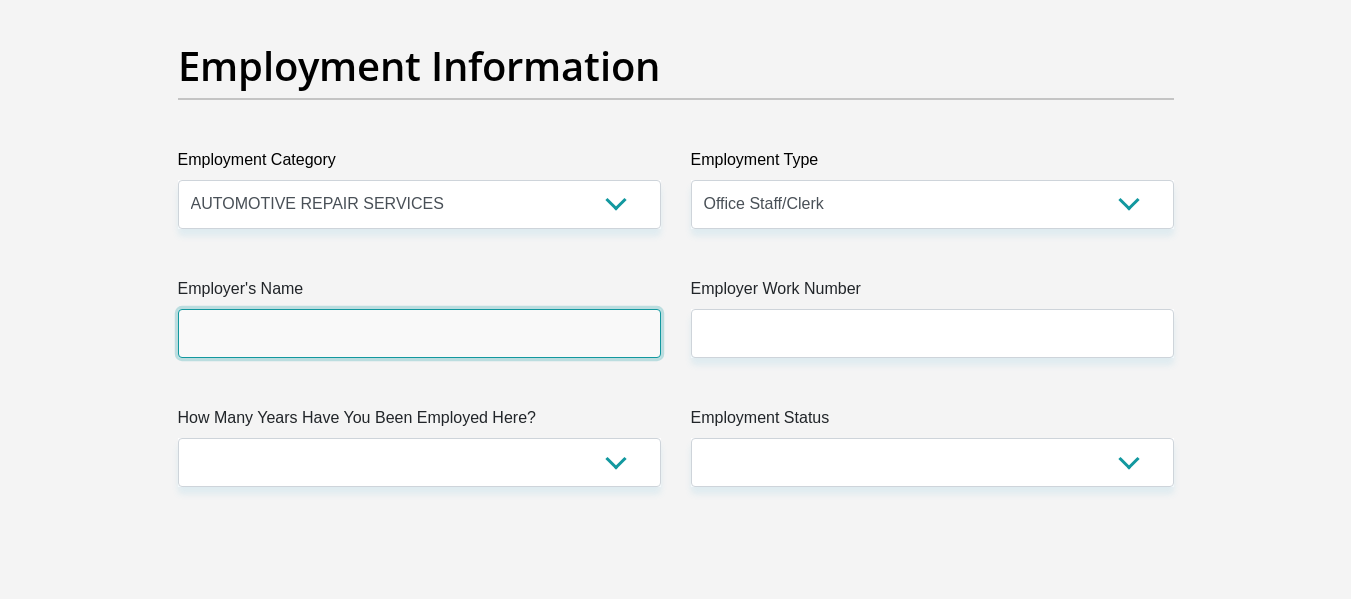 click on "Employer's Name" at bounding box center (419, 333) 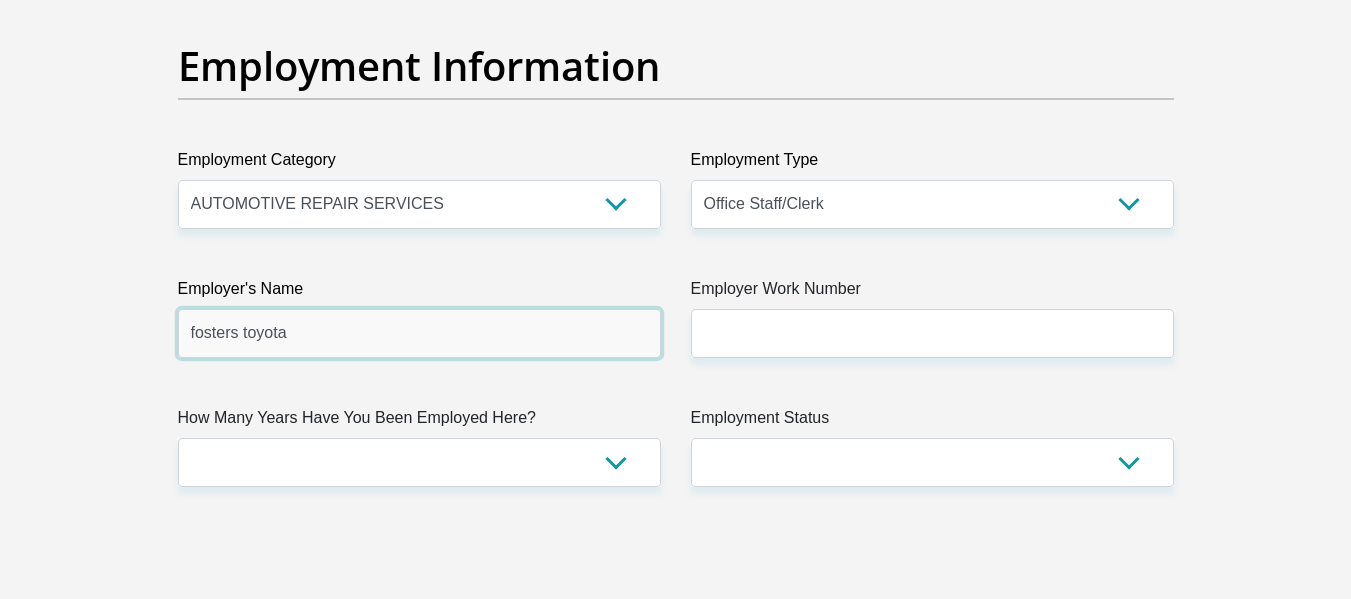 drag, startPoint x: 327, startPoint y: 334, endPoint x: 96, endPoint y: 334, distance: 231 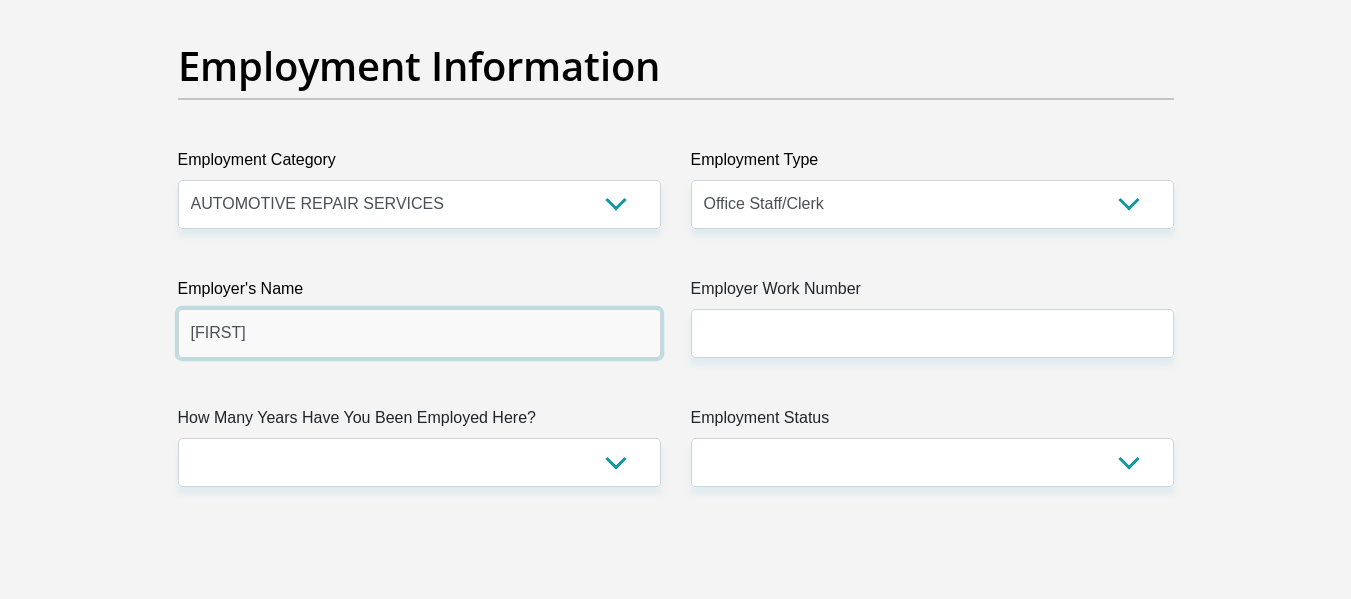 type on "fosters toyota" 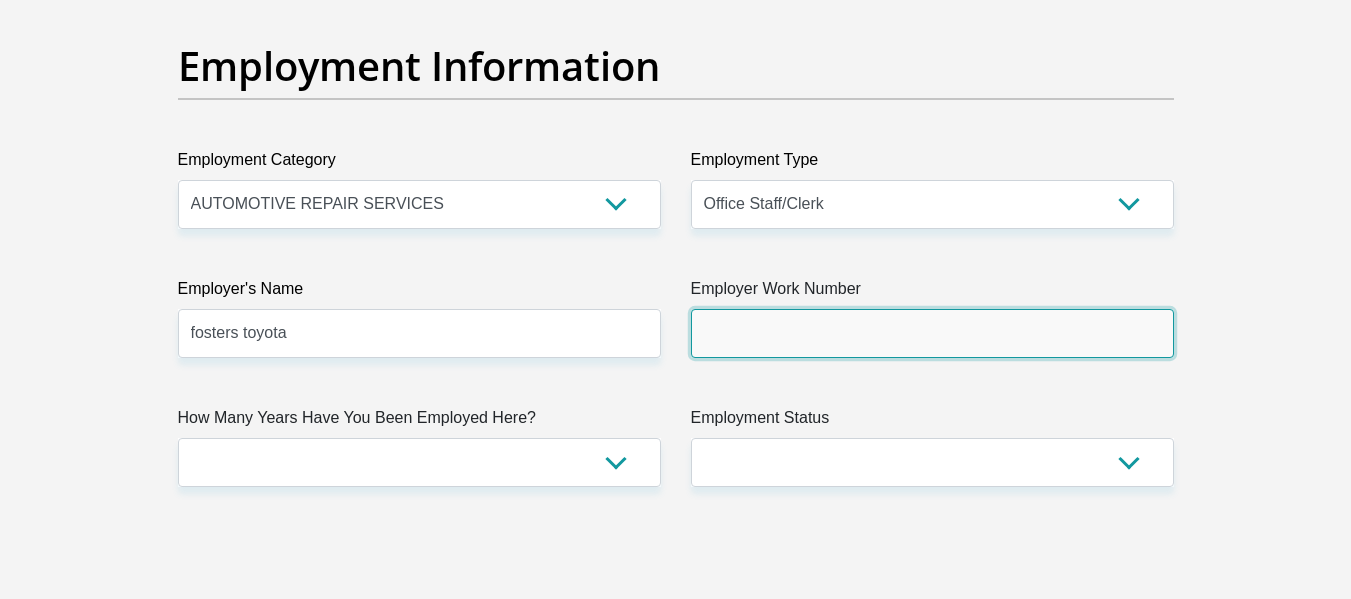 click on "Employer Work Number" at bounding box center (932, 333) 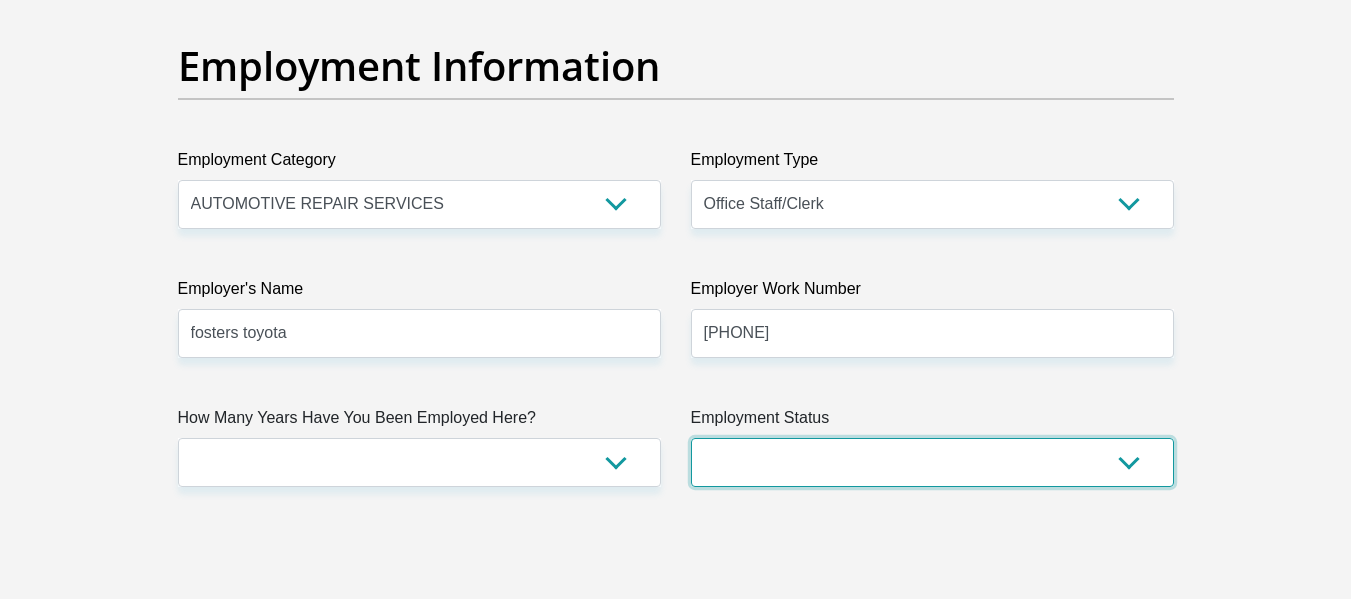 click on "Permanent/Full-time
Part-time/Casual
Contract Worker
Self-Employed
Housewife
Retired
Student
Medically Boarded
Disability
Unemployed" at bounding box center [932, 462] 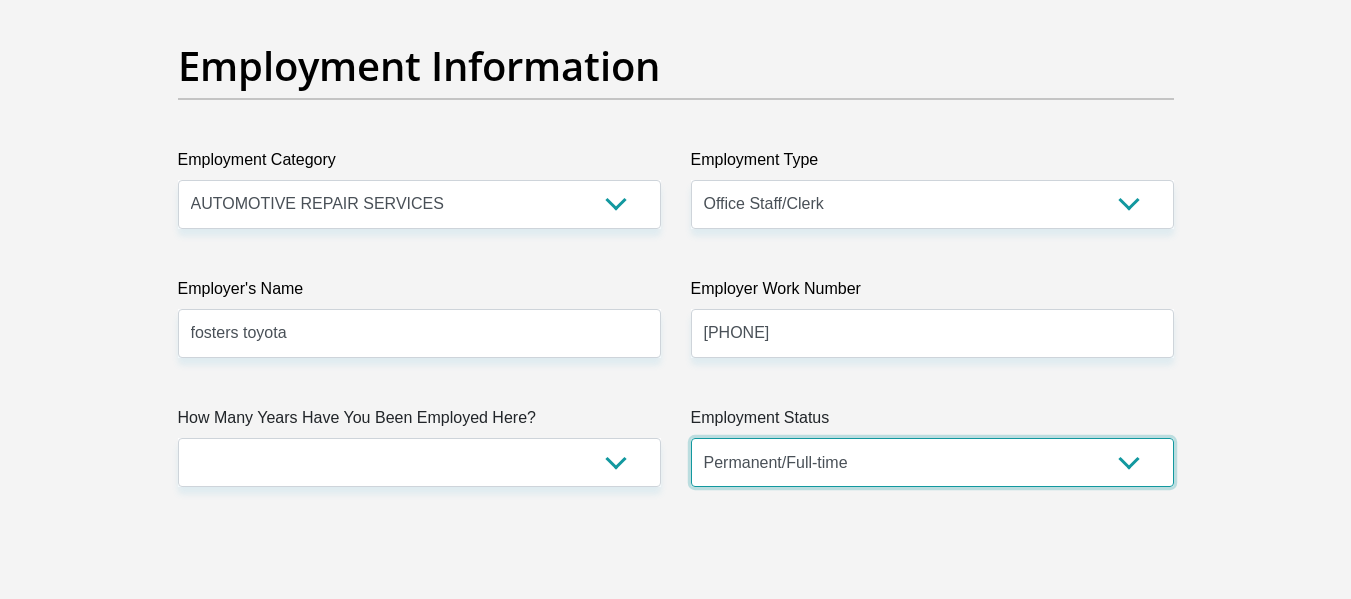 click on "Permanent/Full-time
Part-time/Casual
Contract Worker
Self-Employed
Housewife
Retired
Student
Medically Boarded
Disability
Unemployed" at bounding box center [932, 462] 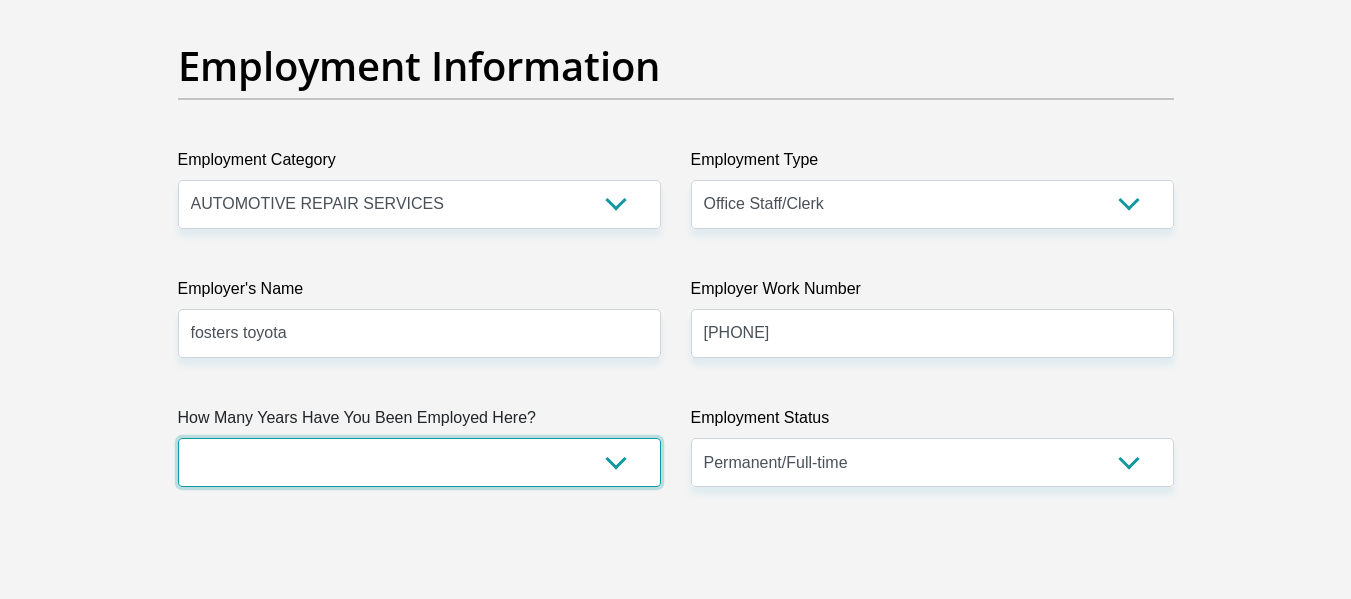 click on "less than 1 year
1-3 years
3-5 years
5+ years" at bounding box center [419, 462] 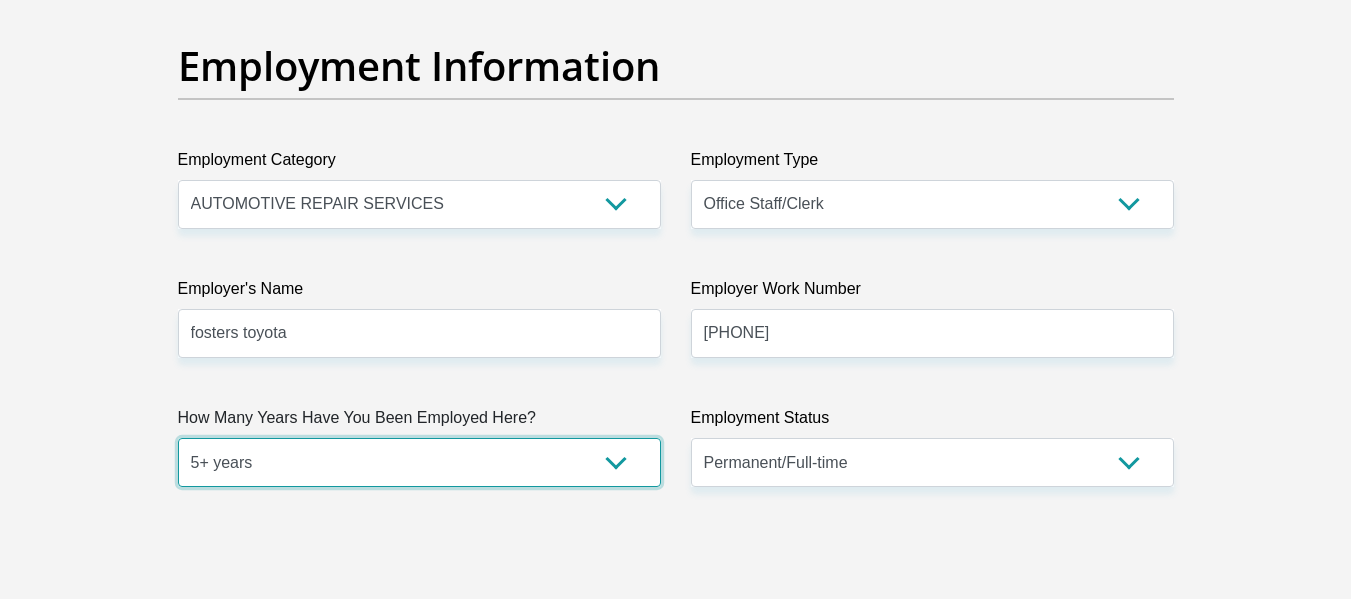 click on "less than 1 year
1-3 years
3-5 years
5+ years" at bounding box center (419, 462) 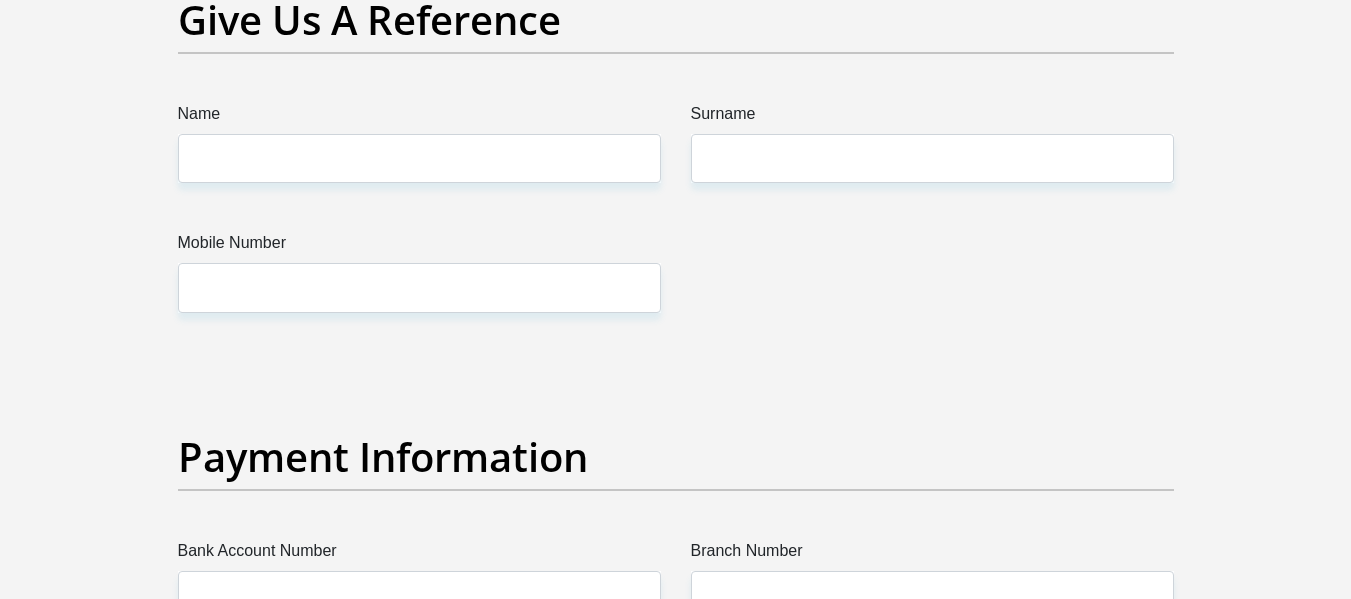 scroll, scrollTop: 4155, scrollLeft: 0, axis: vertical 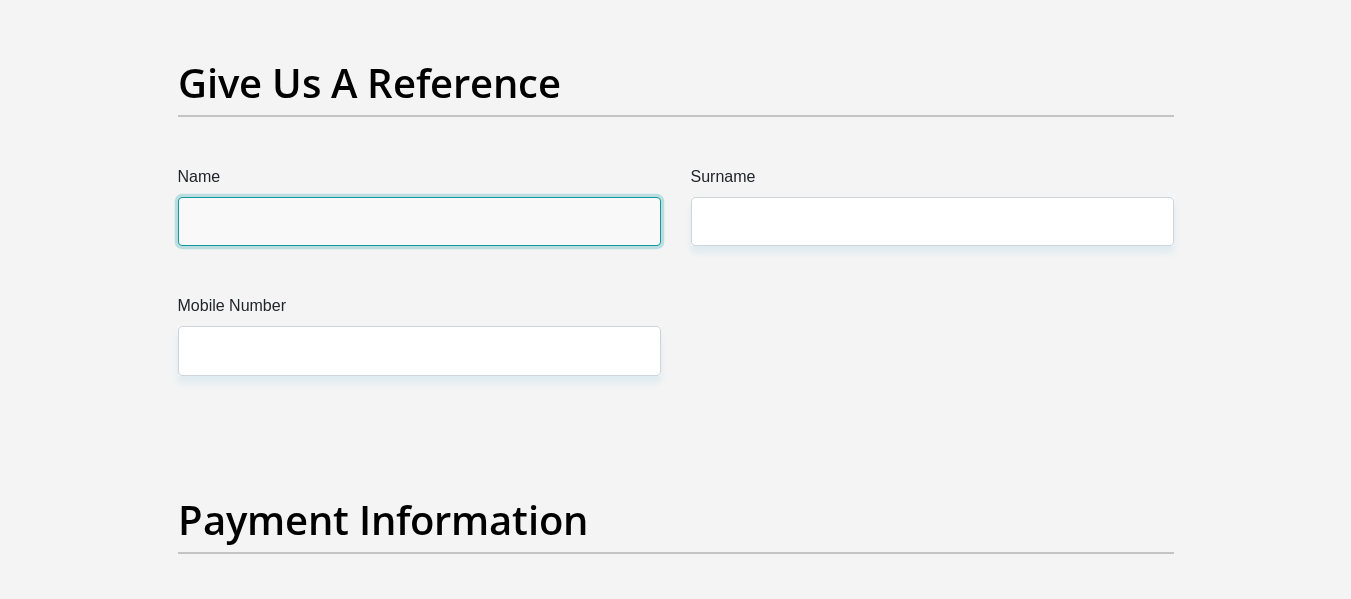click on "Name" at bounding box center [419, 221] 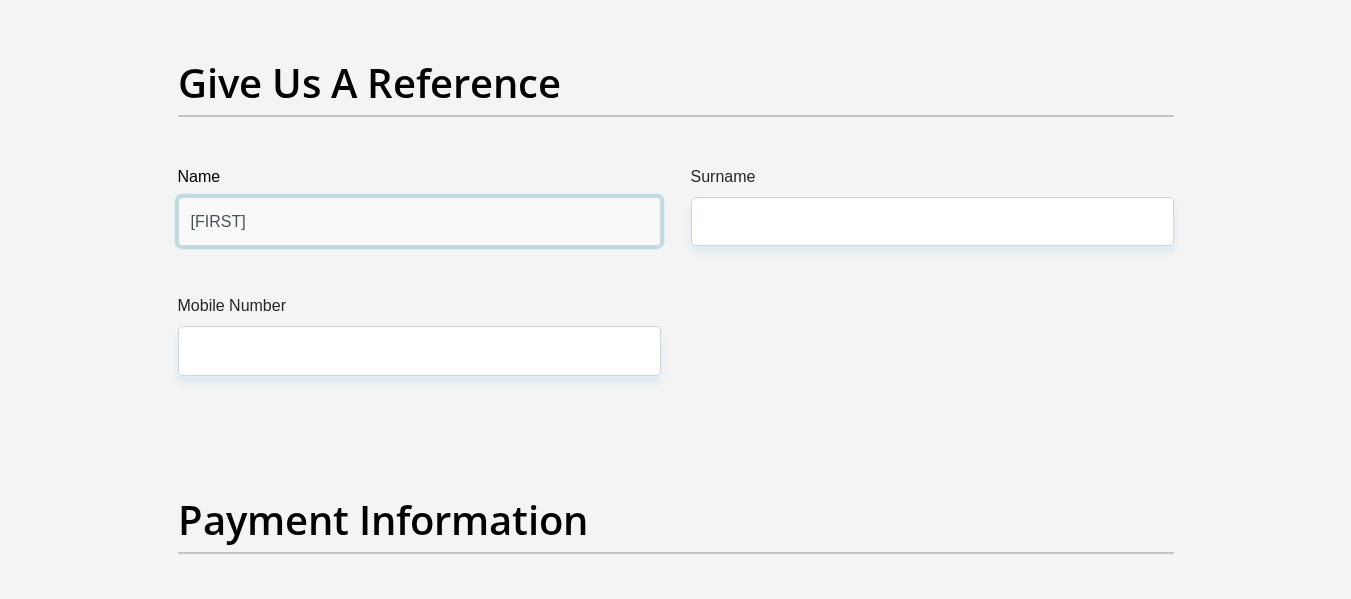 type on "[FIRST]" 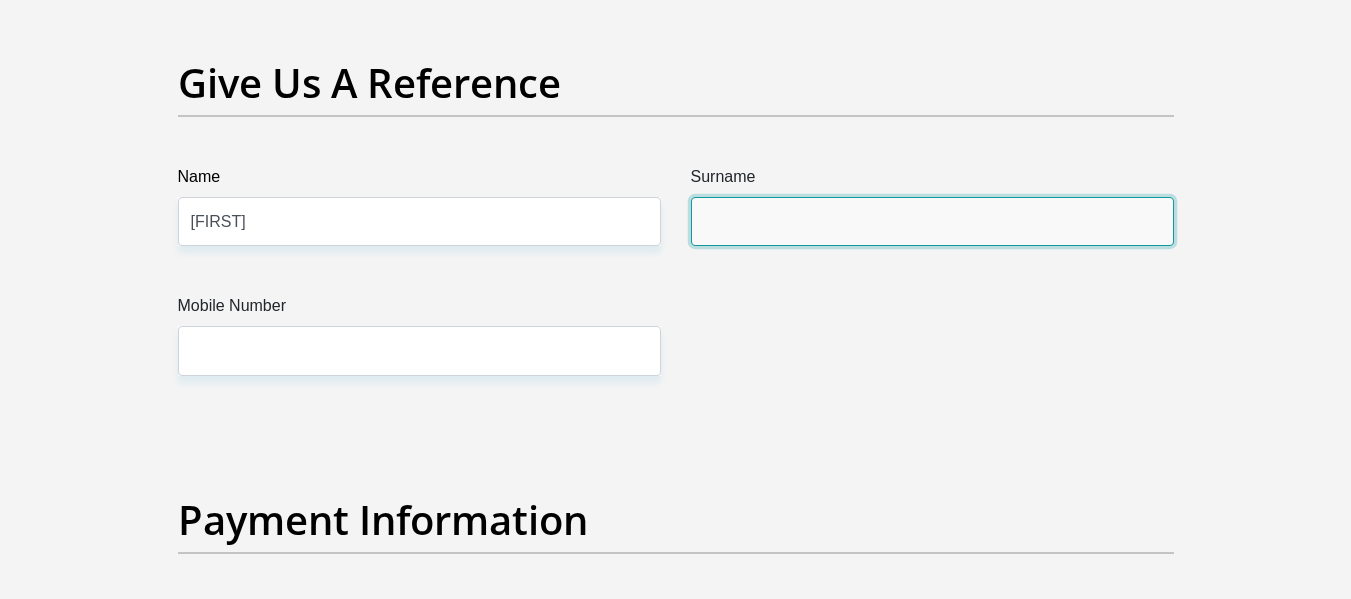 click on "Surname" at bounding box center [932, 221] 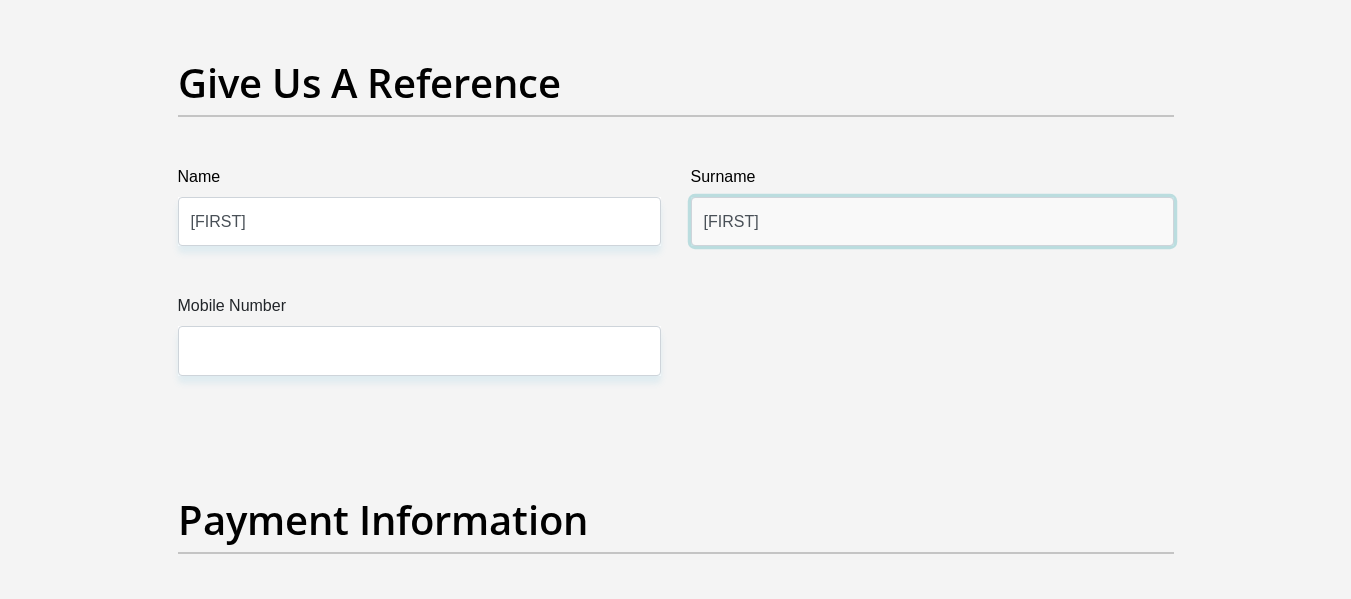 type on "[FIRST]" 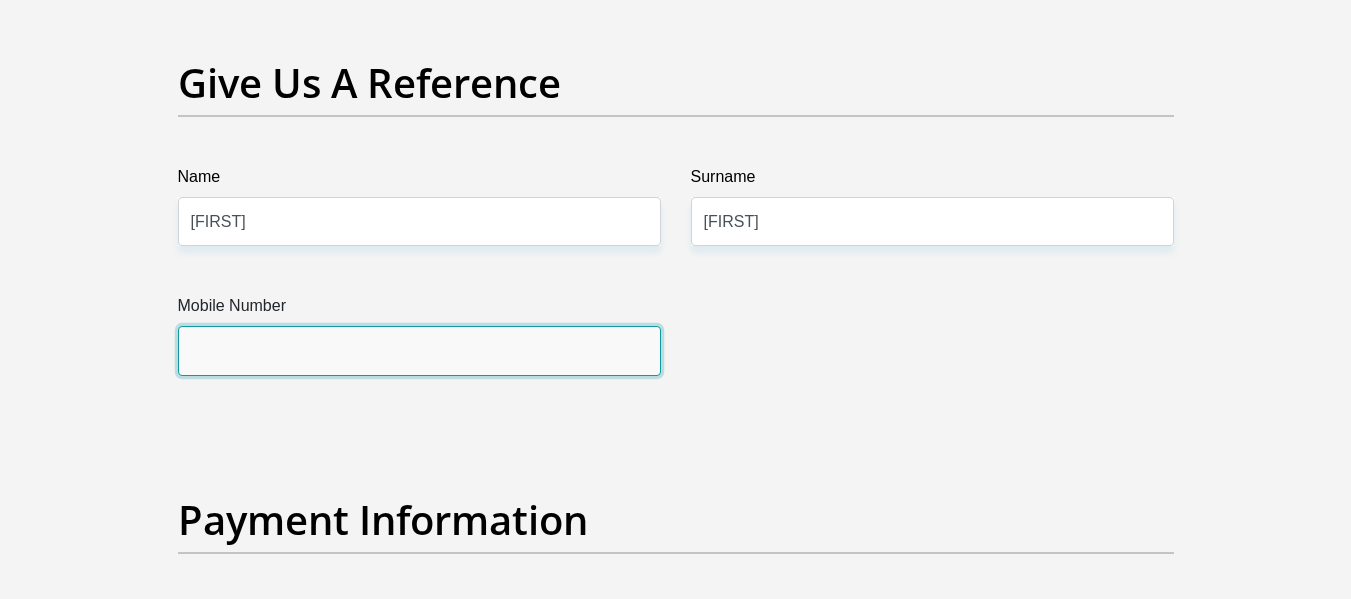 click on "Mobile Number" at bounding box center [419, 350] 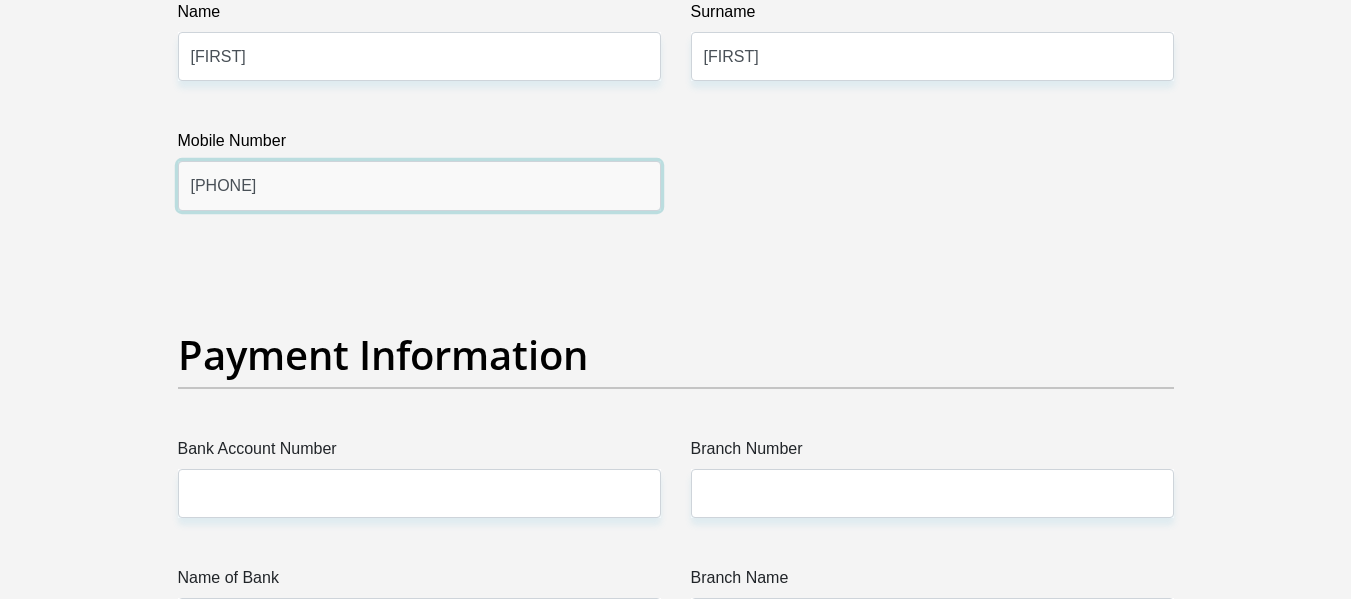 scroll, scrollTop: 4384, scrollLeft: 0, axis: vertical 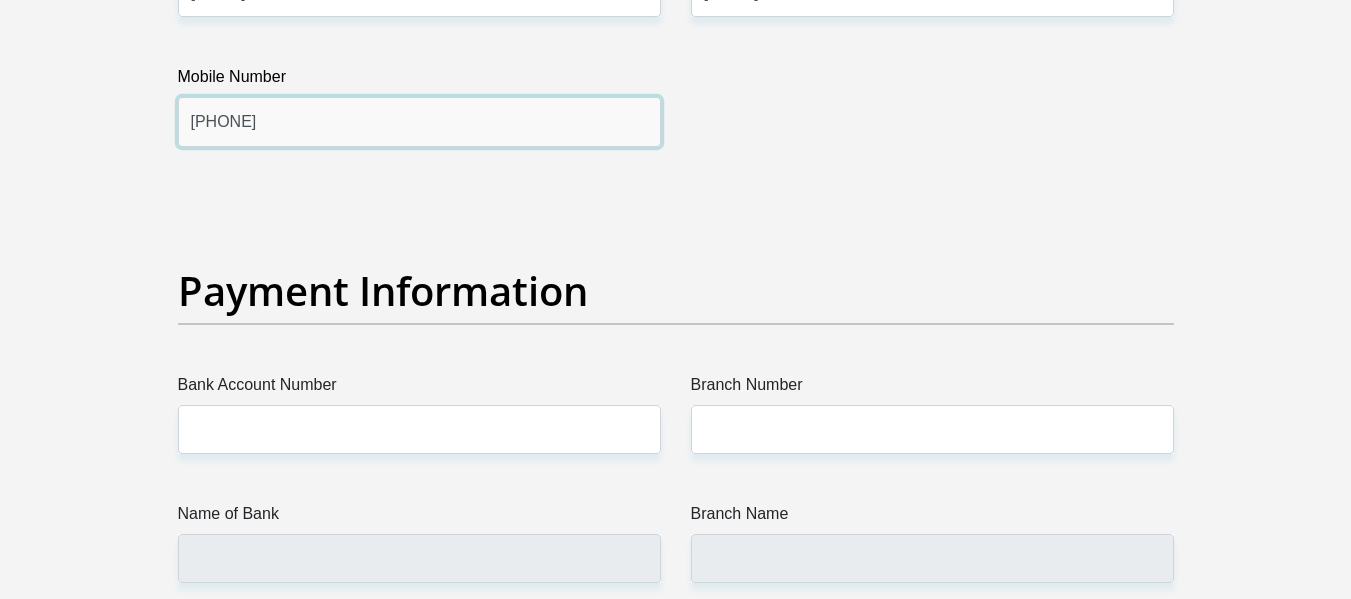 type on "[PHONE]" 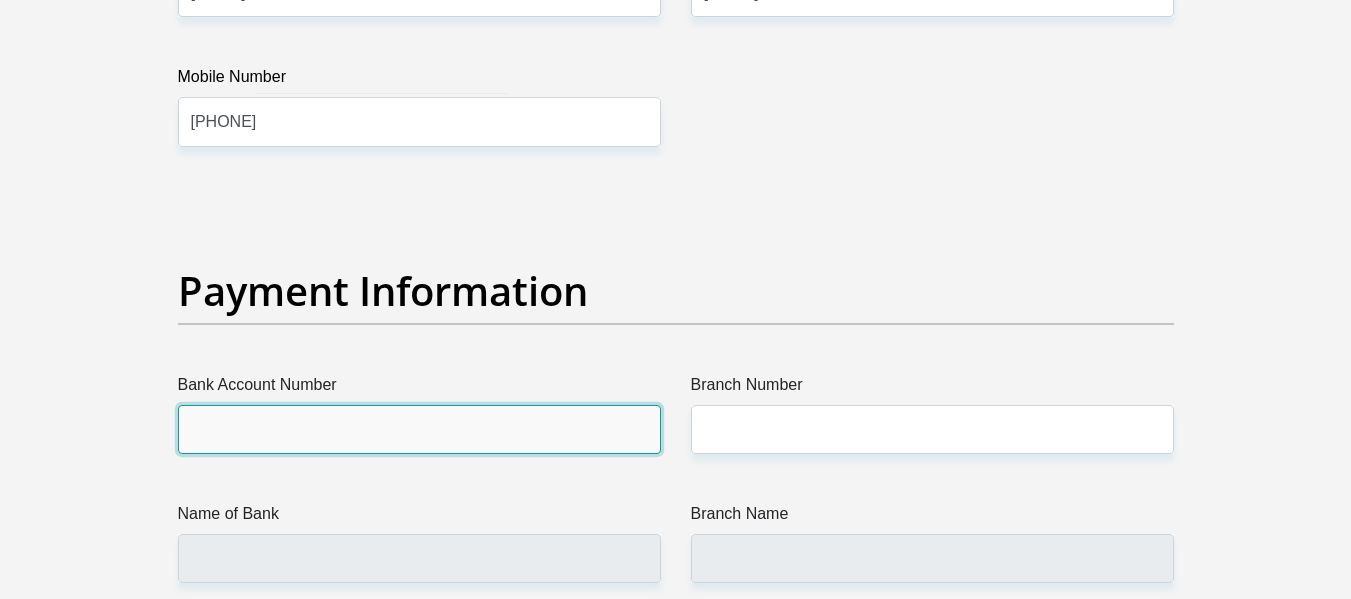 click on "Bank Account Number" at bounding box center [419, 429] 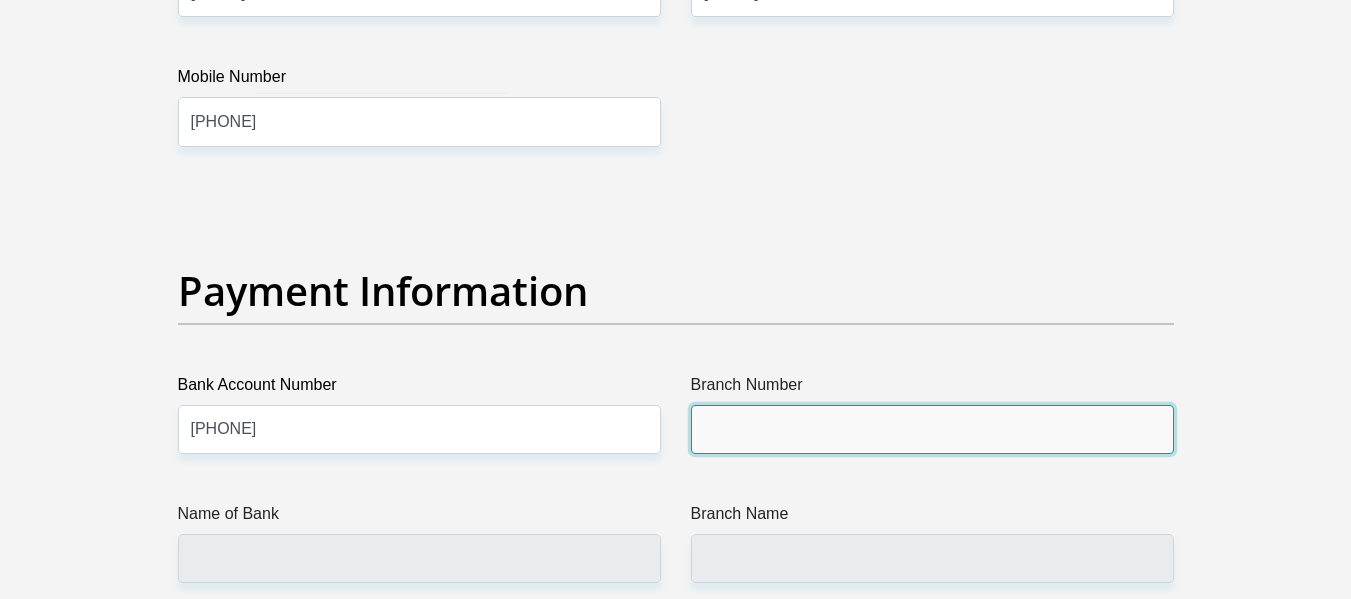 click on "Branch Number" at bounding box center [932, 429] 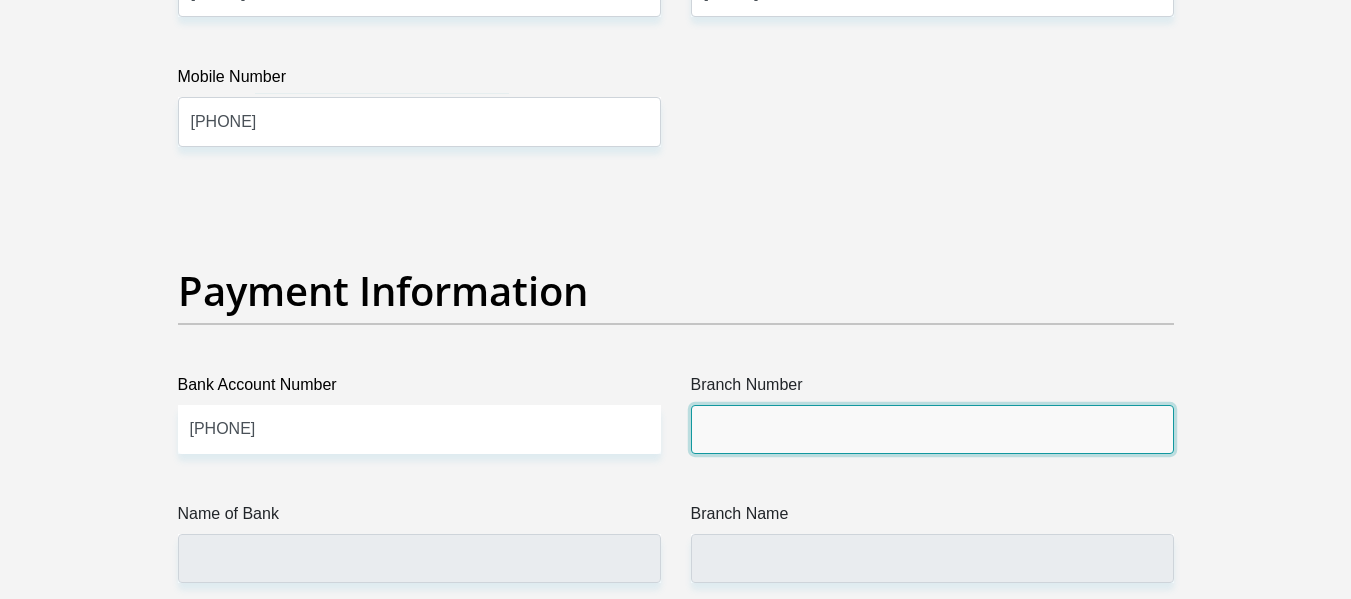 type on "470010" 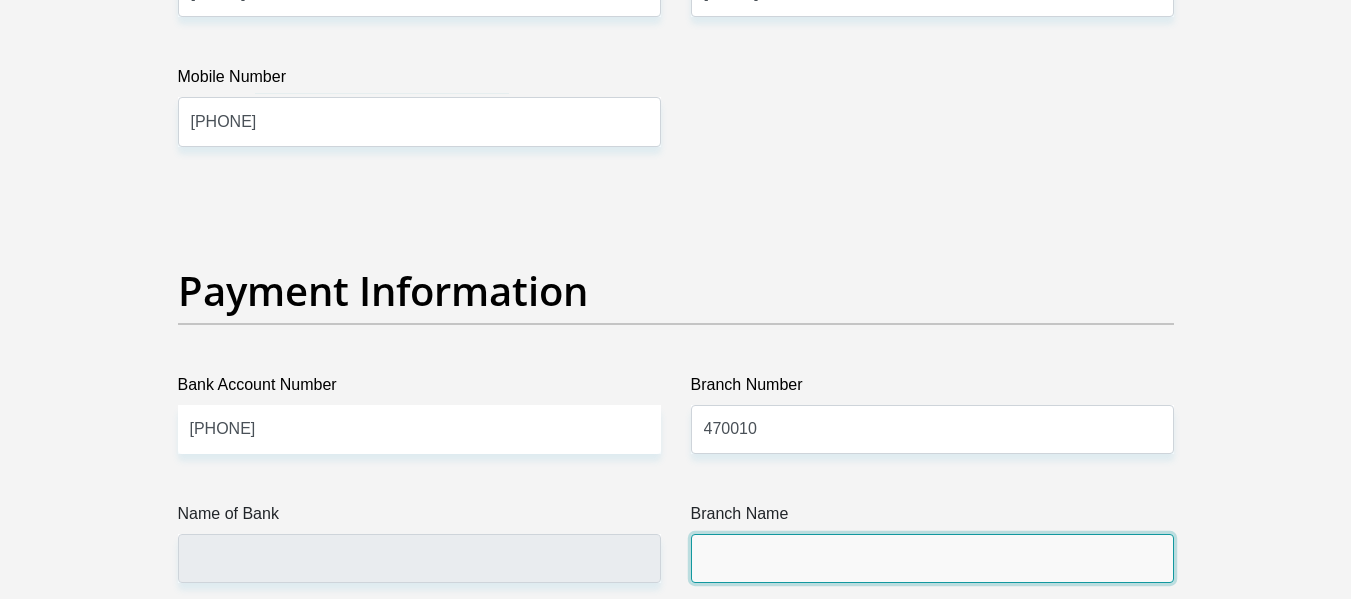 click on "Branch Name" at bounding box center (932, 558) 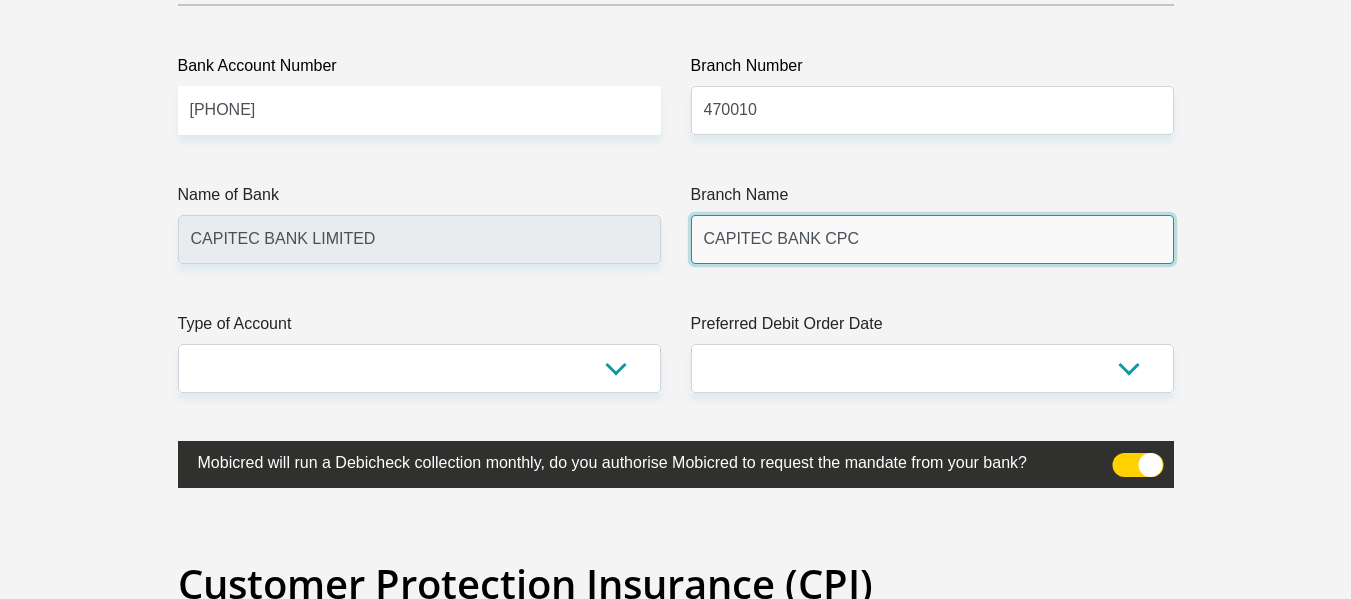 scroll, scrollTop: 4817, scrollLeft: 0, axis: vertical 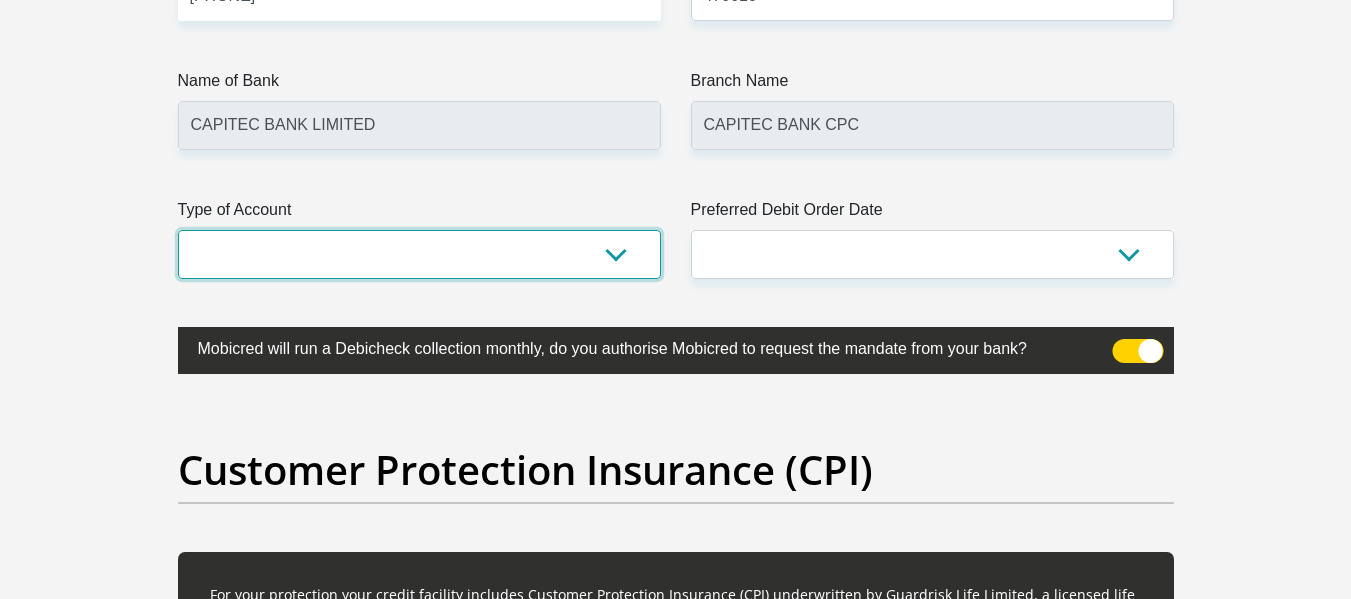 click on "Cheque
Savings" at bounding box center [419, 254] 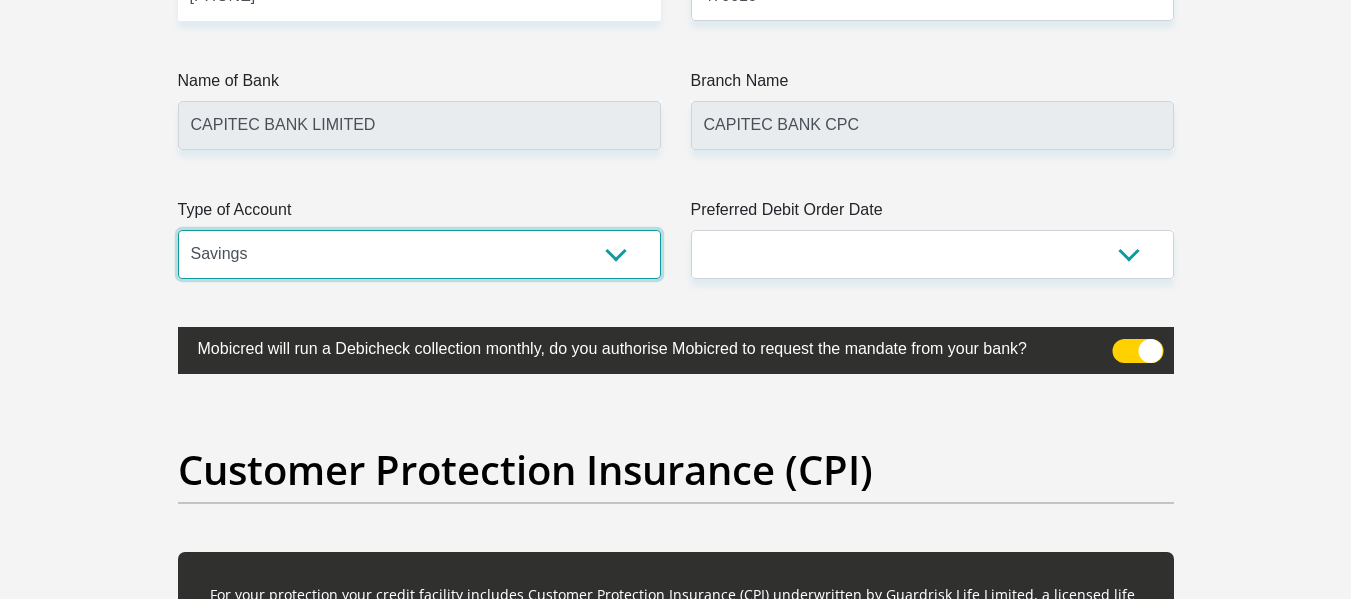 click on "Cheque
Savings" at bounding box center (419, 254) 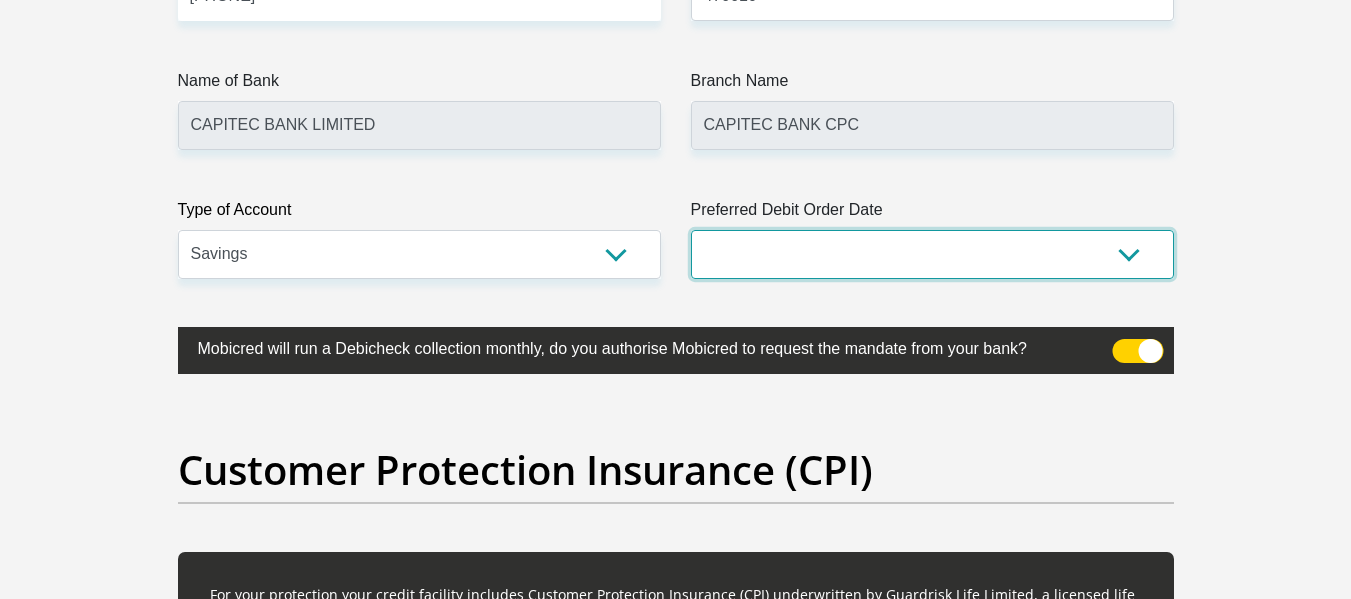 click on "1st
2nd
3rd
4th
5th
7th
18th
19th
20th
21st
22nd
23rd
24th
25th
26th
27th
28th
29th
30th" at bounding box center (932, 254) 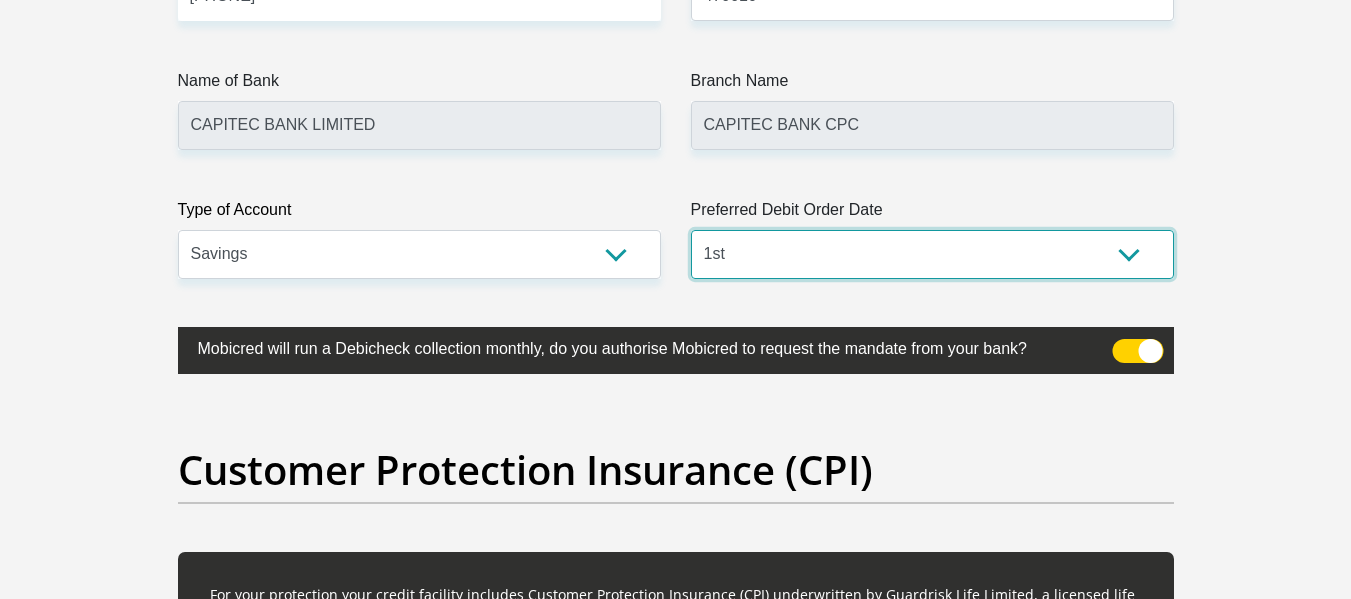 click on "1st
2nd
3rd
4th
5th
7th
18th
19th
20th
21st
22nd
23rd
24th
25th
26th
27th
28th
29th
30th" at bounding box center [932, 254] 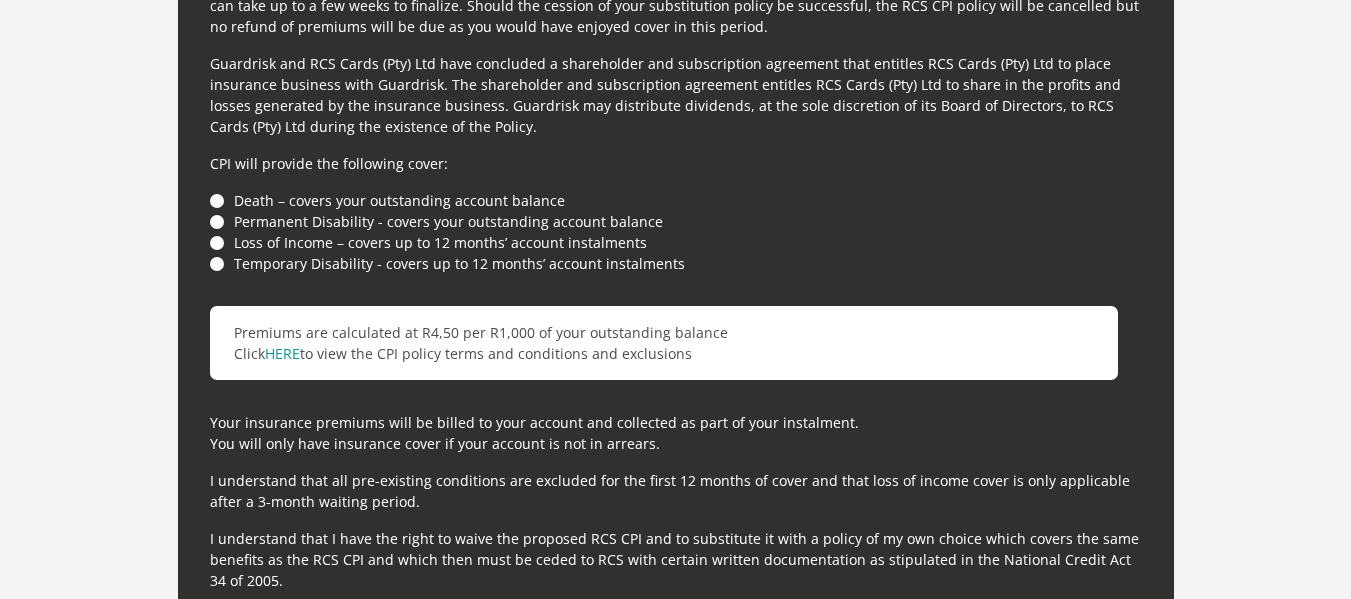 scroll, scrollTop: 5595, scrollLeft: 0, axis: vertical 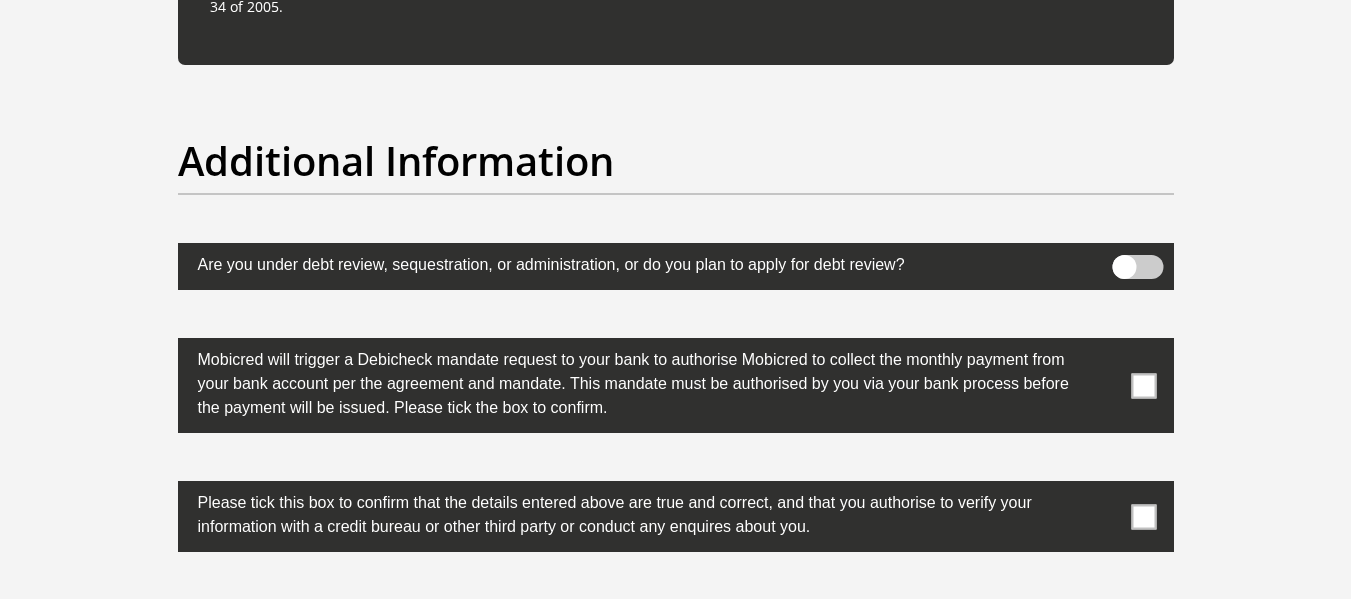drag, startPoint x: 1149, startPoint y: 387, endPoint x: 1145, endPoint y: 433, distance: 46.173584 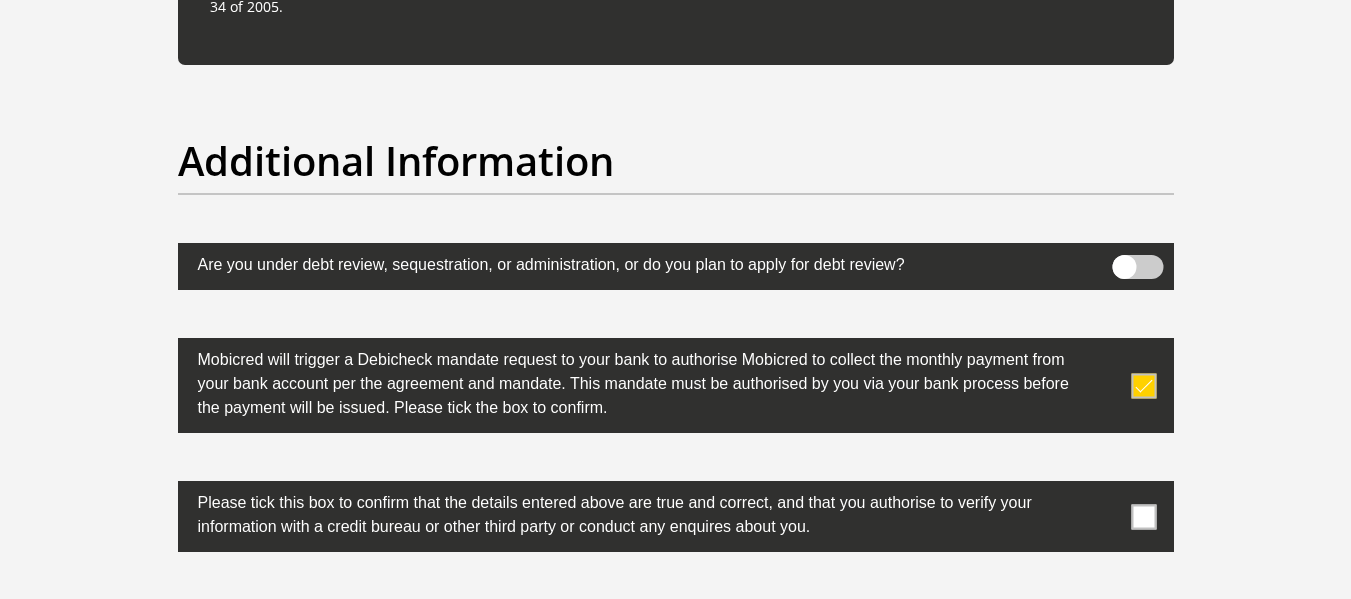 click at bounding box center (1143, 516) 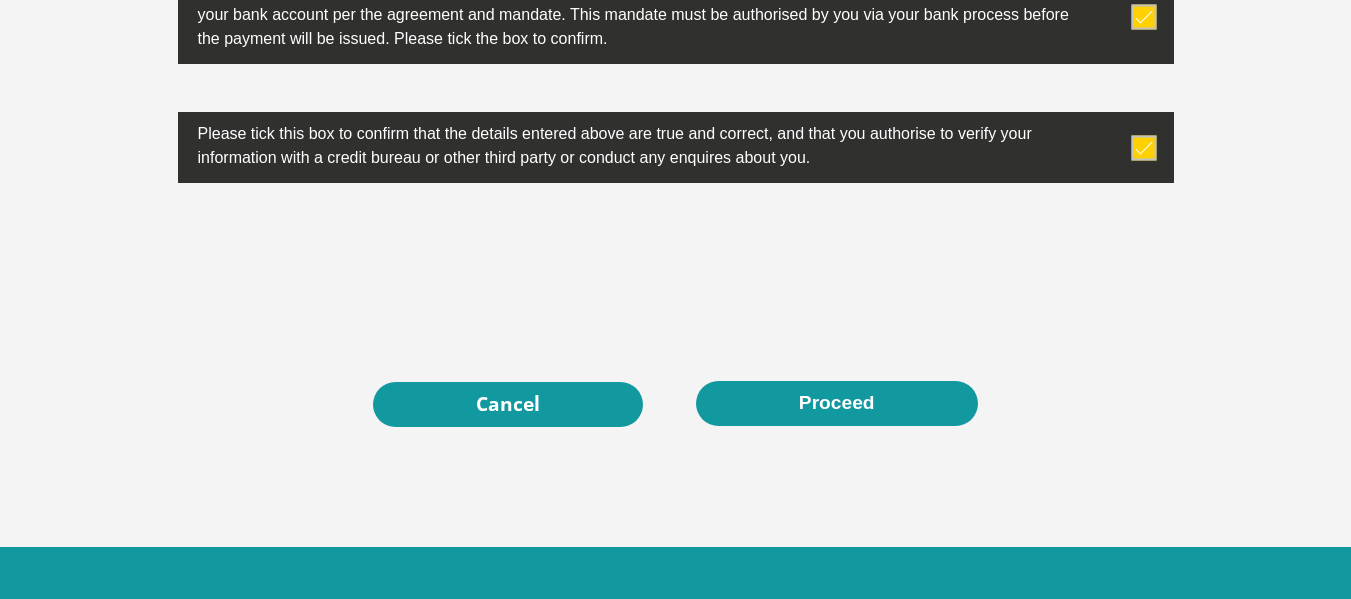 scroll, scrollTop: 6474, scrollLeft: 0, axis: vertical 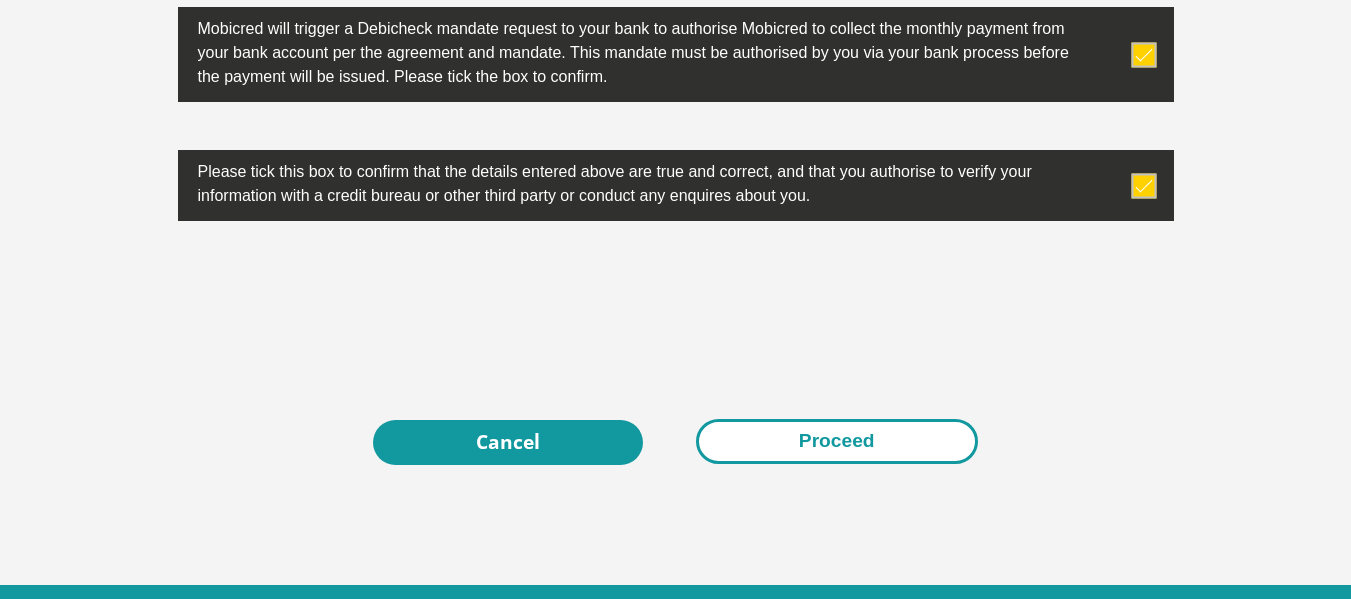 click on "Proceed" at bounding box center (837, 441) 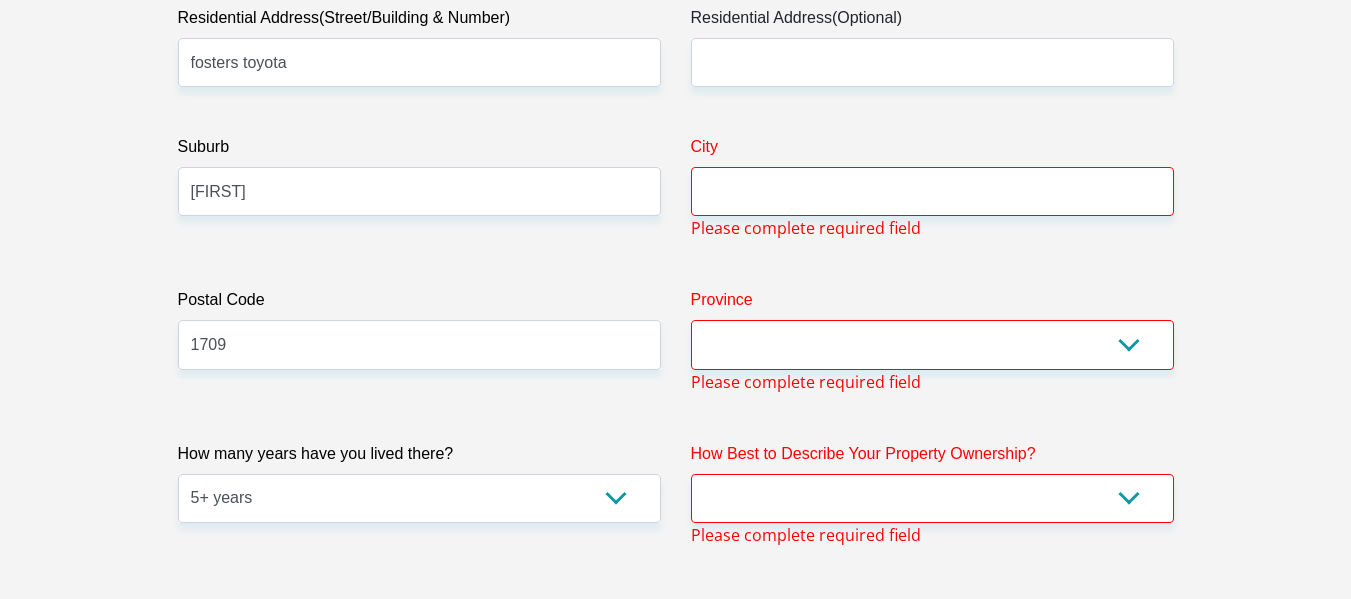 scroll, scrollTop: 1048, scrollLeft: 0, axis: vertical 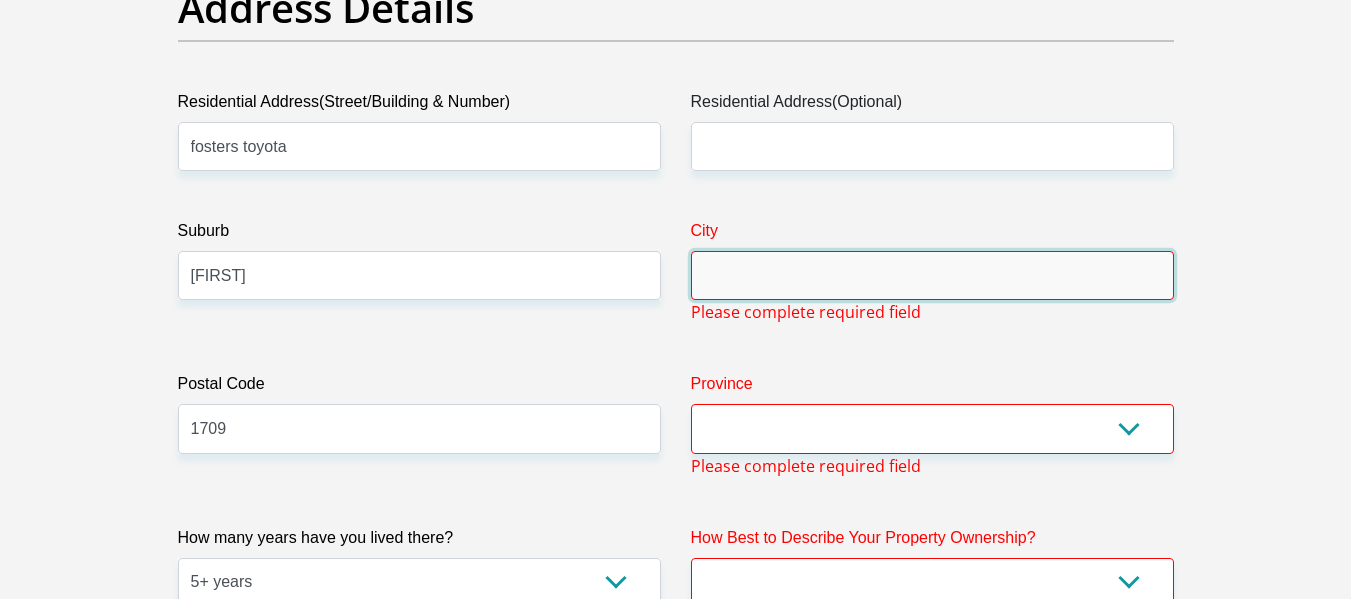 click on "City" at bounding box center (932, 275) 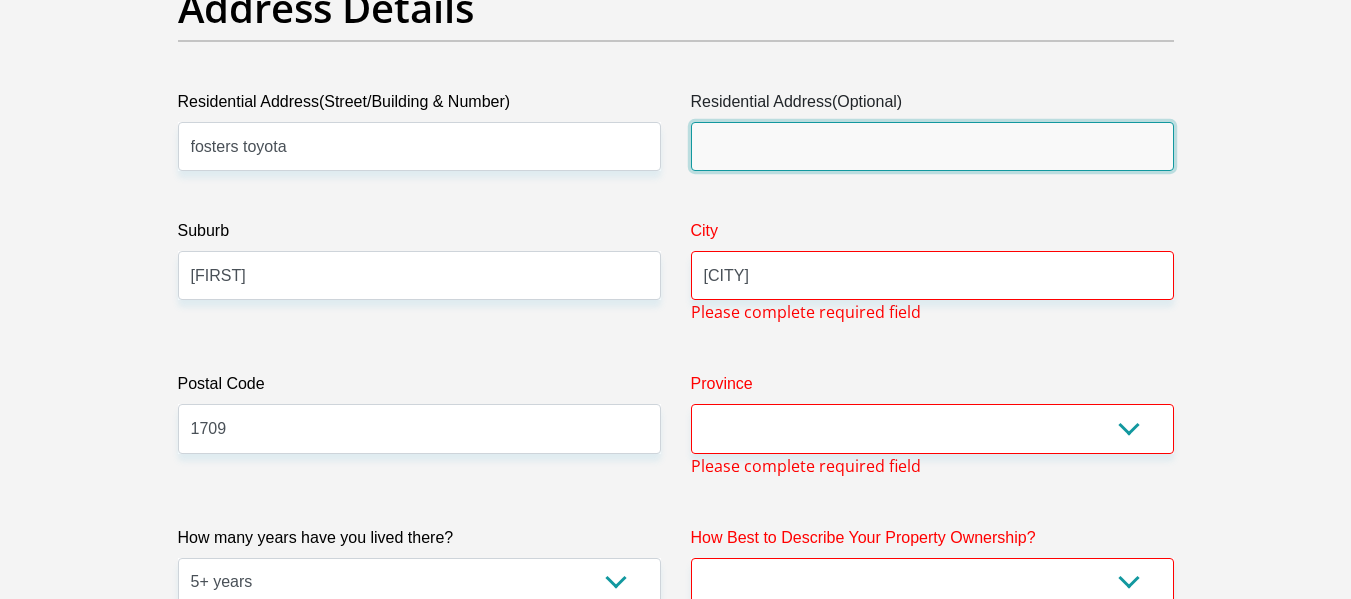 type on "[STREET]" 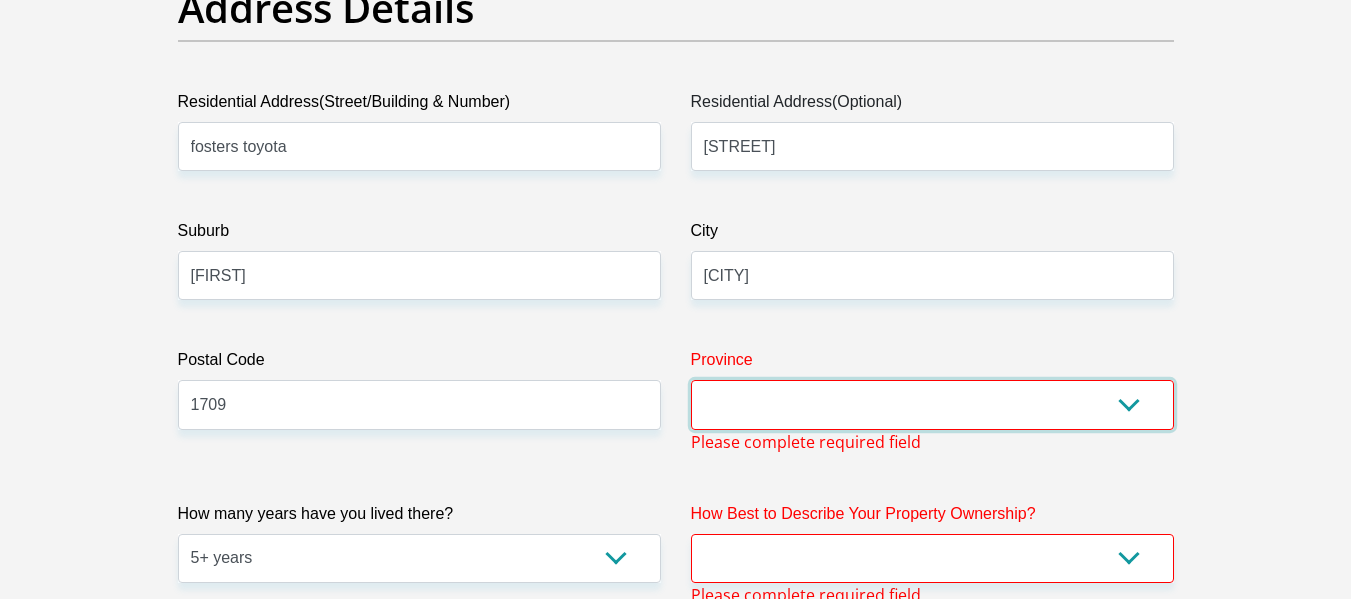 click on "Eastern Cape
Free State
Gauteng
KwaZulu-Natal
Limpopo
Mpumalanga
Northern Cape
North West
Western Cape" at bounding box center (932, 404) 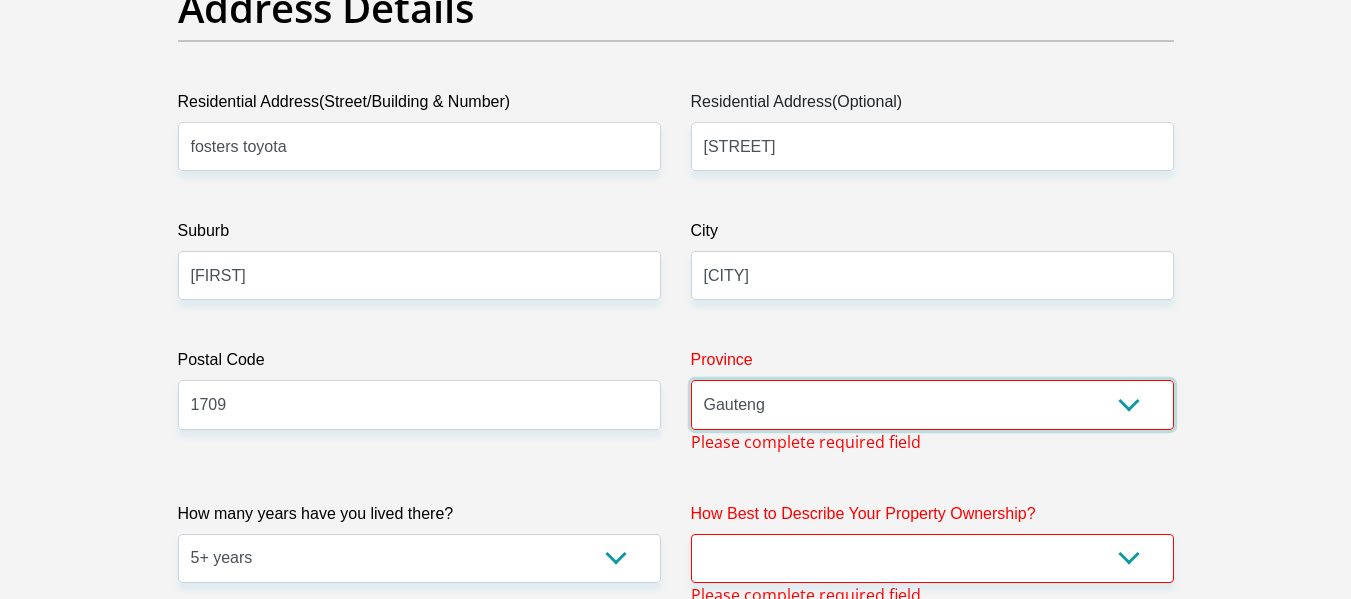 click on "Eastern Cape
Free State
Gauteng
KwaZulu-Natal
Limpopo
Mpumalanga
Northern Cape
North West
Western Cape" at bounding box center (932, 404) 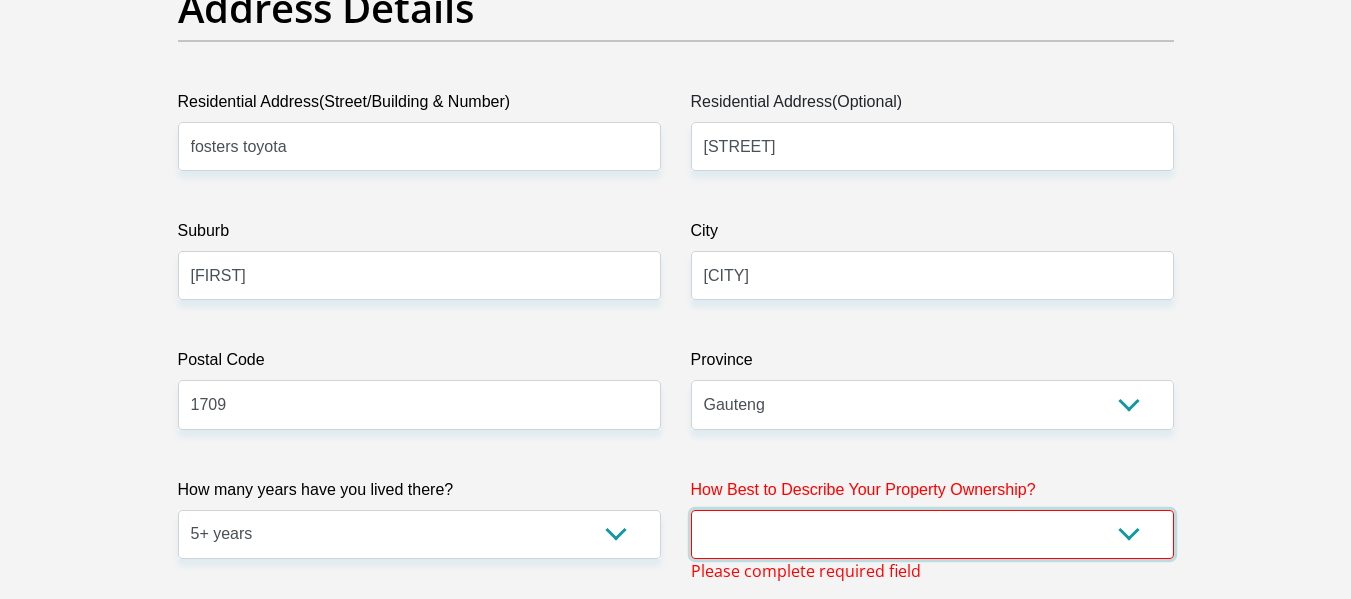 click on "Owned
Rented
Family Owned
Company Dwelling" at bounding box center (932, 534) 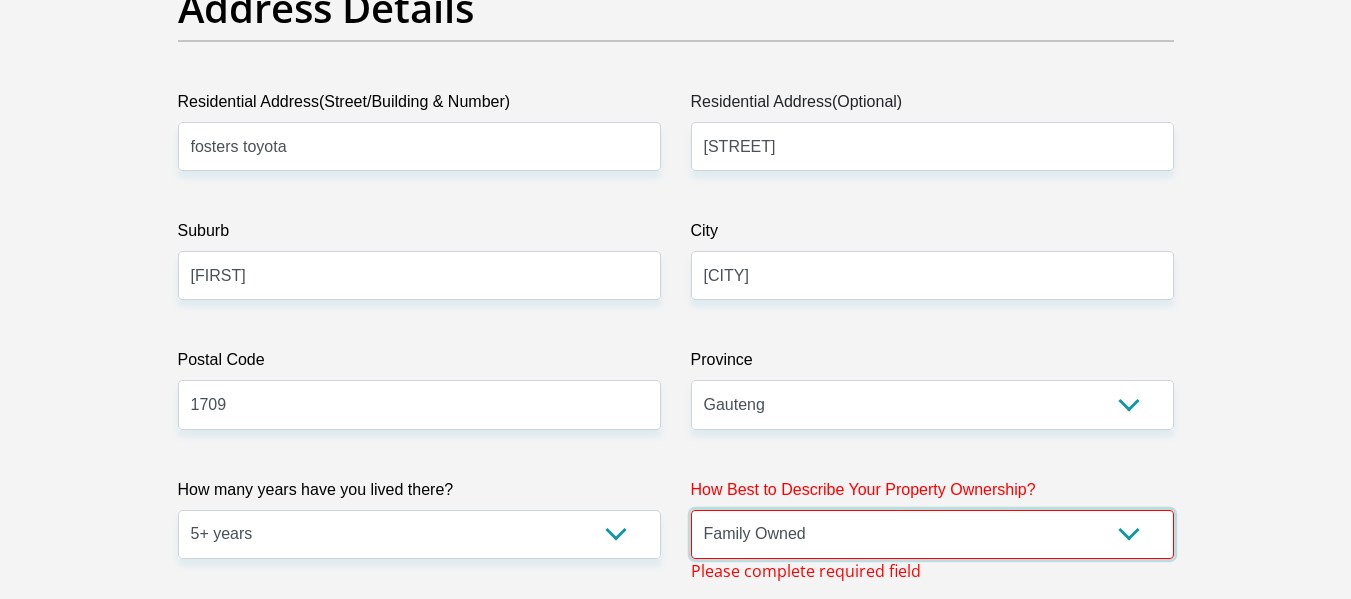 click on "Owned
Rented
Family Owned
Company Dwelling" at bounding box center (932, 534) 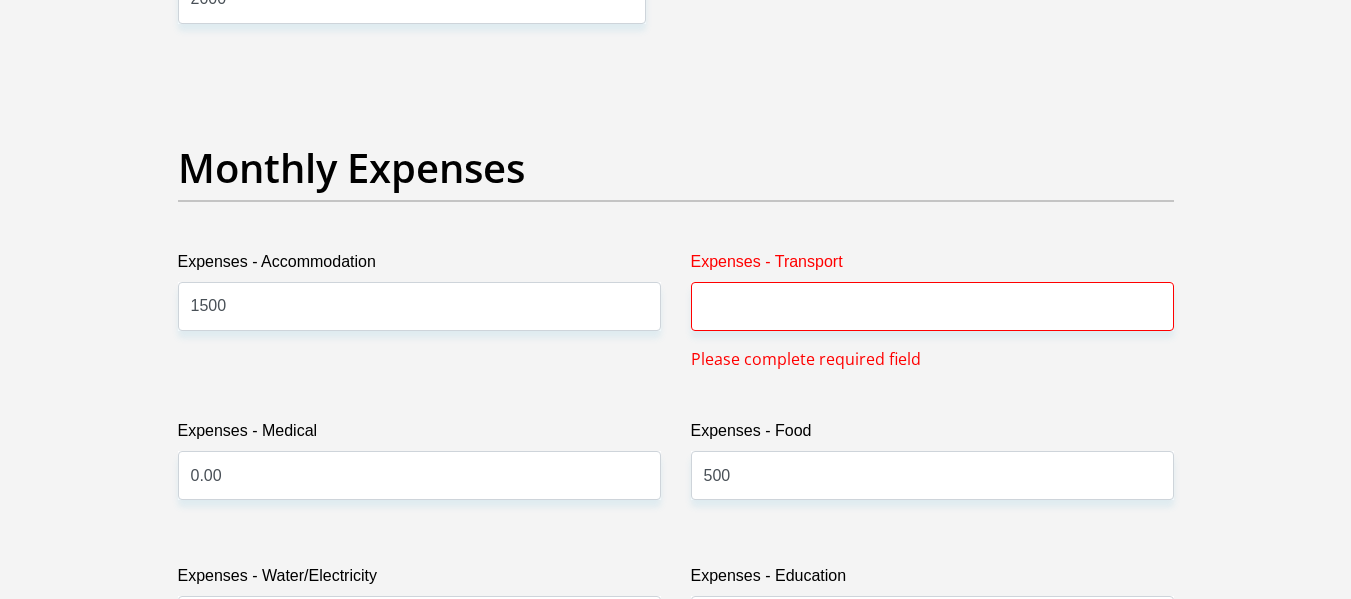 scroll, scrollTop: 2749, scrollLeft: 0, axis: vertical 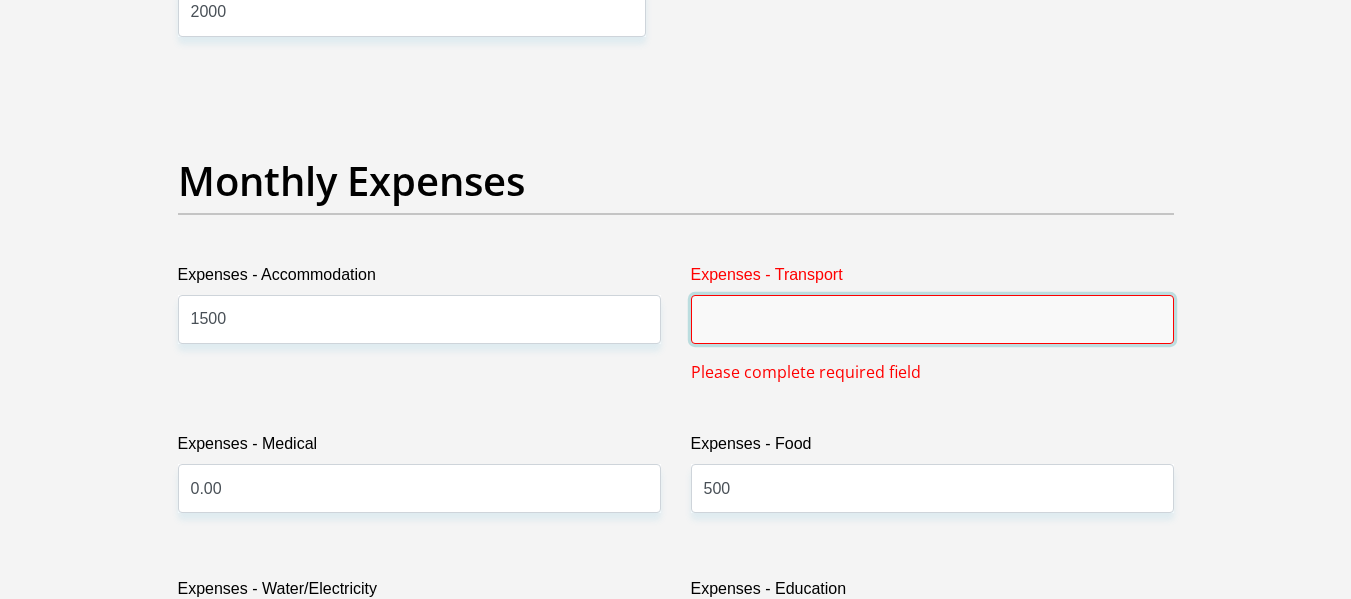 click on "Expenses - Transport" at bounding box center [932, 319] 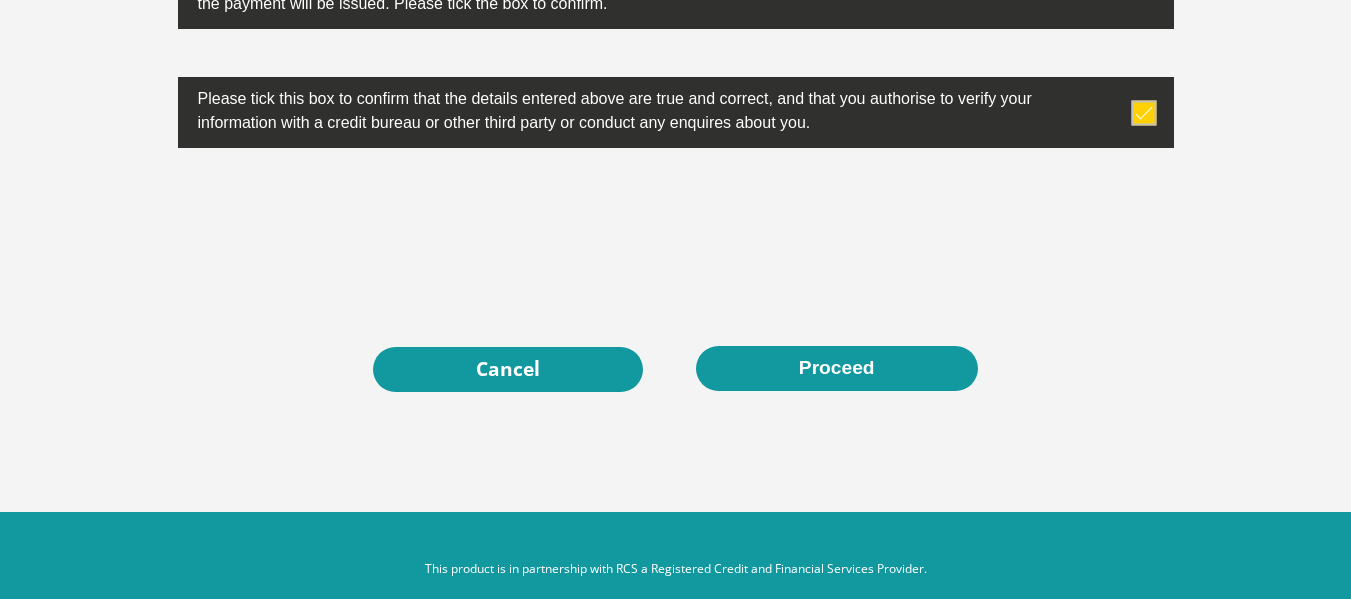 scroll, scrollTop: 6576, scrollLeft: 0, axis: vertical 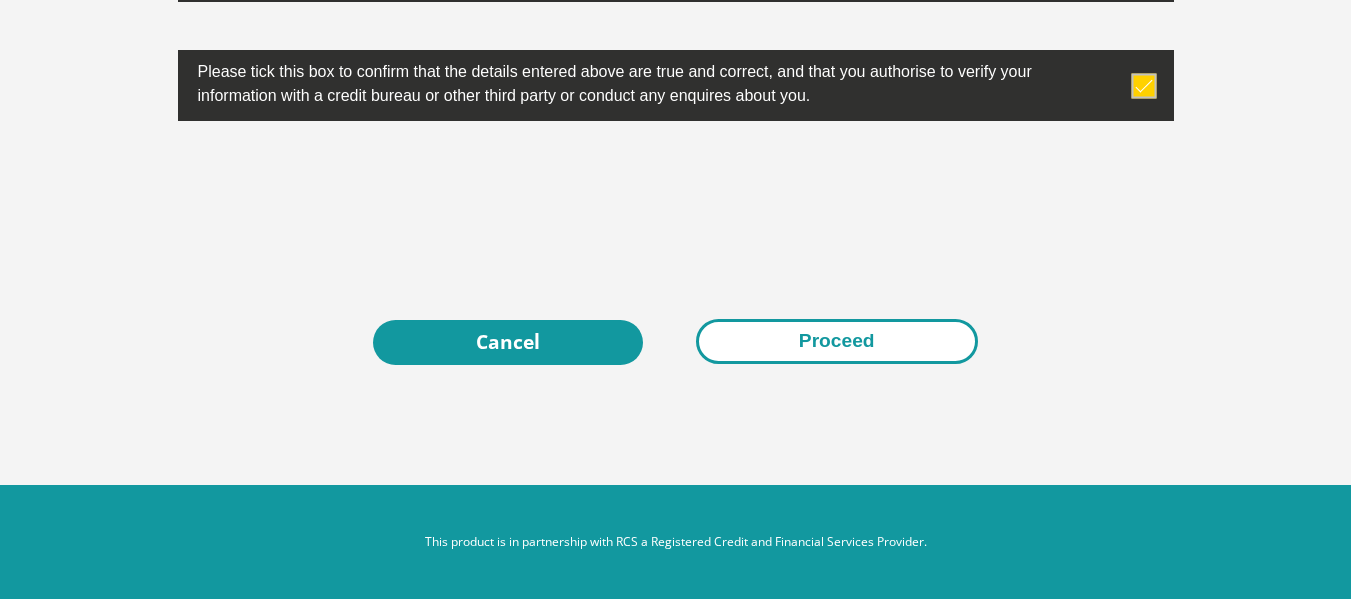 type on "0.00" 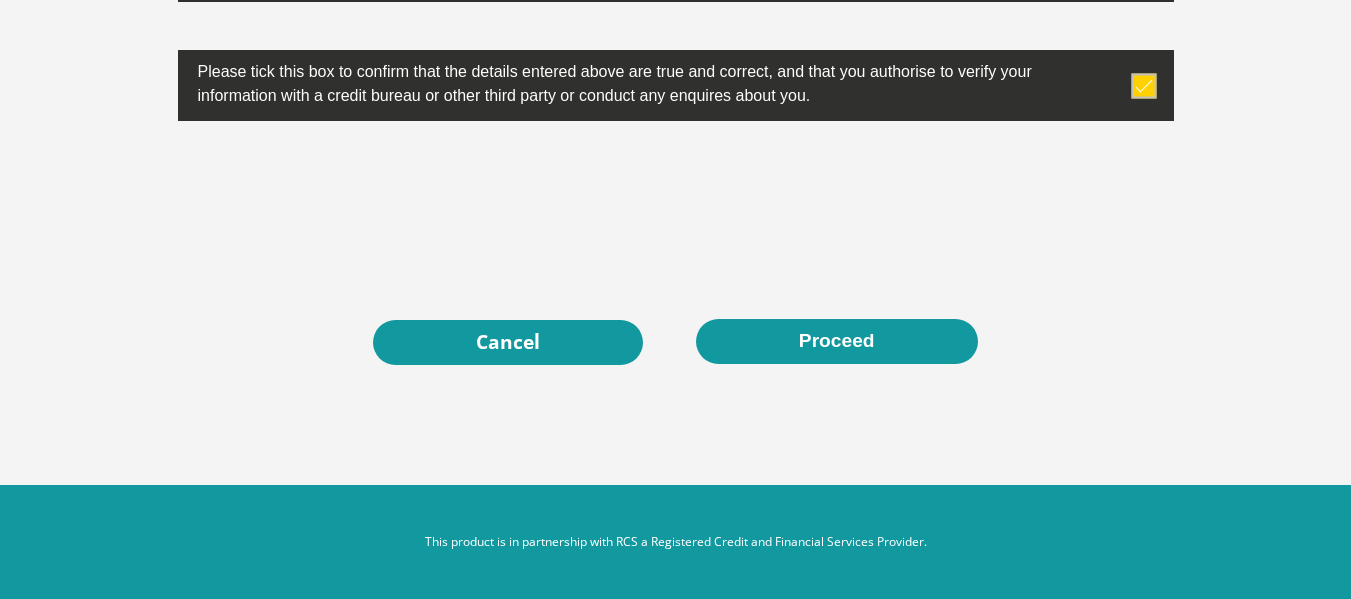 scroll, scrollTop: 0, scrollLeft: 0, axis: both 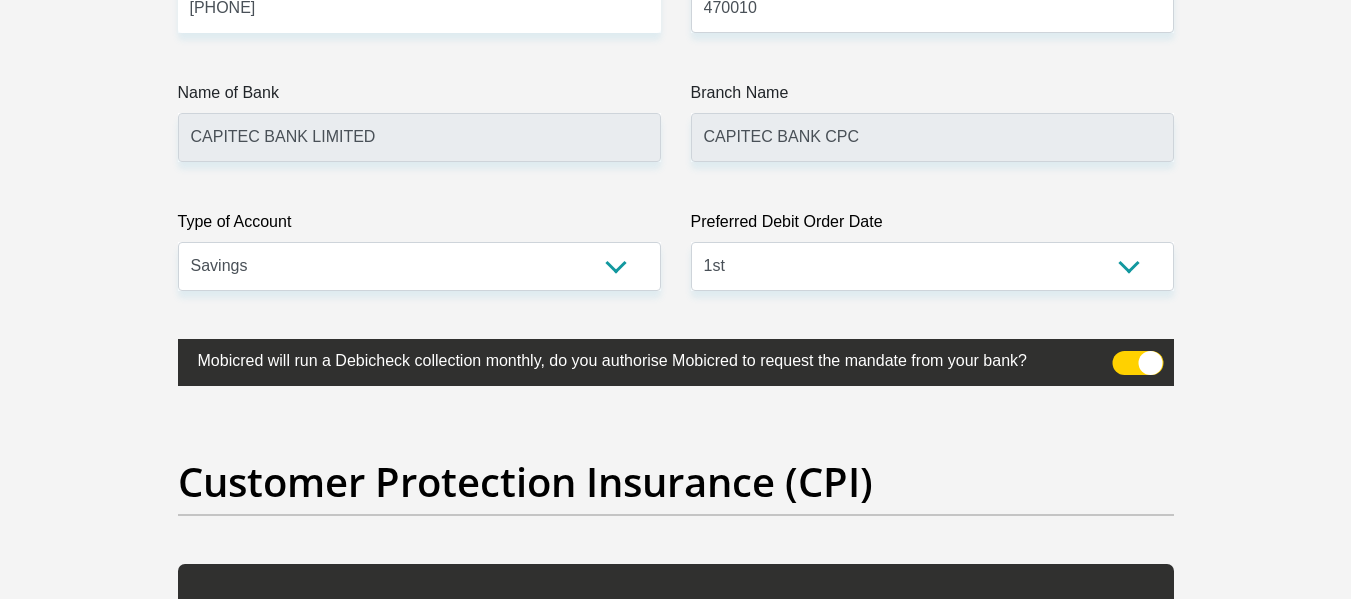 click at bounding box center [1137, 363] 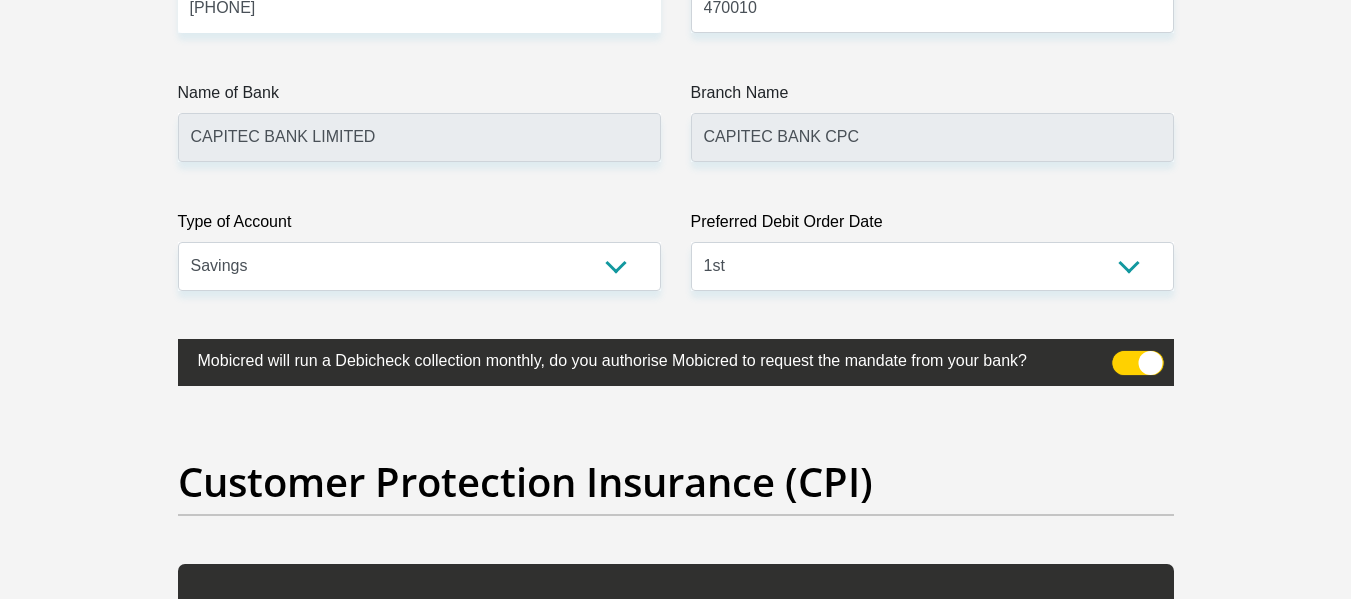 click at bounding box center [1124, 356] 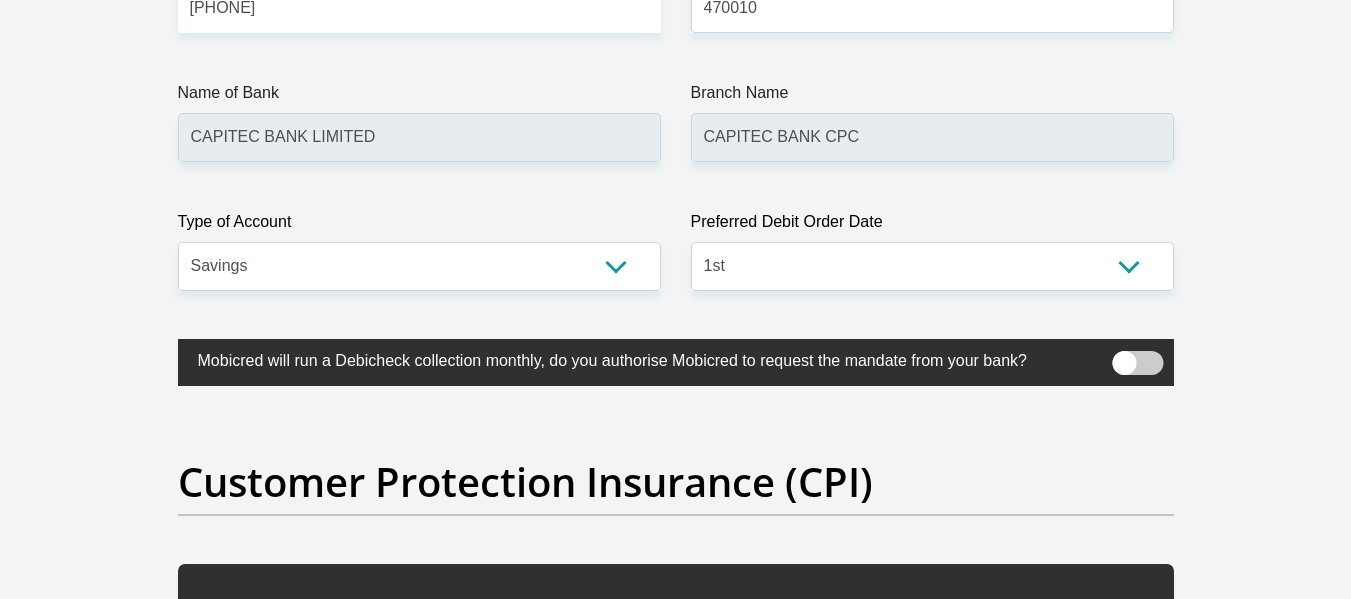 click at bounding box center [1137, 363] 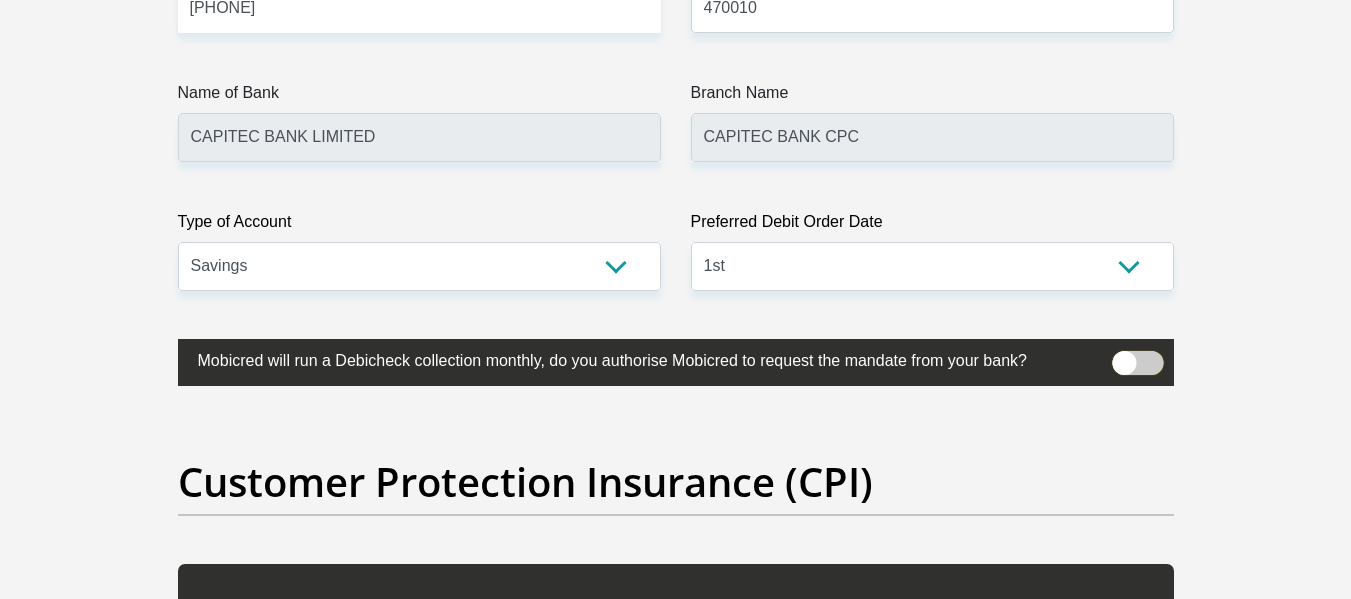 click at bounding box center [1124, 356] 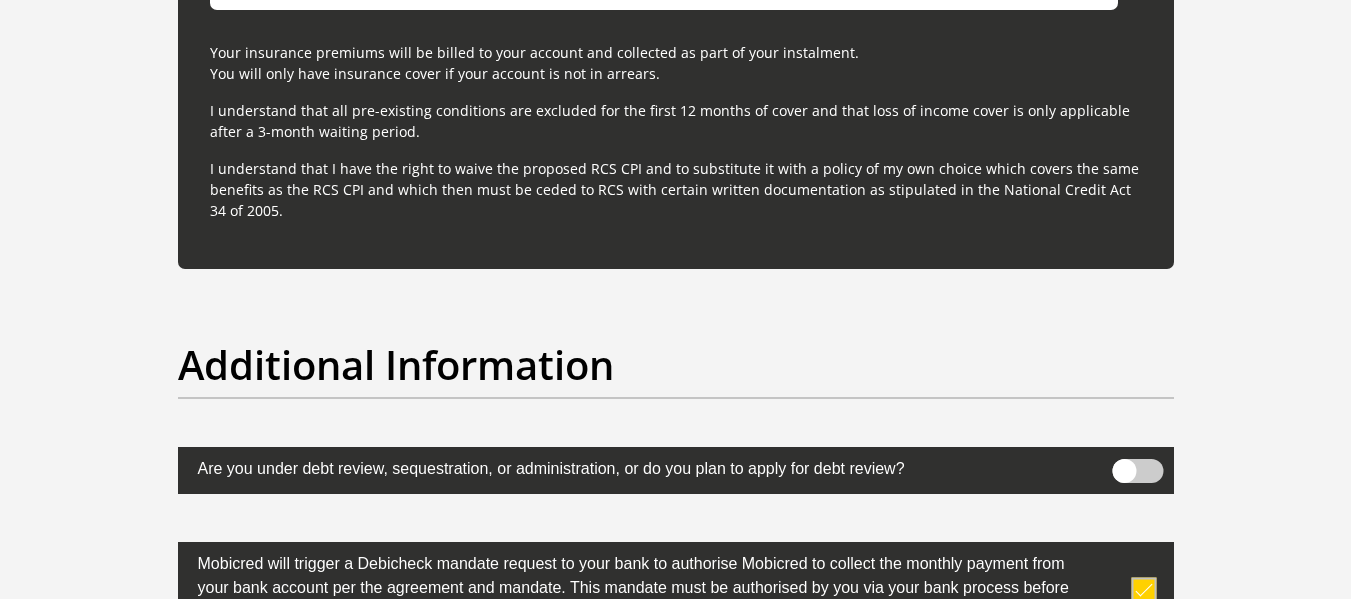 scroll, scrollTop: 5977, scrollLeft: 0, axis: vertical 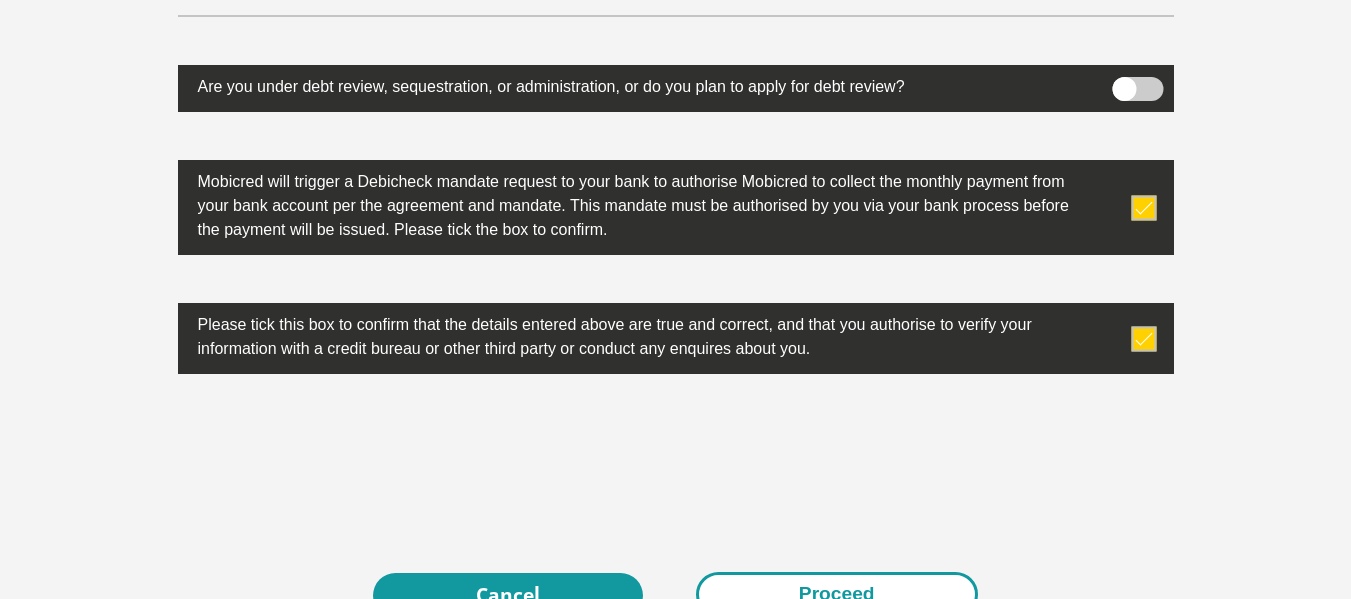 click on "Proceed" at bounding box center (837, 594) 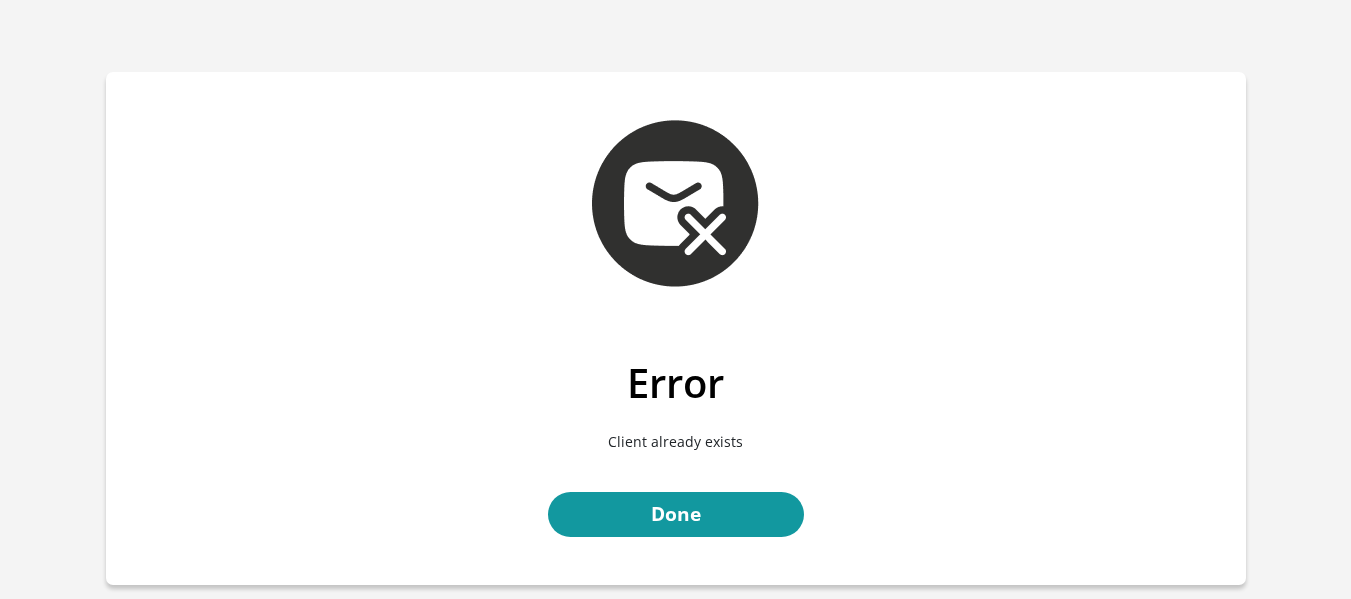 scroll, scrollTop: 0, scrollLeft: 0, axis: both 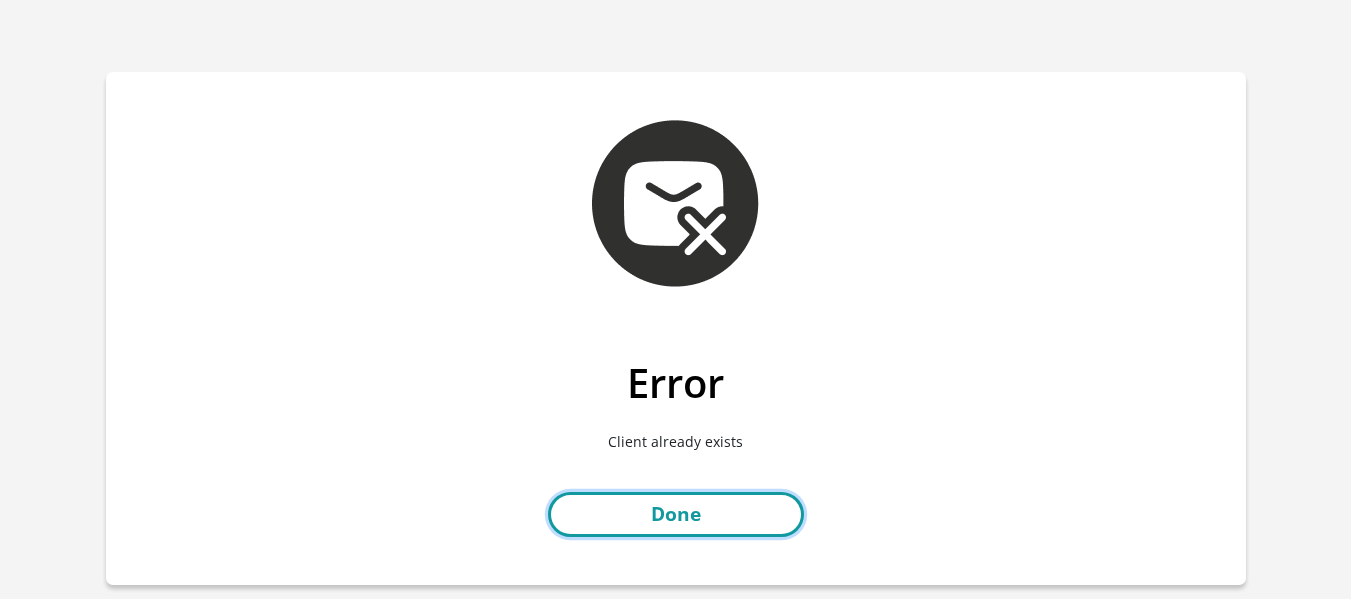 click on "Done" at bounding box center (676, 514) 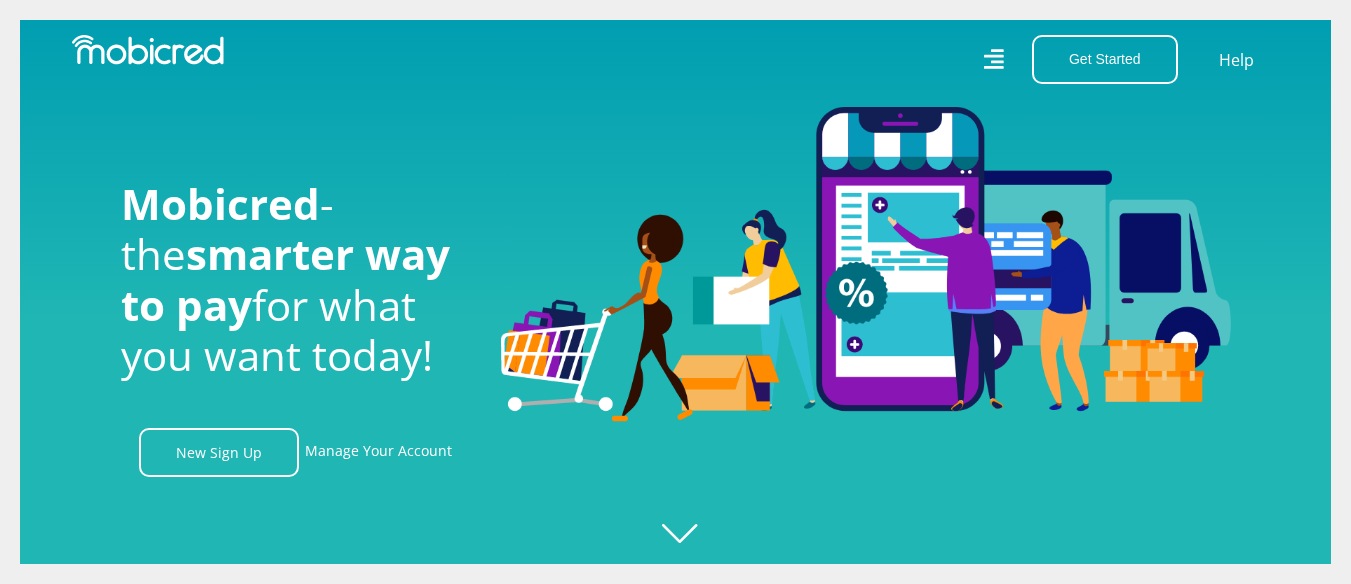 scroll, scrollTop: 0, scrollLeft: 0, axis: both 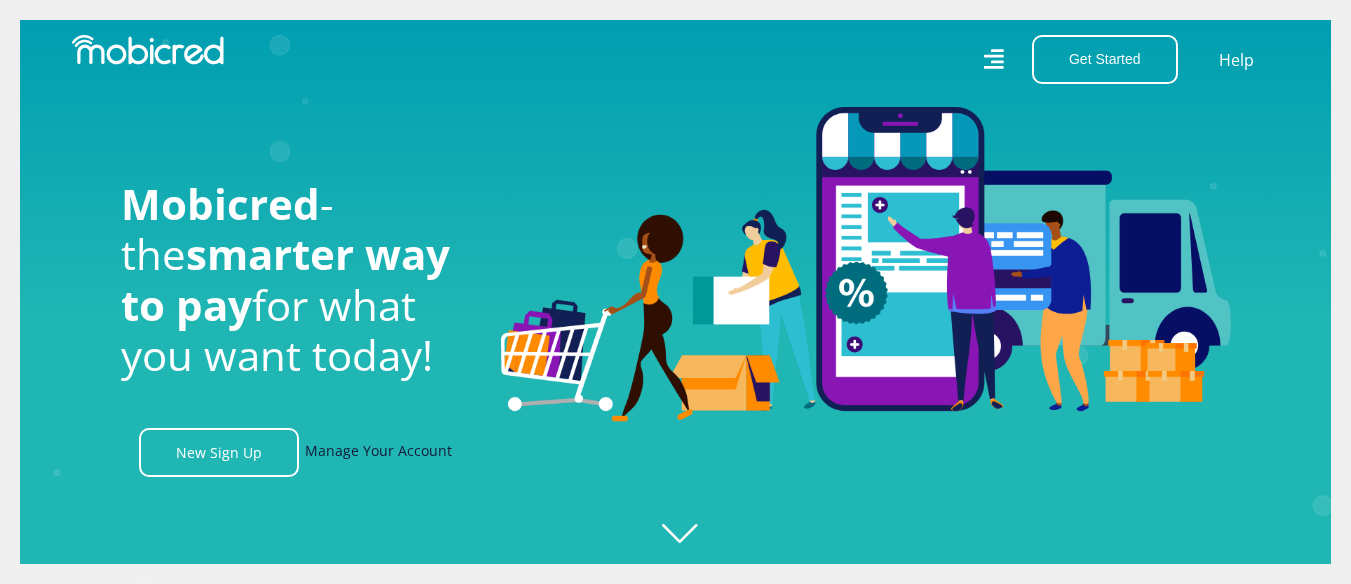 click on "Manage Your Account" at bounding box center (378, 452) 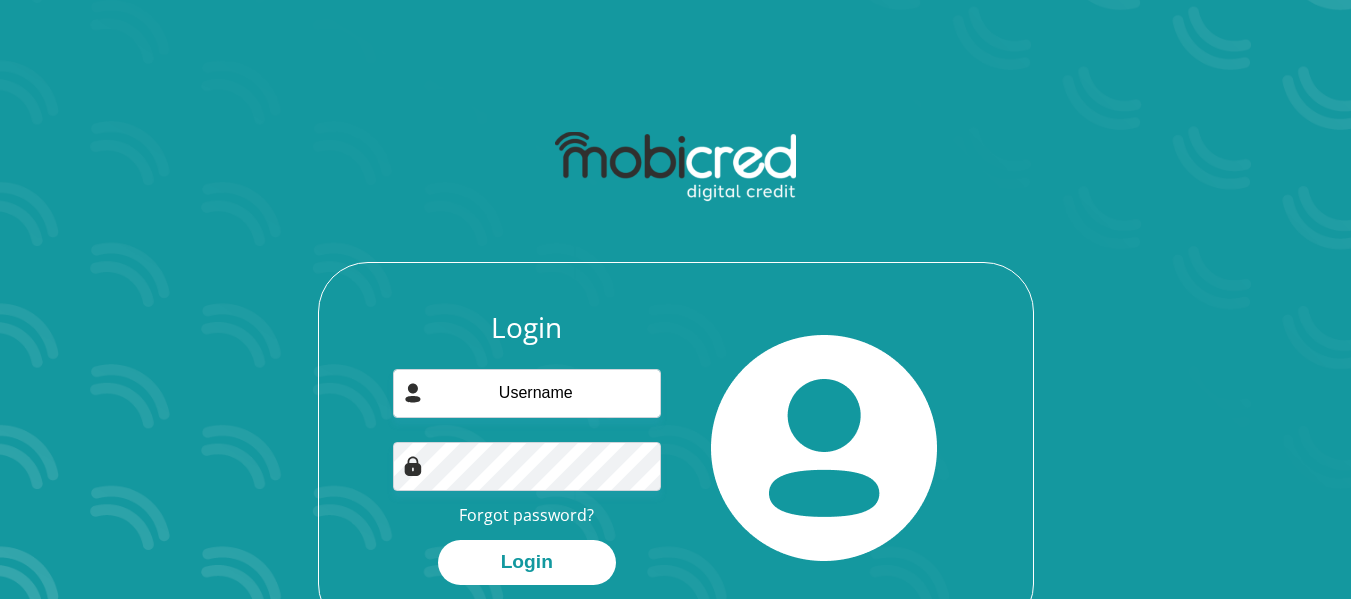 scroll, scrollTop: 0, scrollLeft: 0, axis: both 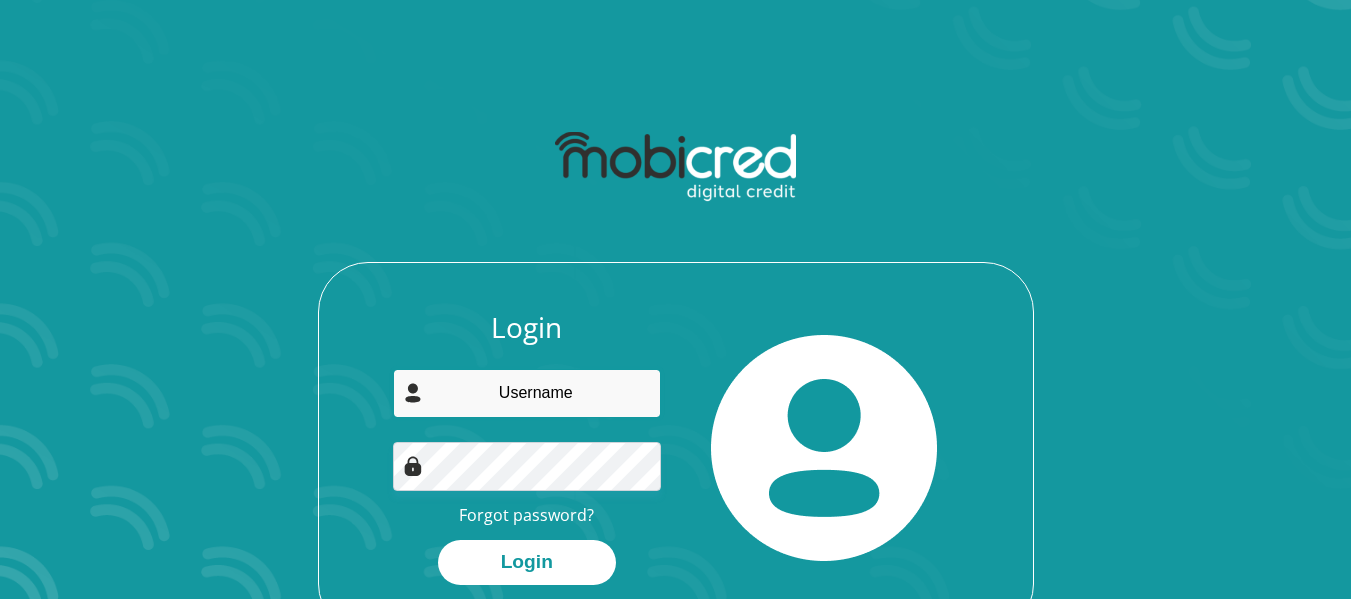 click at bounding box center [527, 393] 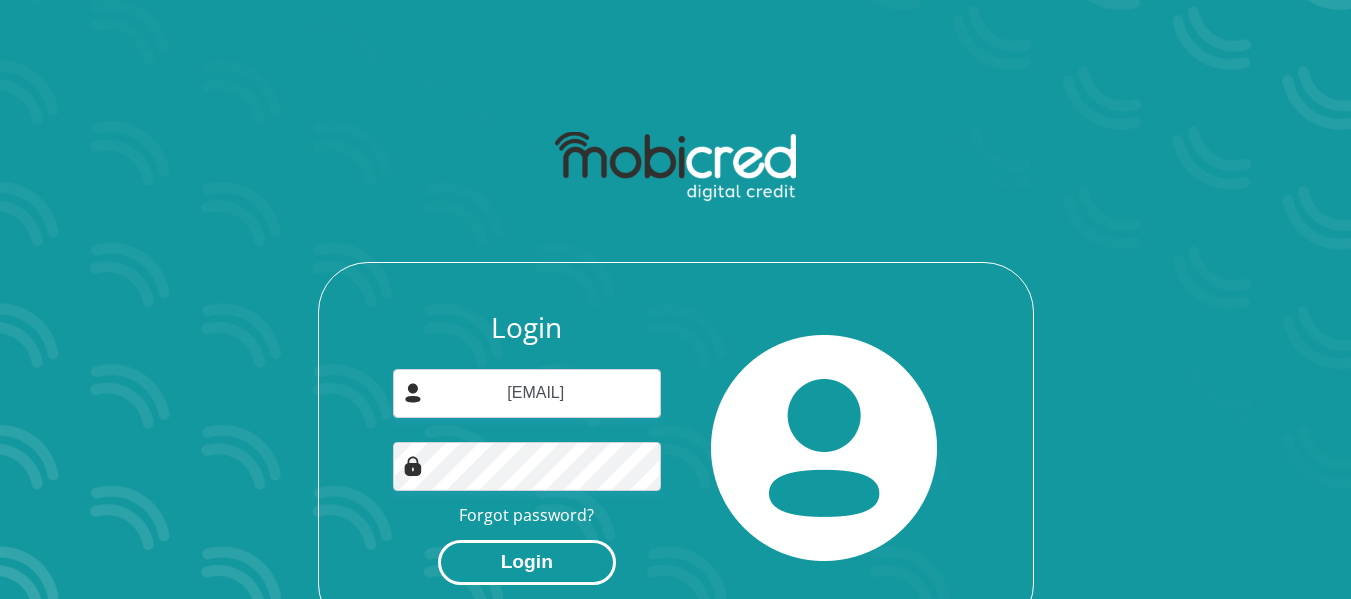 click on "Login" at bounding box center (527, 562) 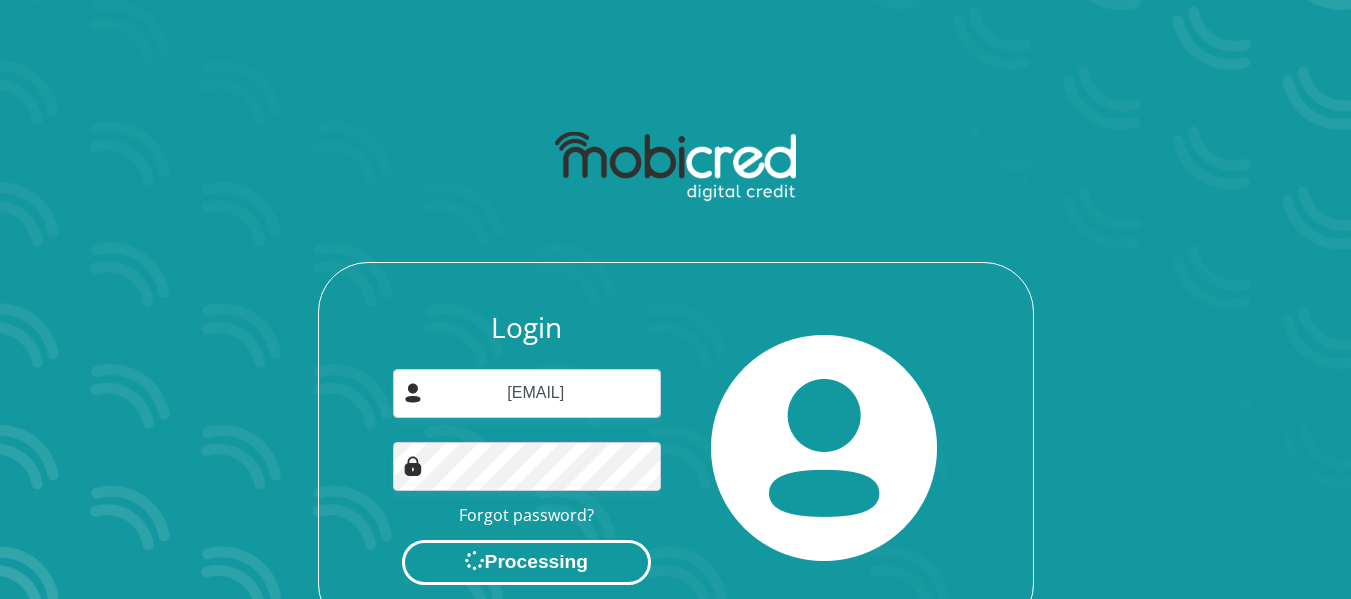 scroll, scrollTop: 0, scrollLeft: 0, axis: both 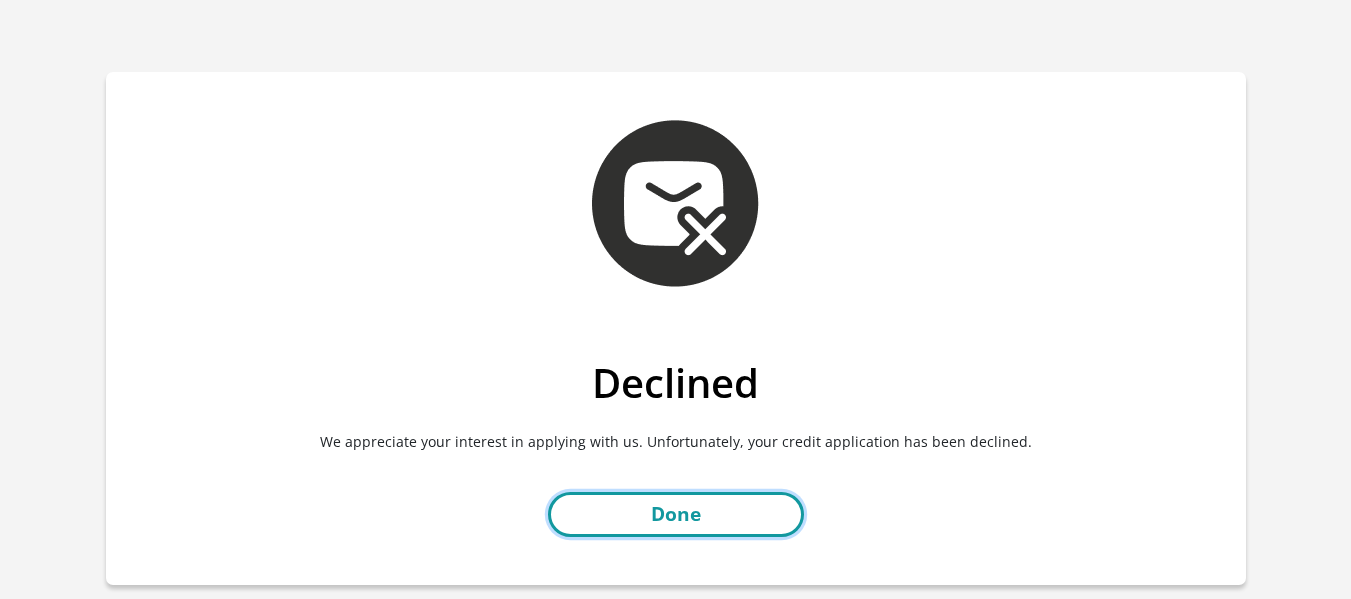 click on "Done" at bounding box center [676, 514] 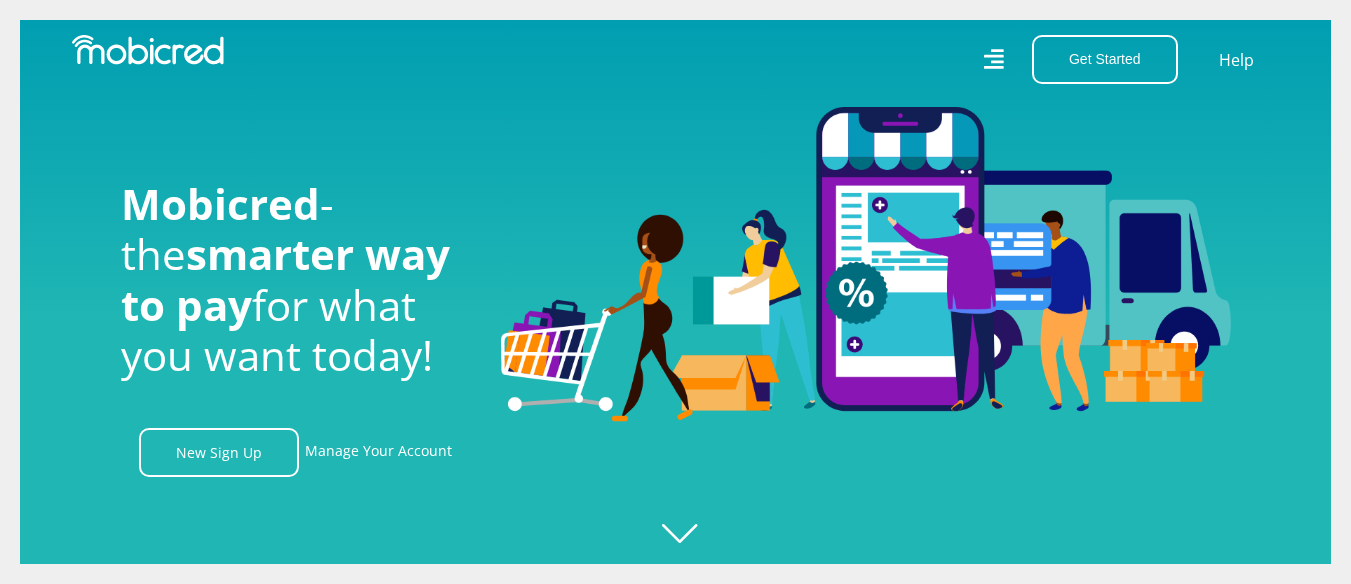 scroll, scrollTop: 0, scrollLeft: 0, axis: both 